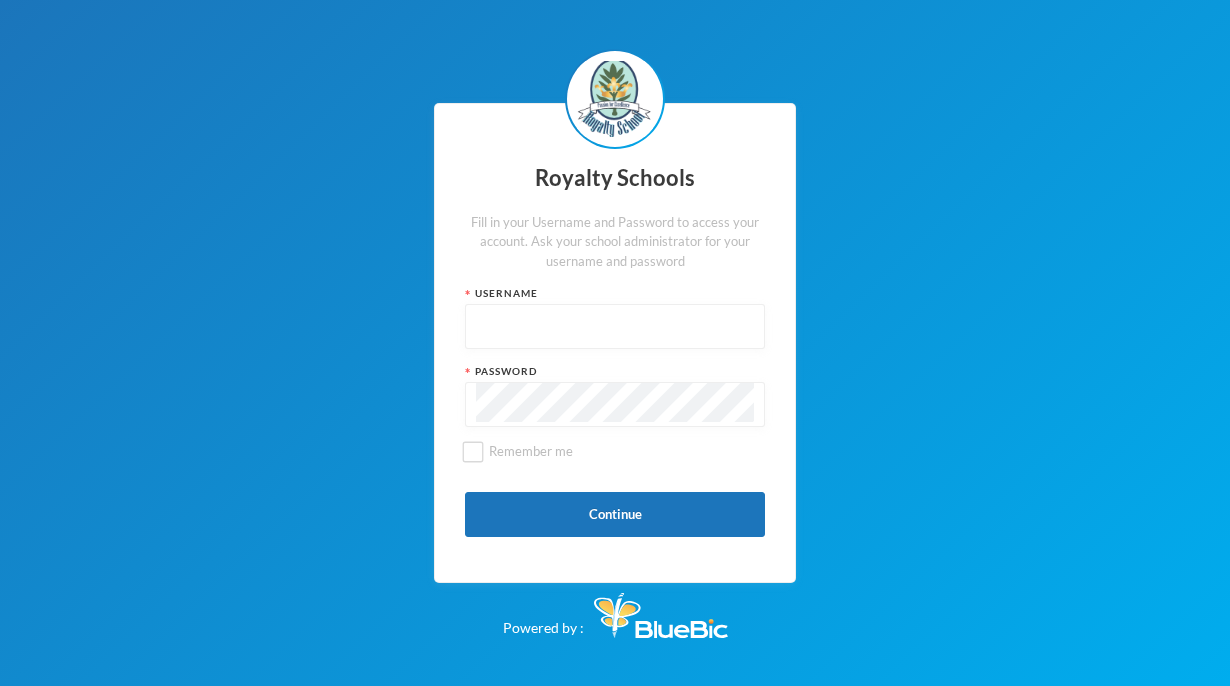 scroll, scrollTop: 0, scrollLeft: 0, axis: both 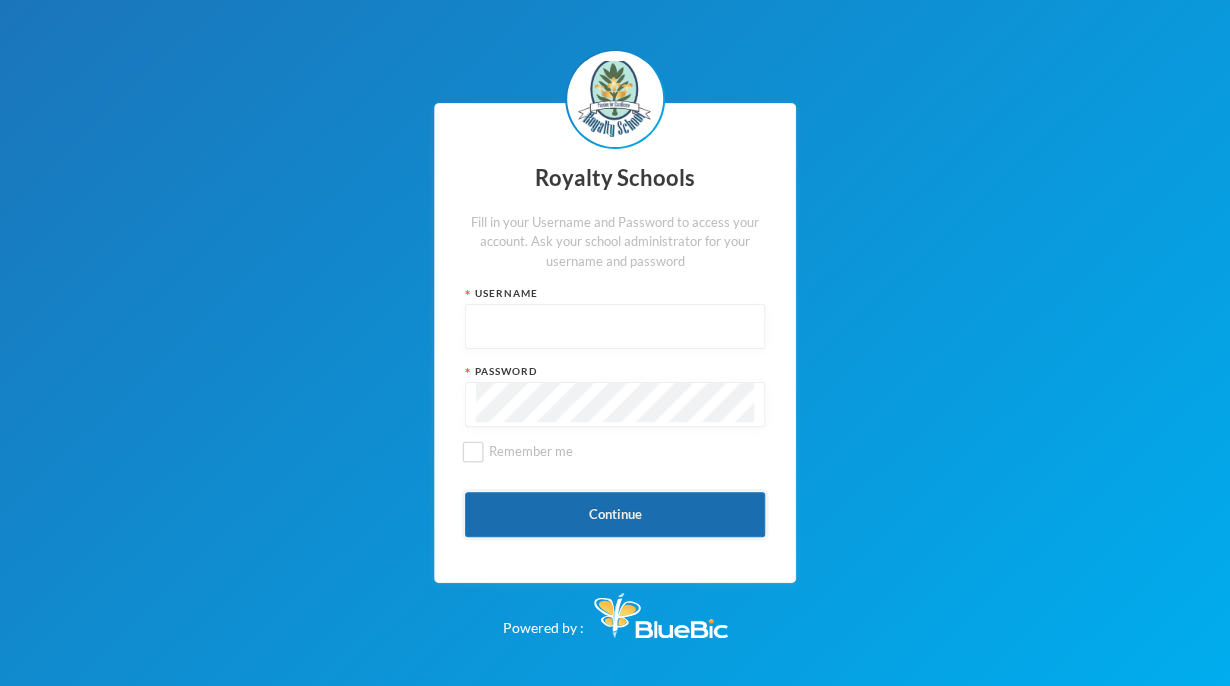 type on "admin" 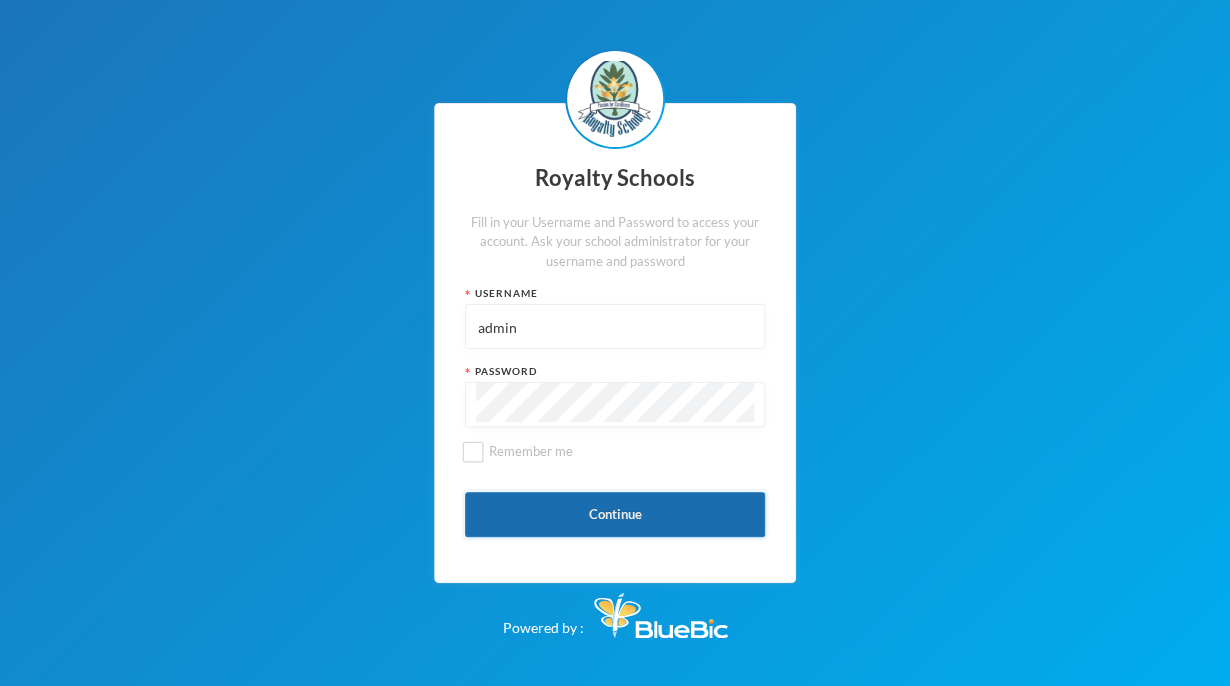 click on "Continue" at bounding box center [615, 514] 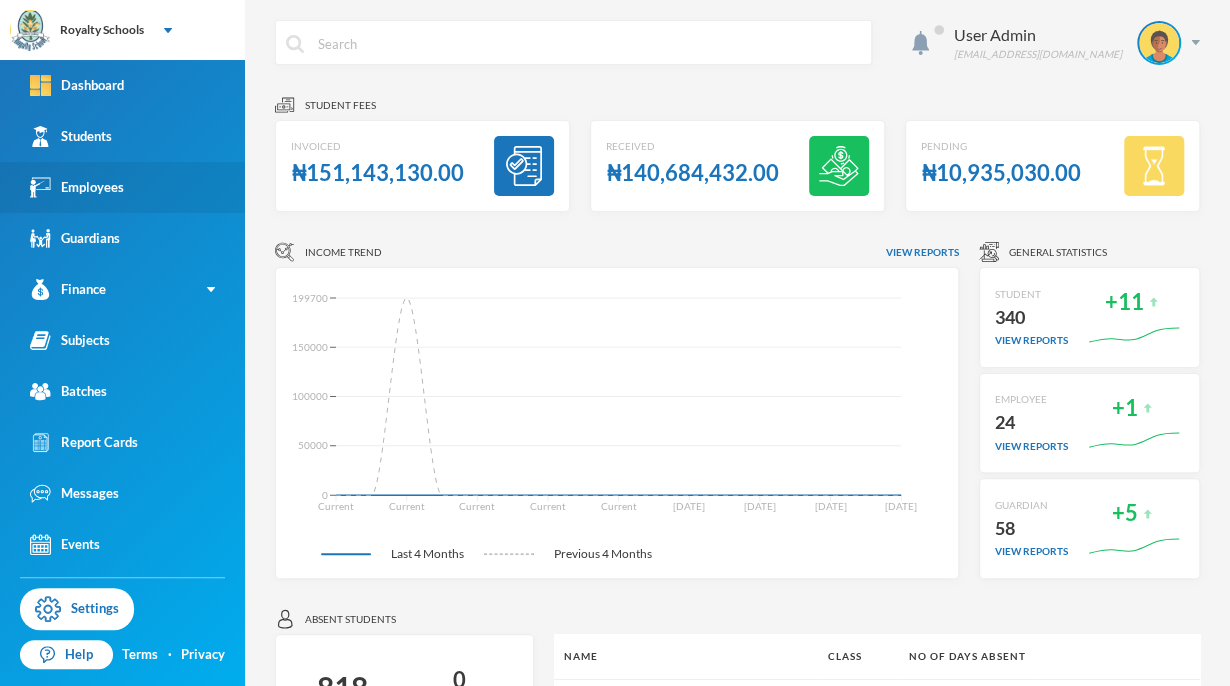 click on "Employees" at bounding box center (77, 187) 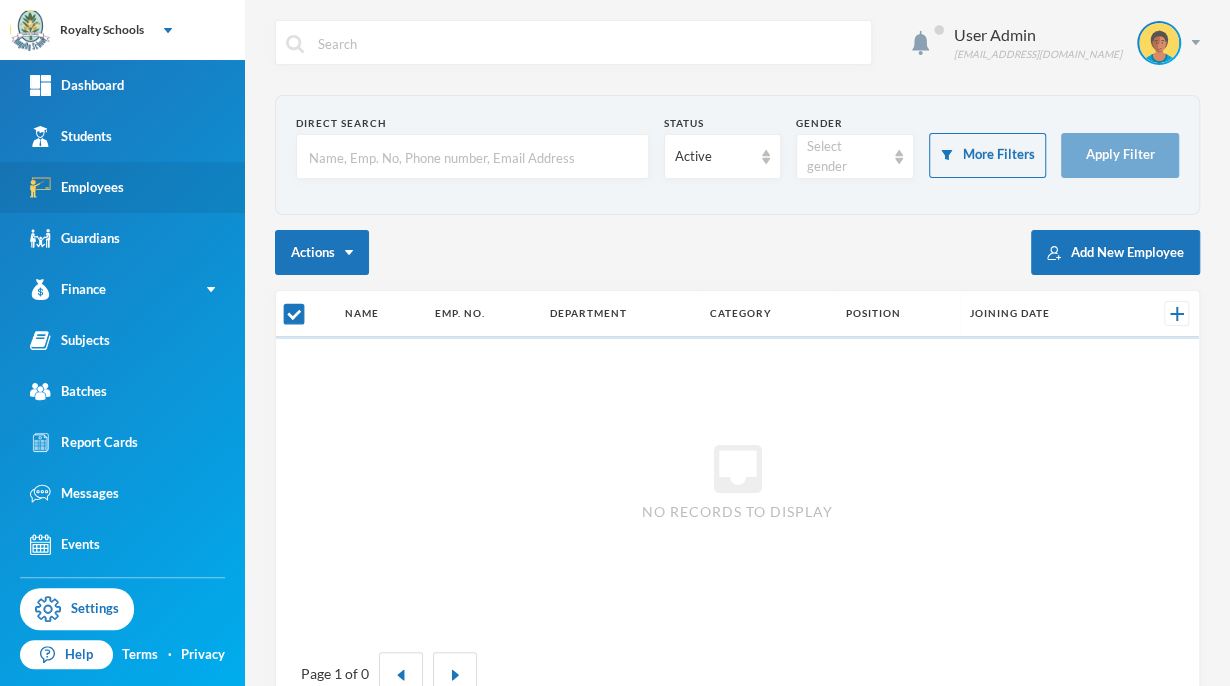 checkbox on "false" 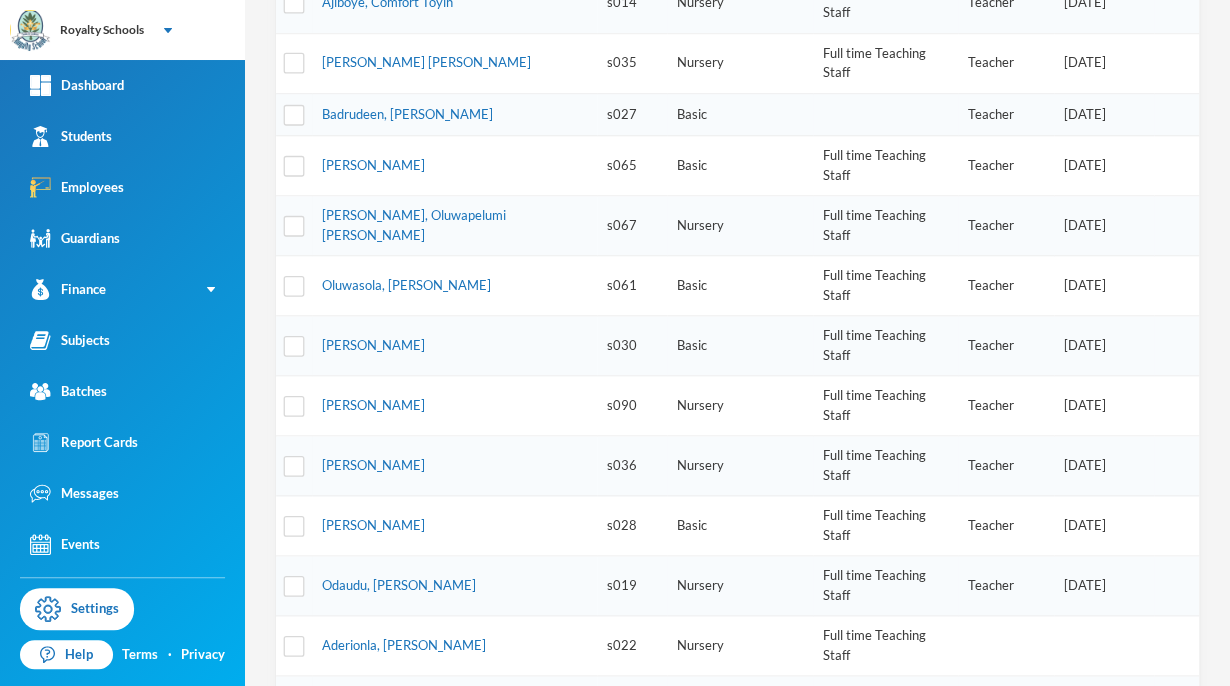 scroll, scrollTop: 609, scrollLeft: 0, axis: vertical 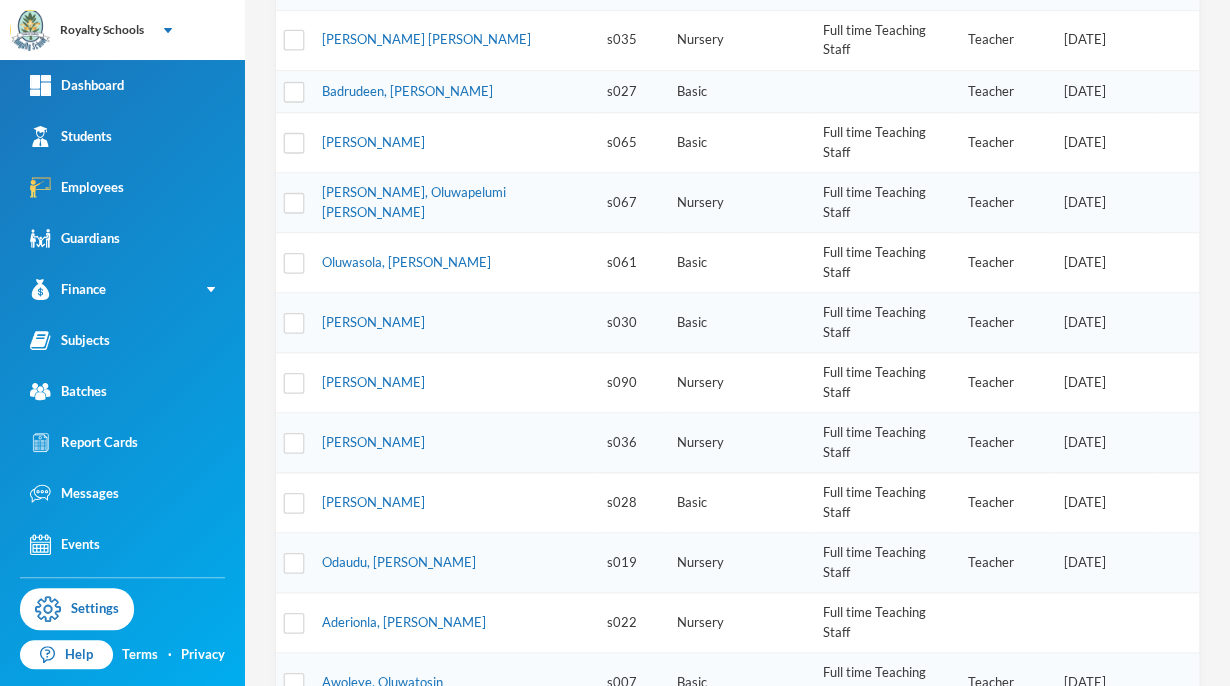 click at bounding box center [455, 928] 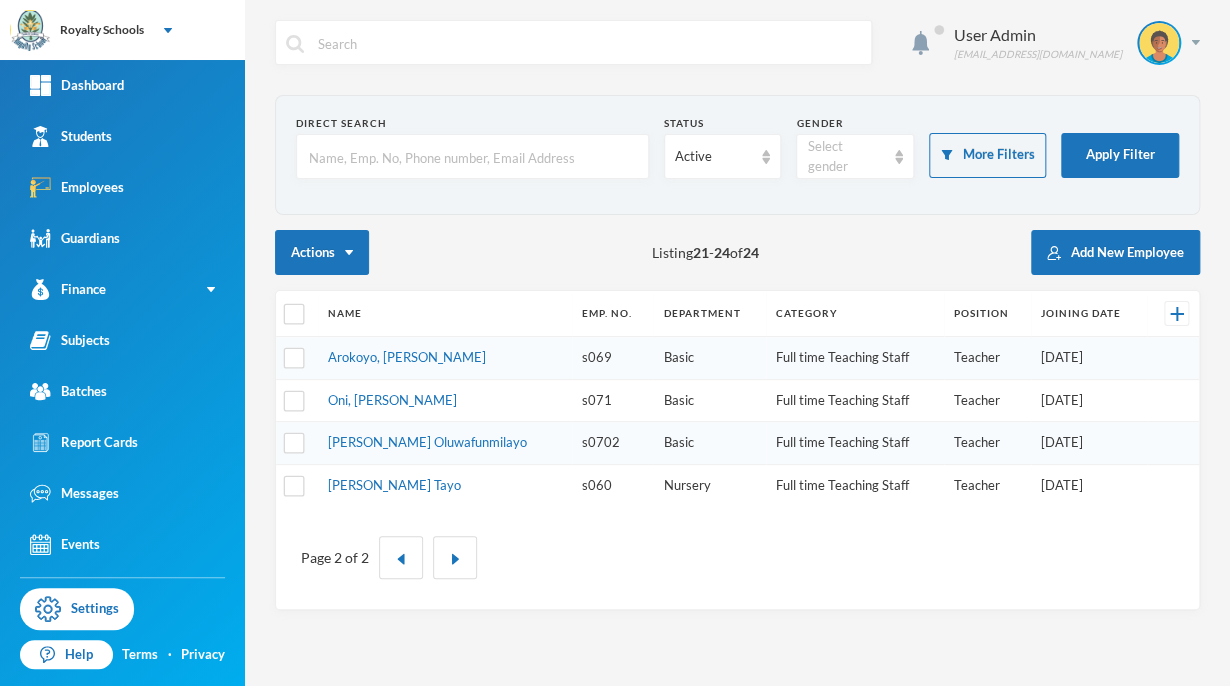 scroll, scrollTop: 0, scrollLeft: 0, axis: both 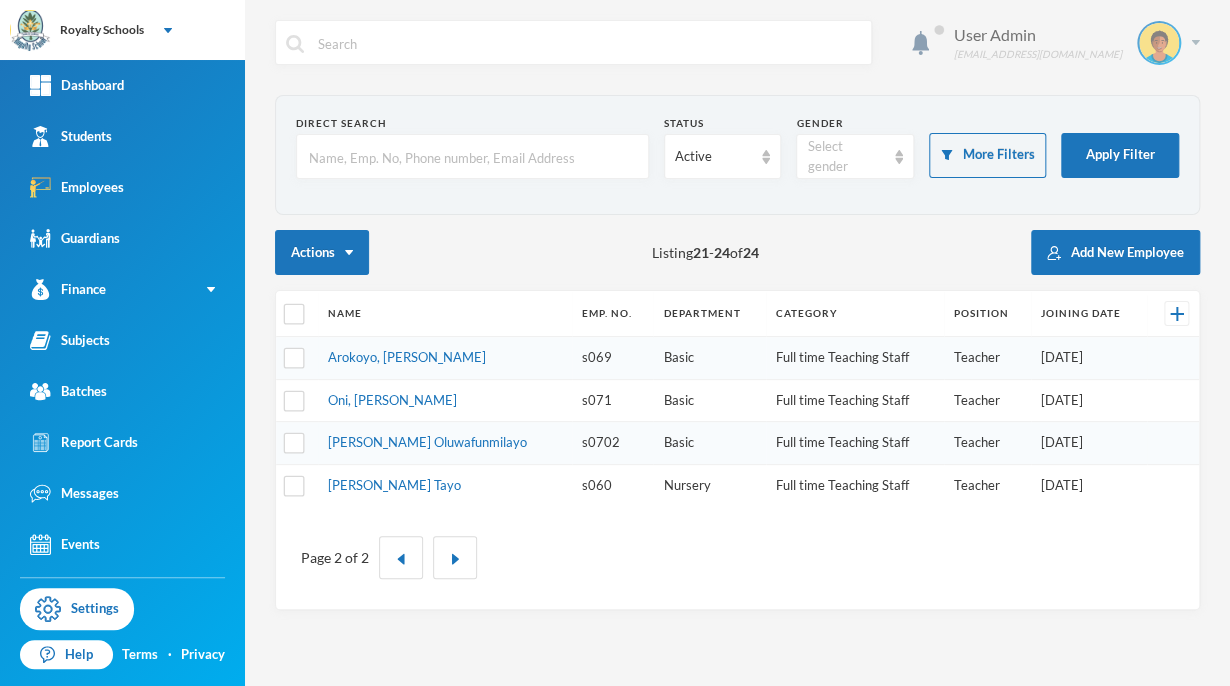 click at bounding box center (1195, 42) 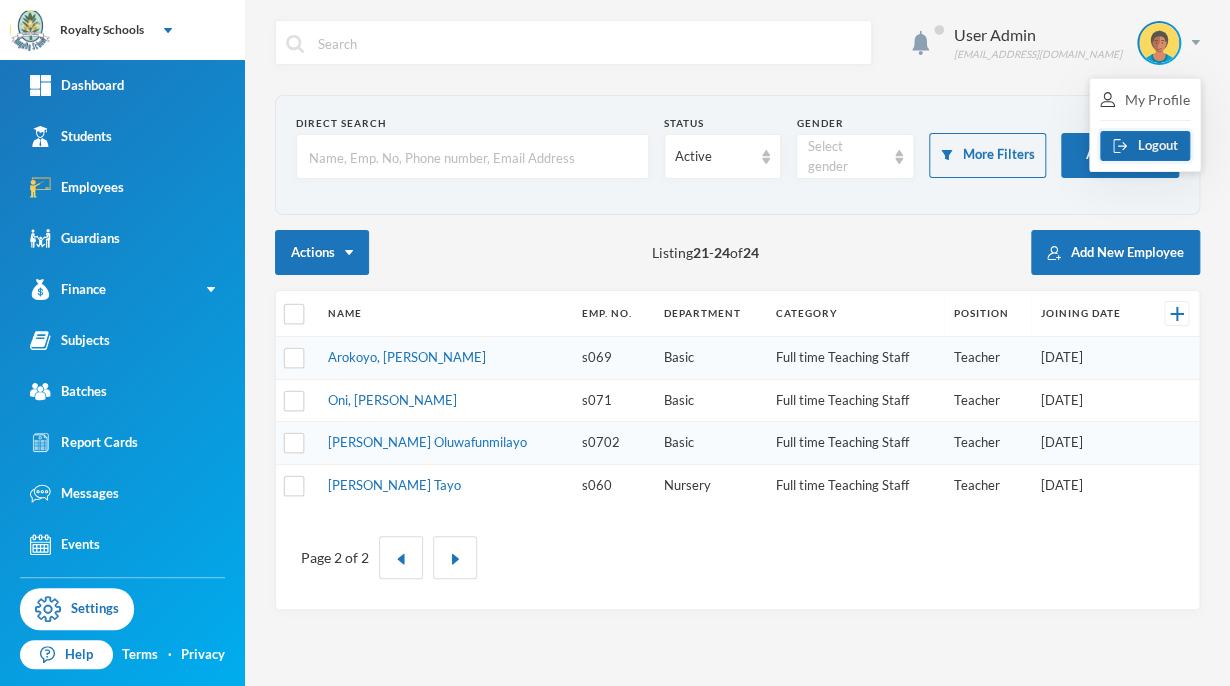 click on "Logout" at bounding box center [1145, 146] 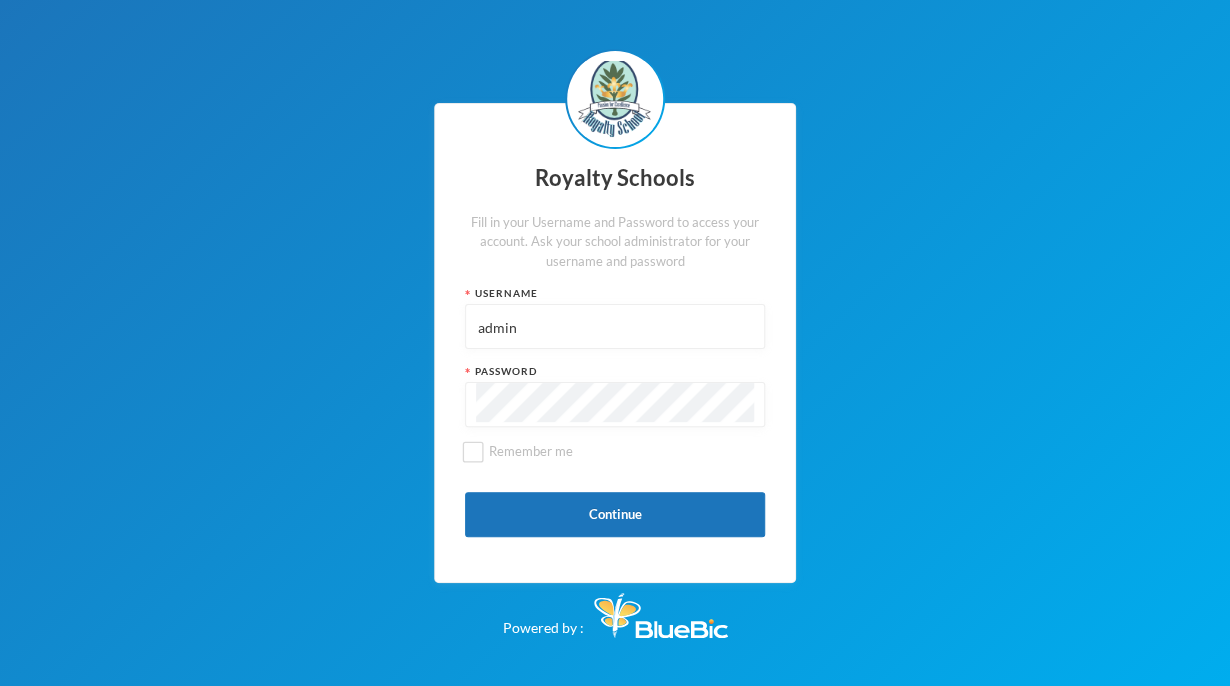 click on "admin" at bounding box center [615, 327] 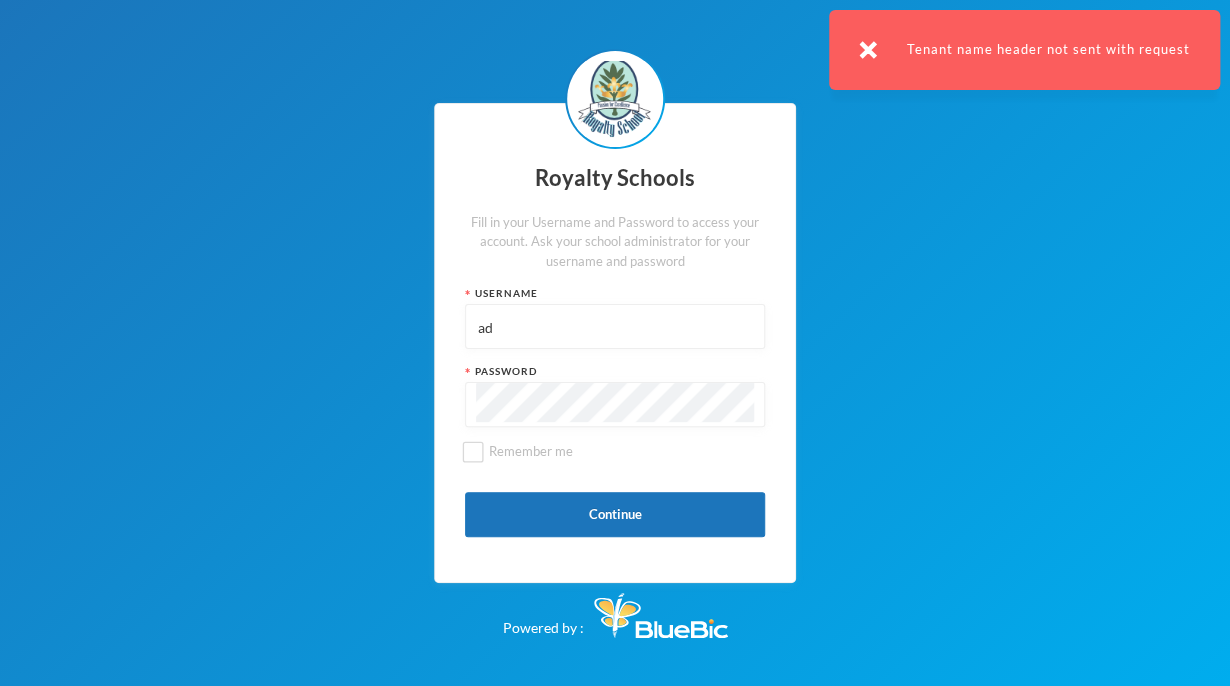 type on "a" 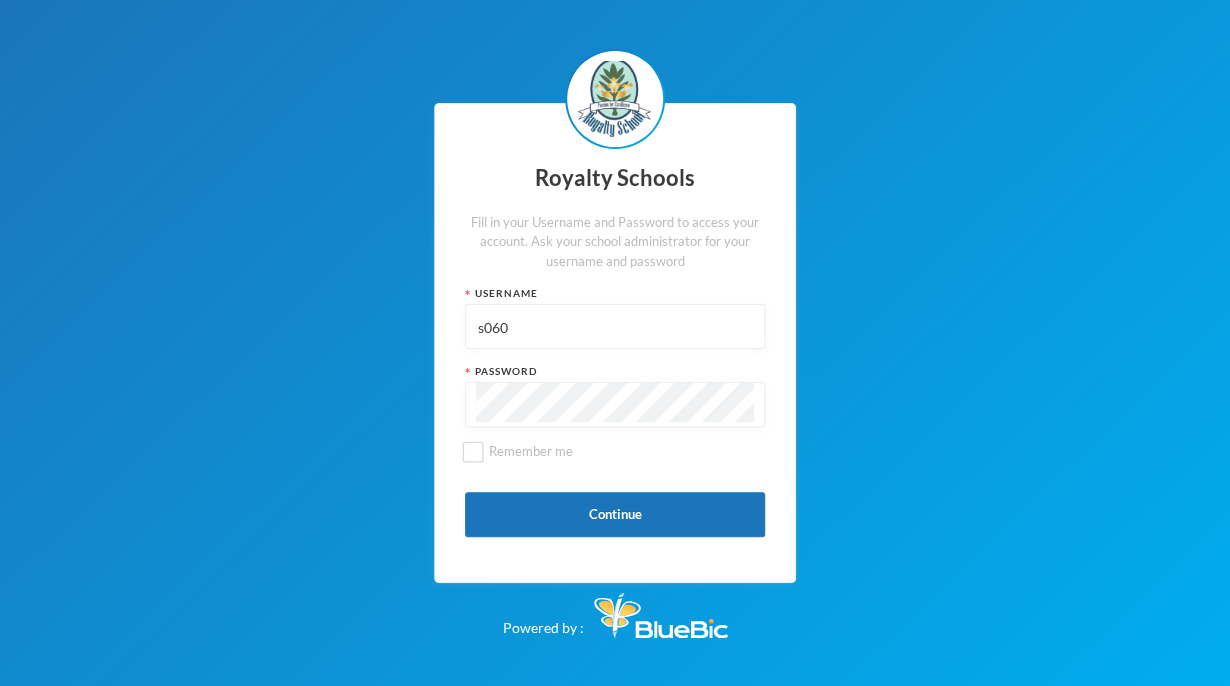 type on "s060" 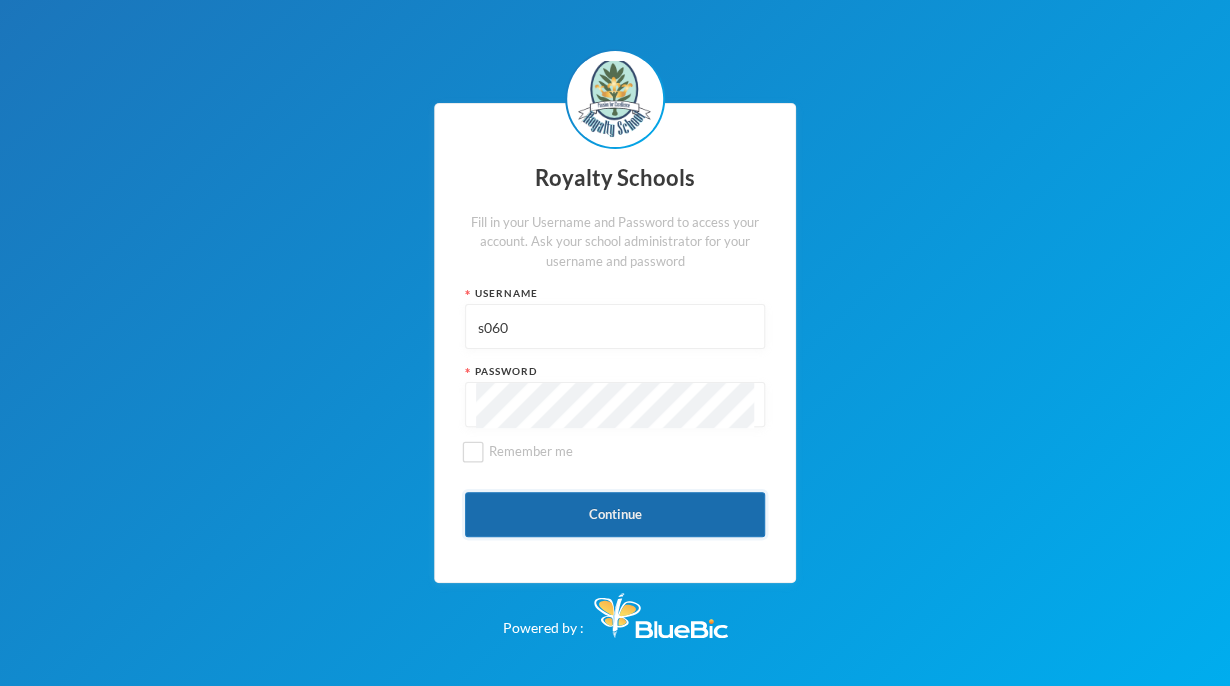 click on "Continue" at bounding box center (615, 514) 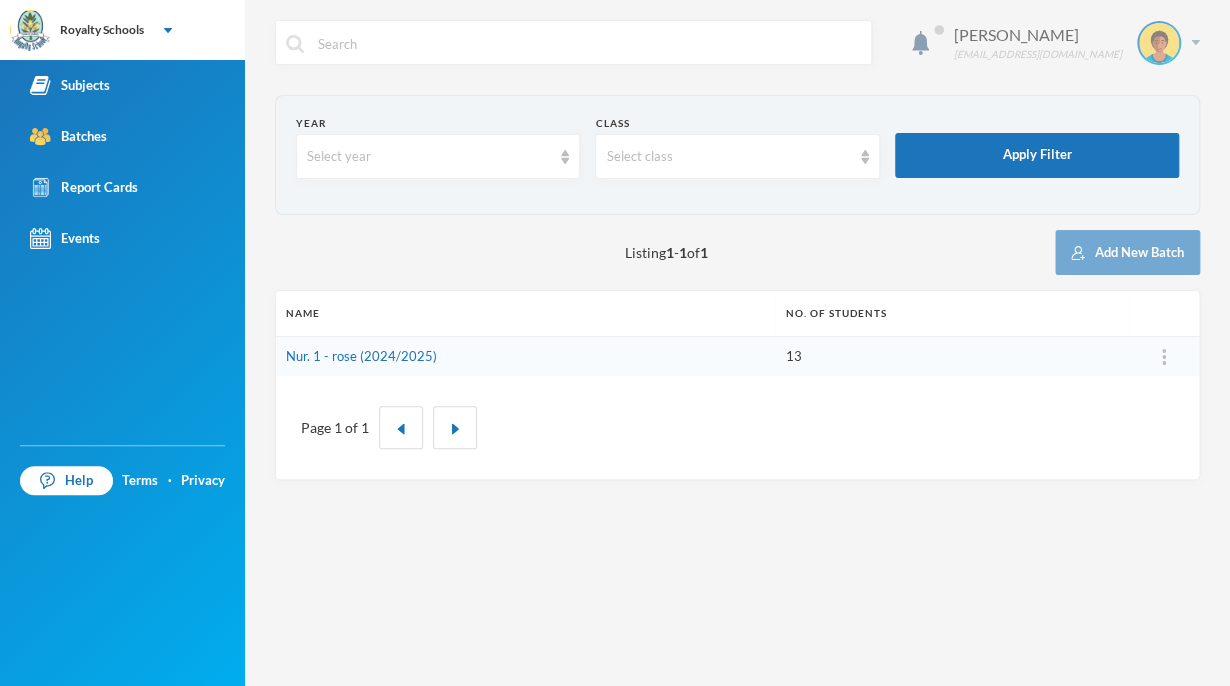 click on "[PERSON_NAME] [EMAIL_ADDRESS][DOMAIN_NAME]" at bounding box center [1069, 43] 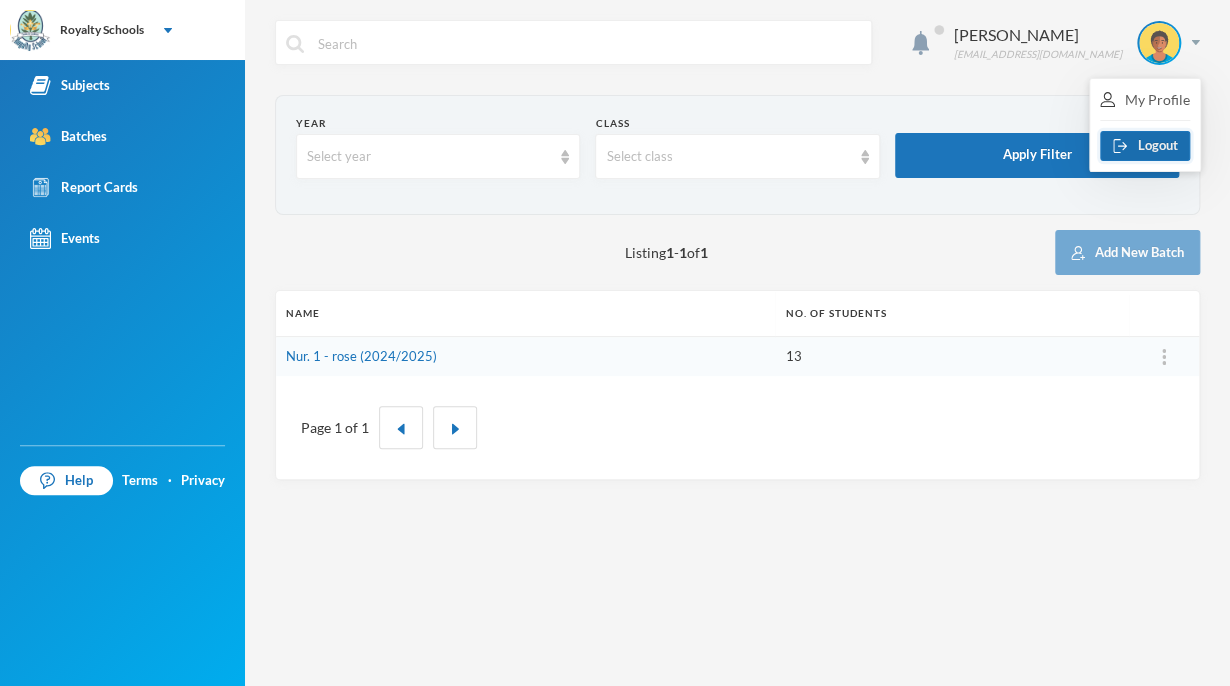 click on "Logout" at bounding box center (1145, 146) 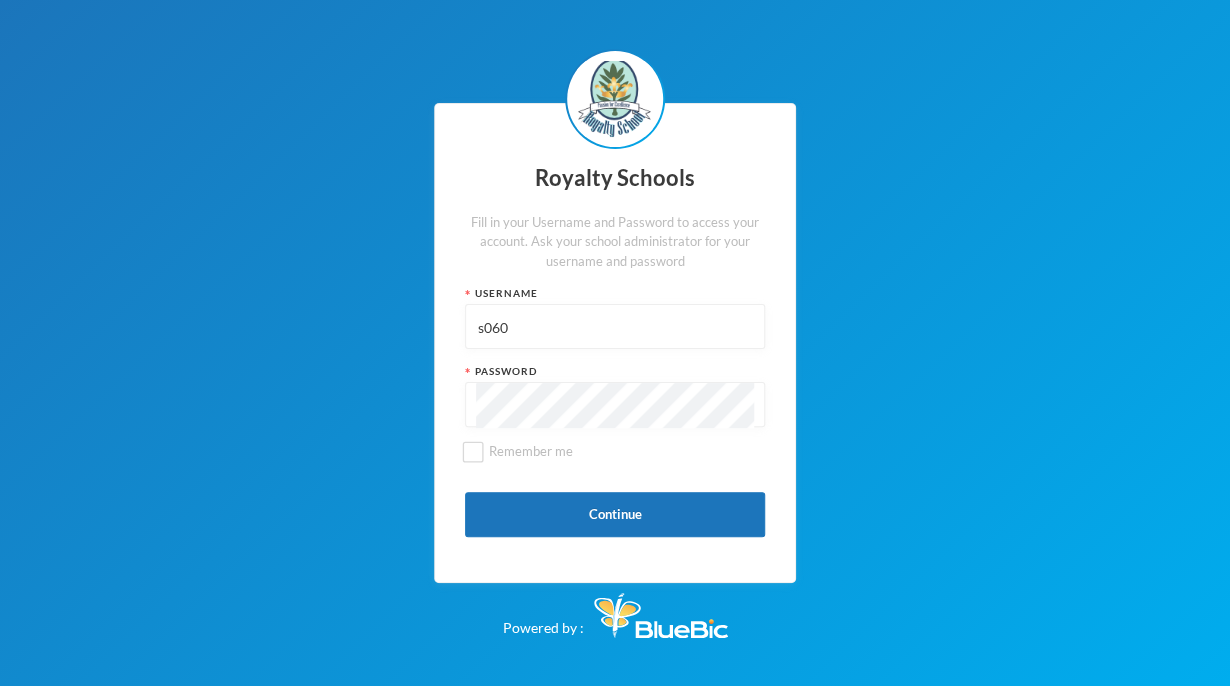 click on "s060" at bounding box center (615, 327) 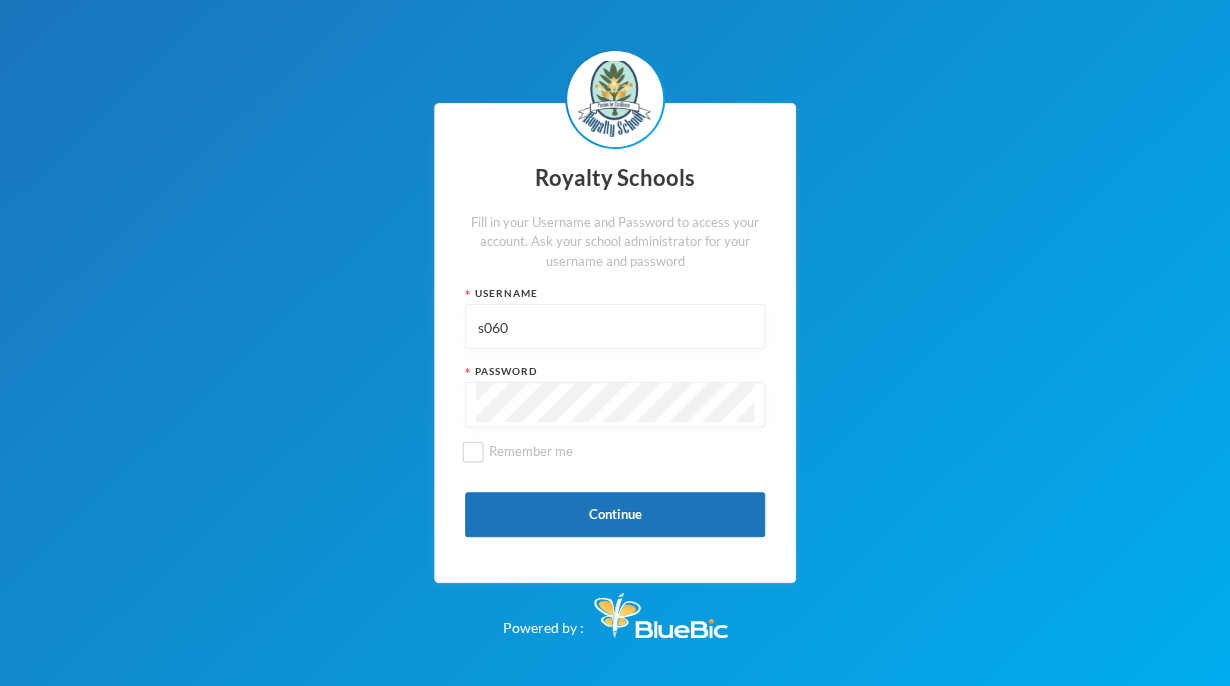 type on "admin" 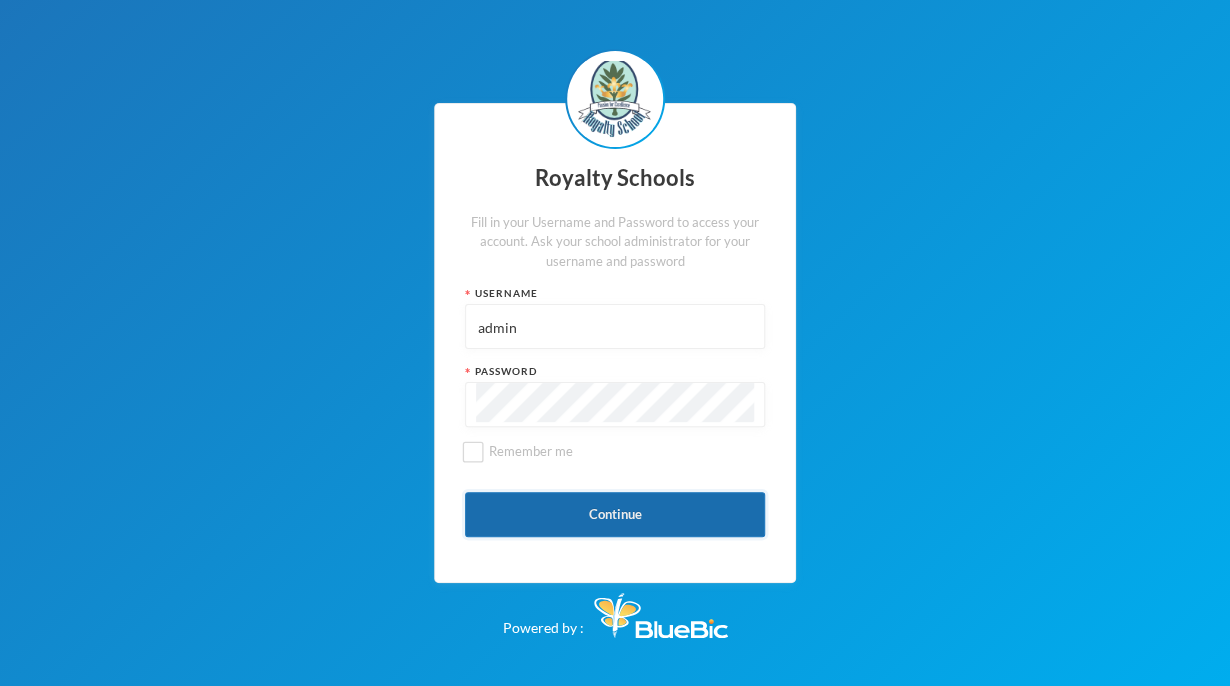 click on "Continue" at bounding box center (615, 514) 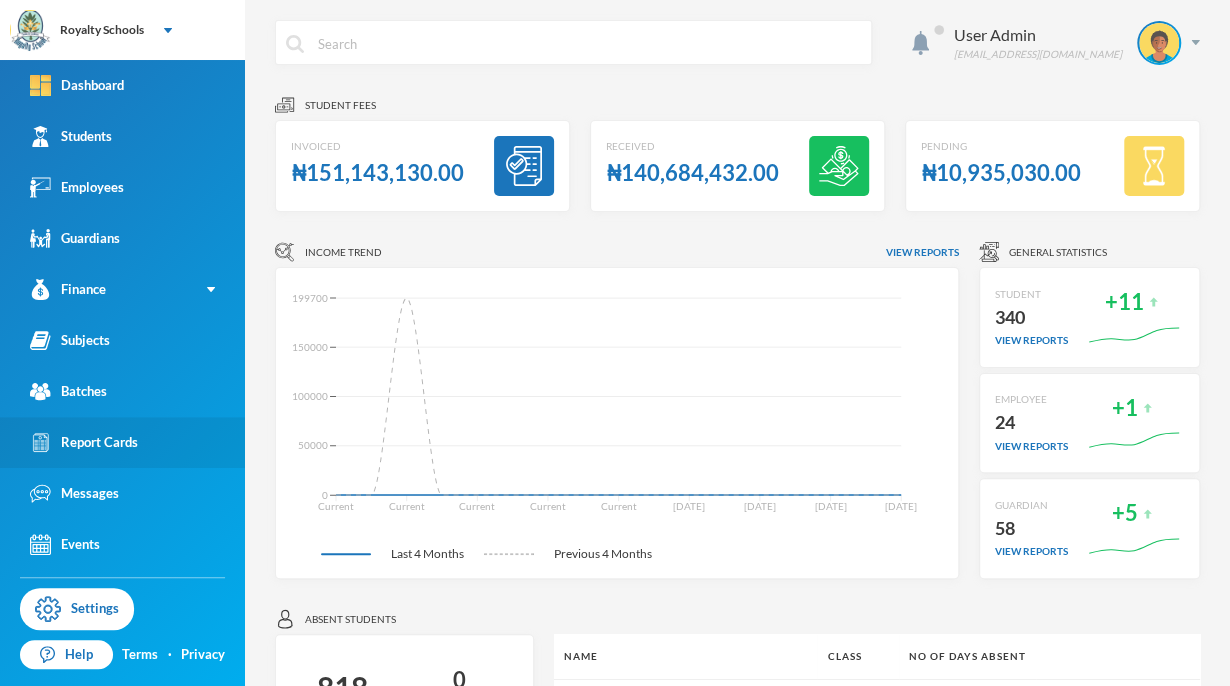 click on "Report Cards" at bounding box center (122, 442) 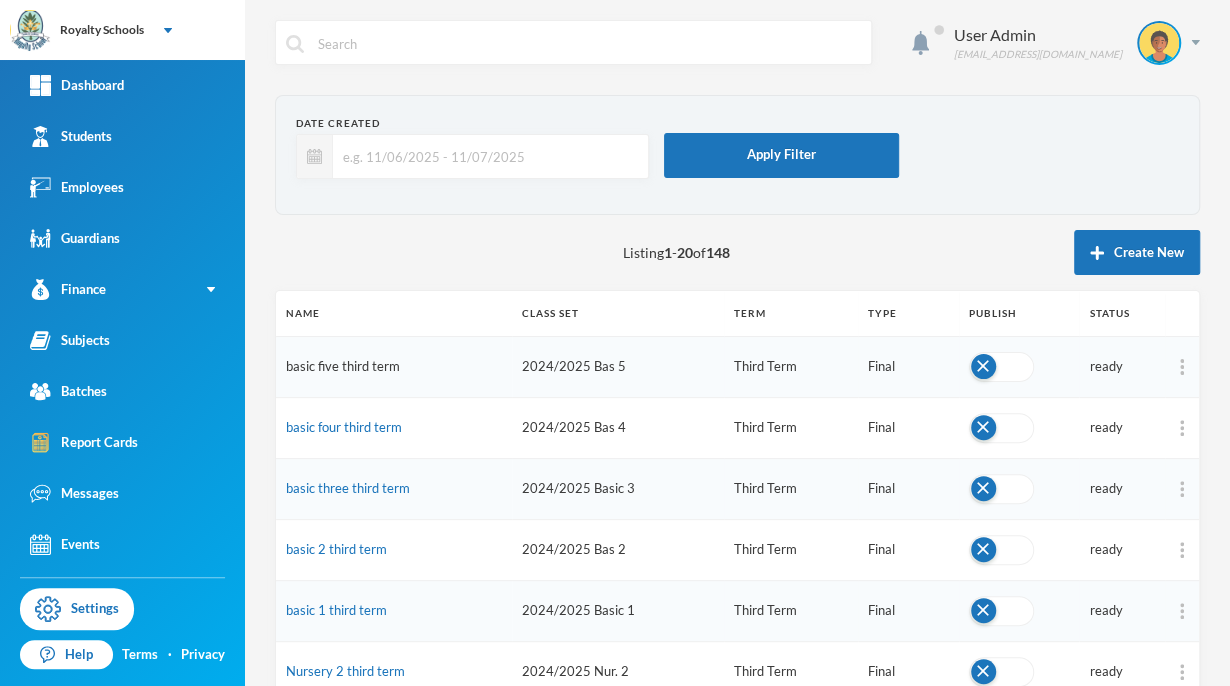 click on "basic five third term" at bounding box center [343, 366] 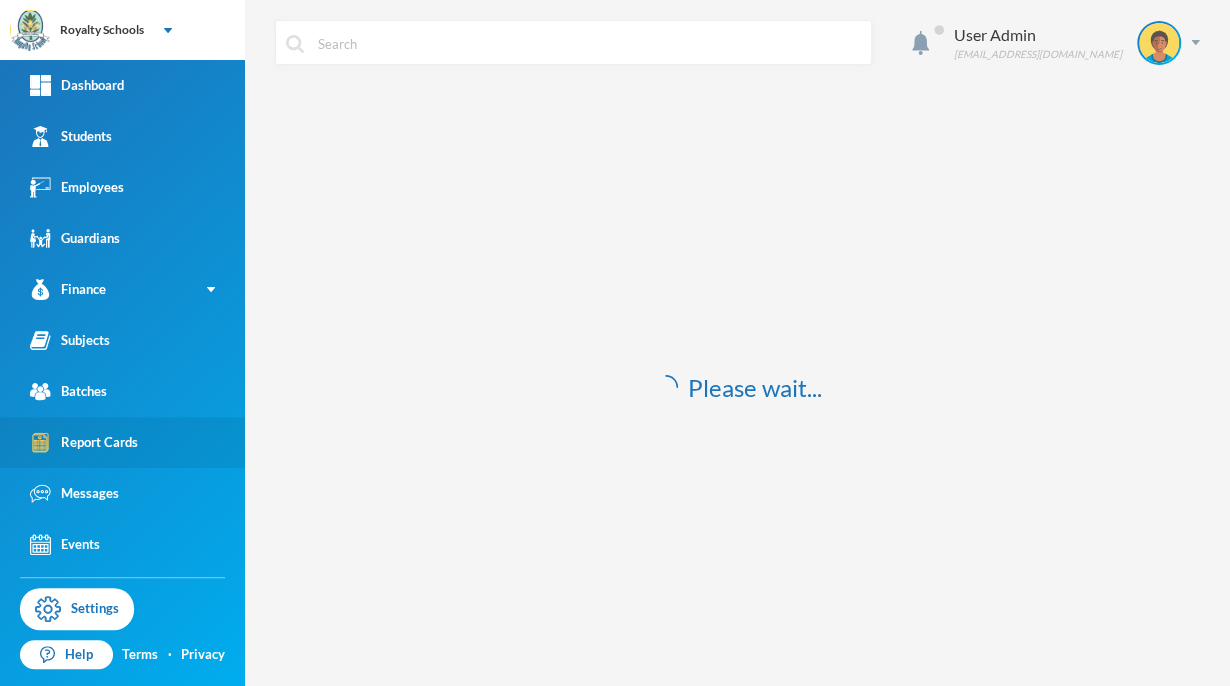 click on "Report Cards" at bounding box center (122, 442) 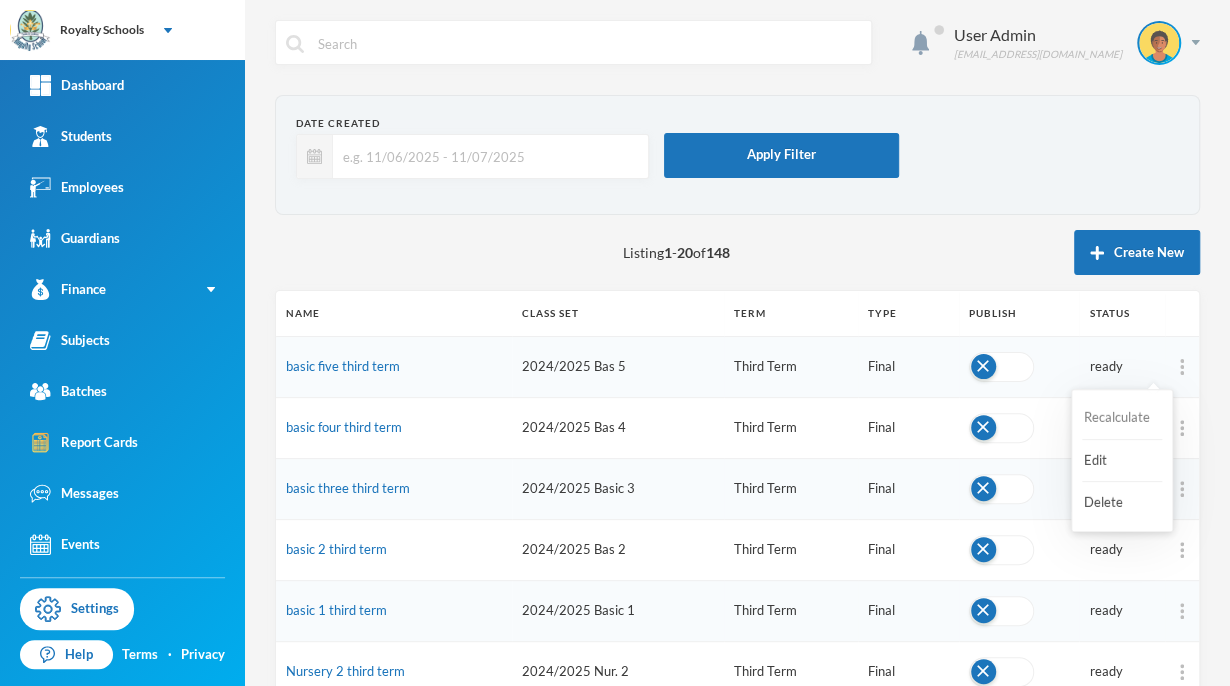 click on "Recalculate" at bounding box center (1122, 418) 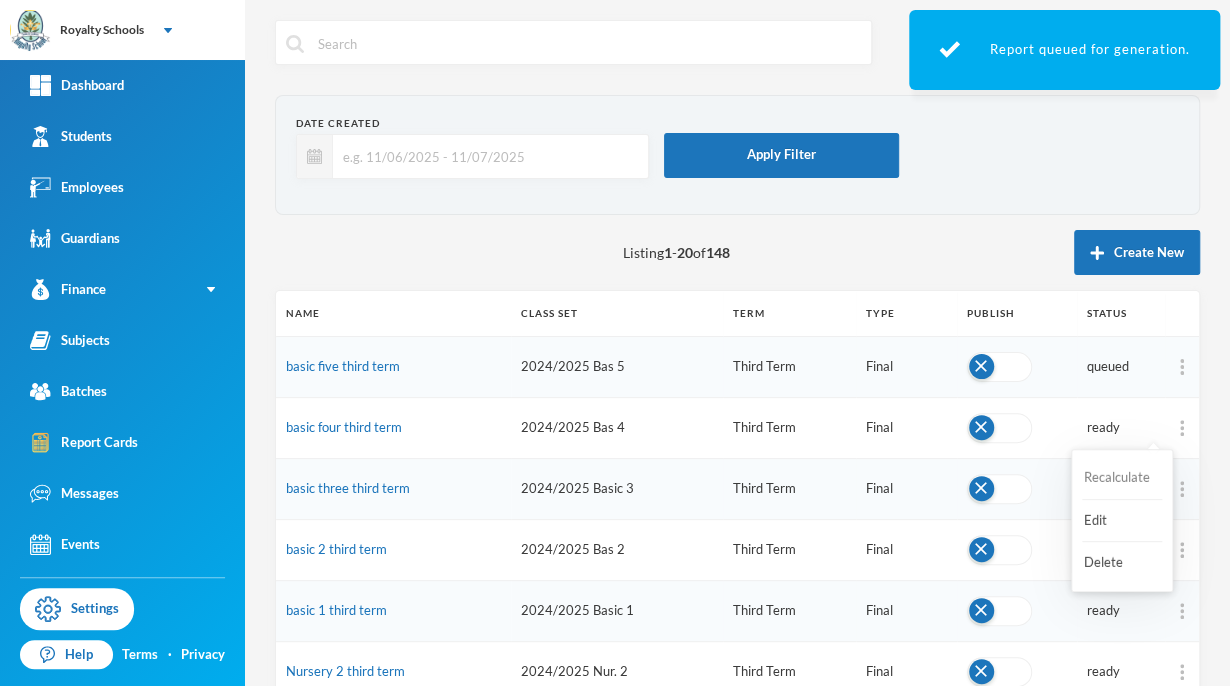 click on "Recalculate" at bounding box center (1122, 478) 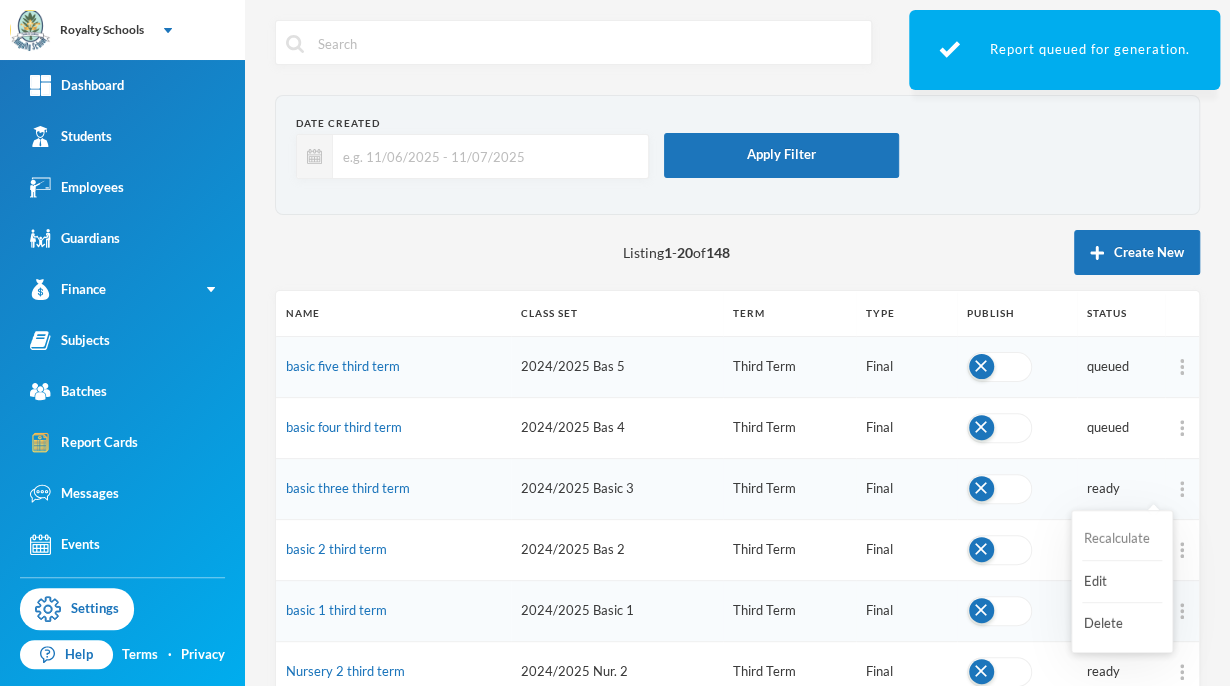click on "Recalculate" at bounding box center [1122, 539] 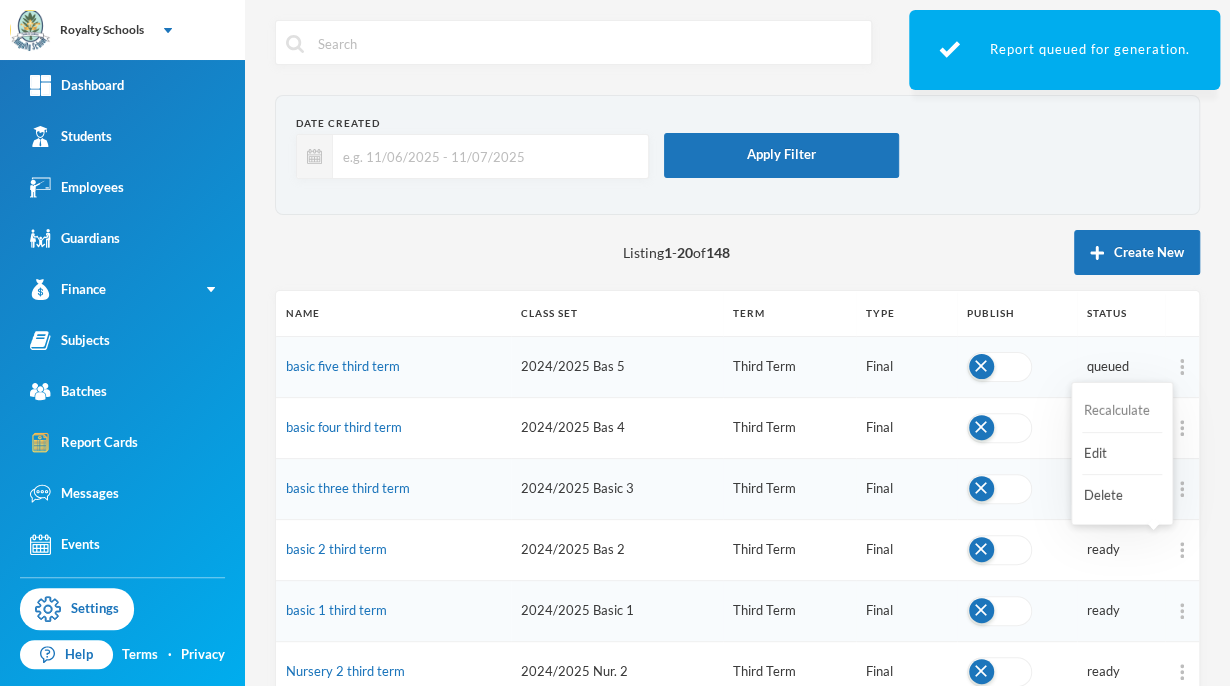 click on "Recalculate" at bounding box center [1122, 411] 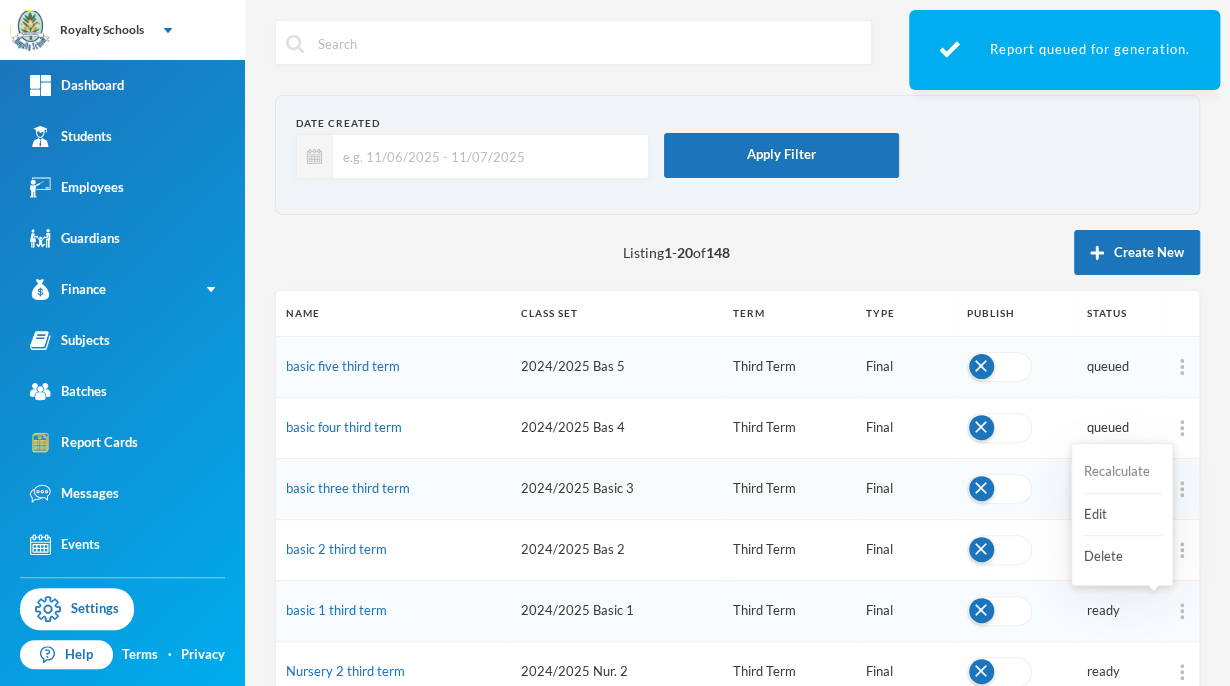 click on "Recalculate" at bounding box center (1122, 472) 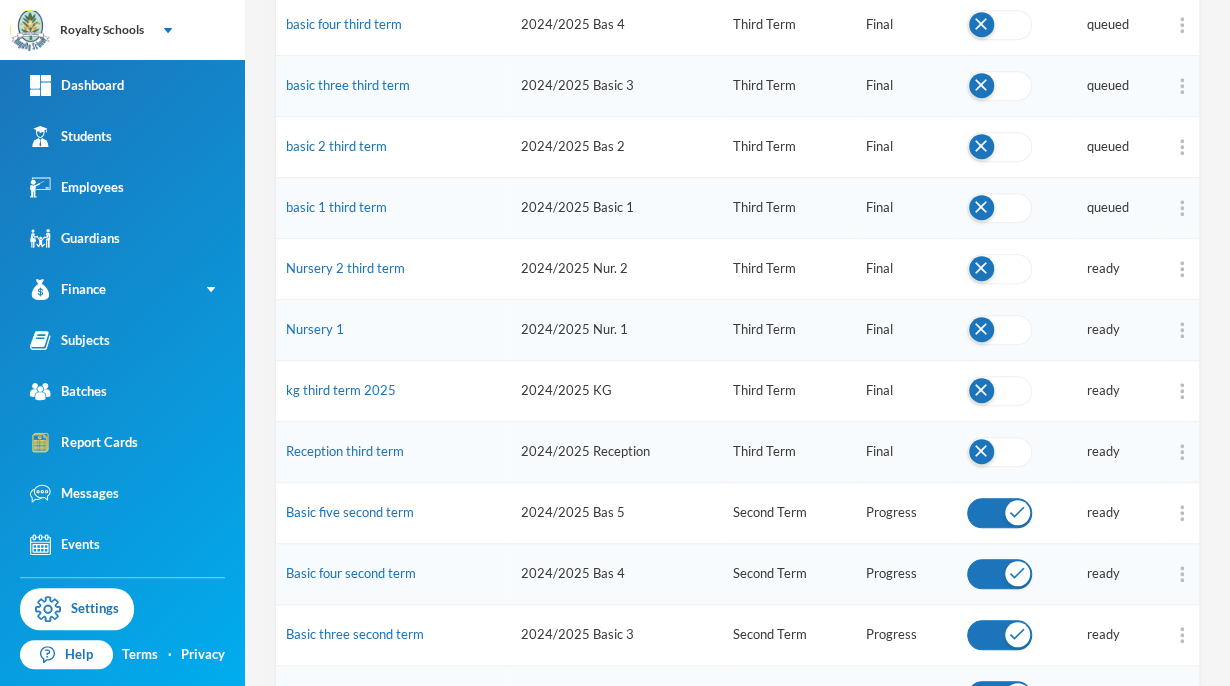 scroll, scrollTop: 414, scrollLeft: 0, axis: vertical 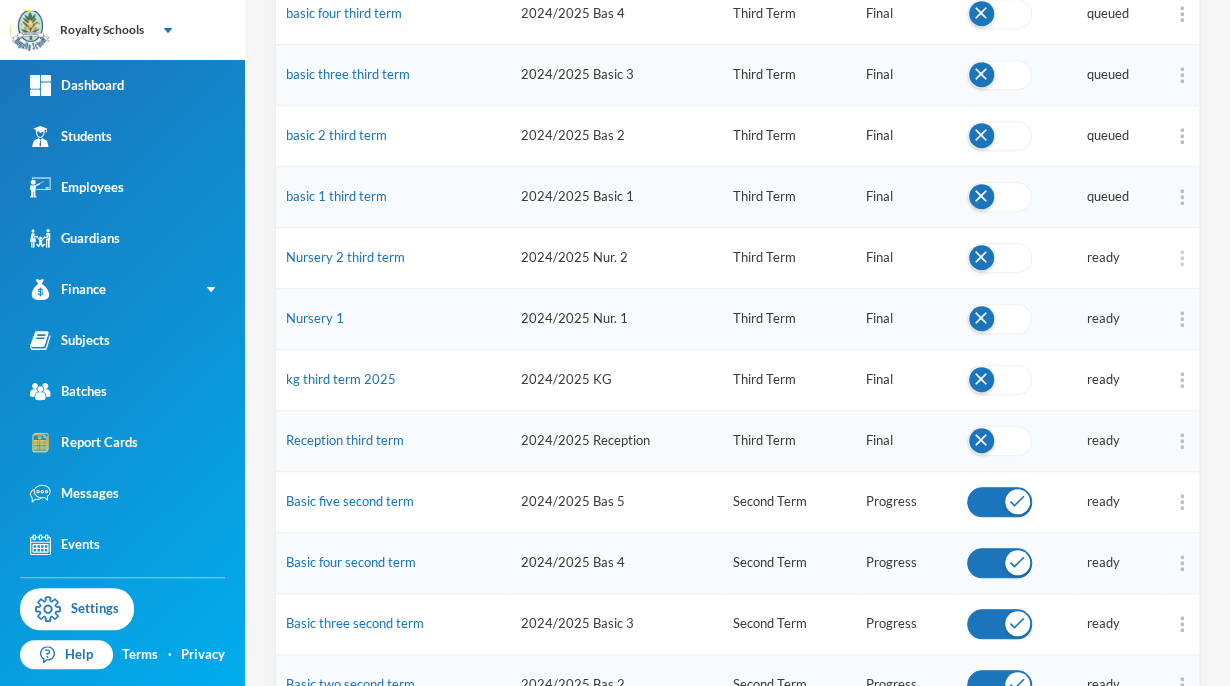 click at bounding box center [1182, 258] 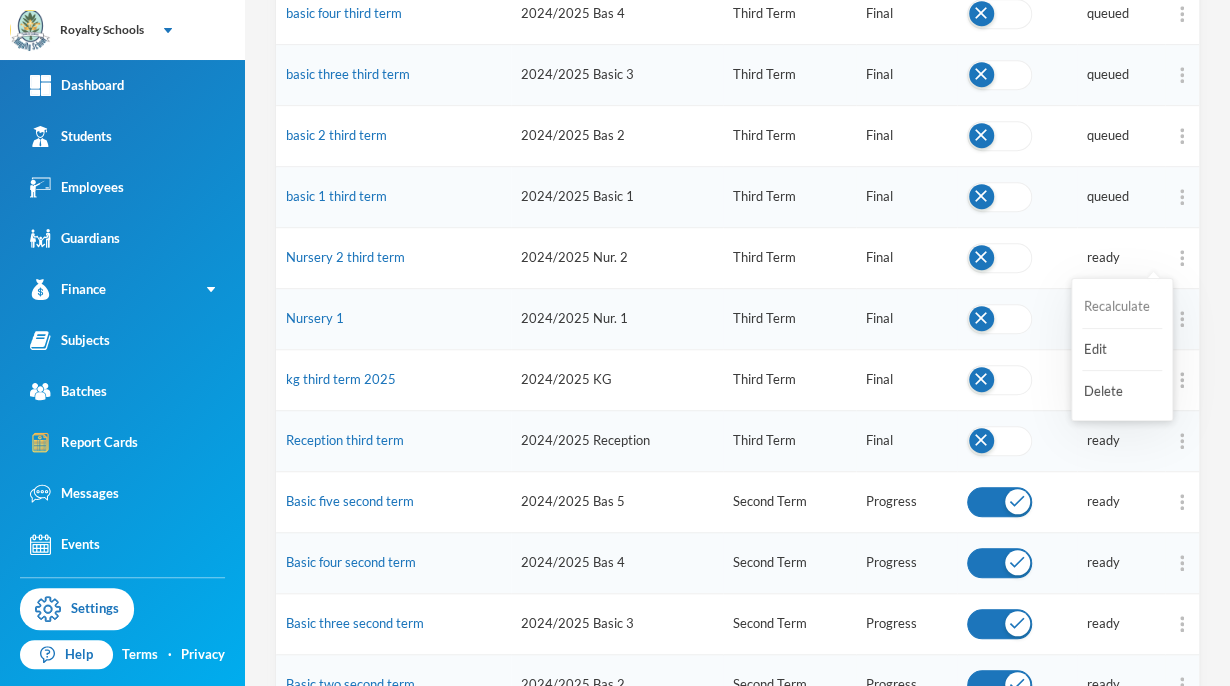 click on "Recalculate" at bounding box center (1122, 307) 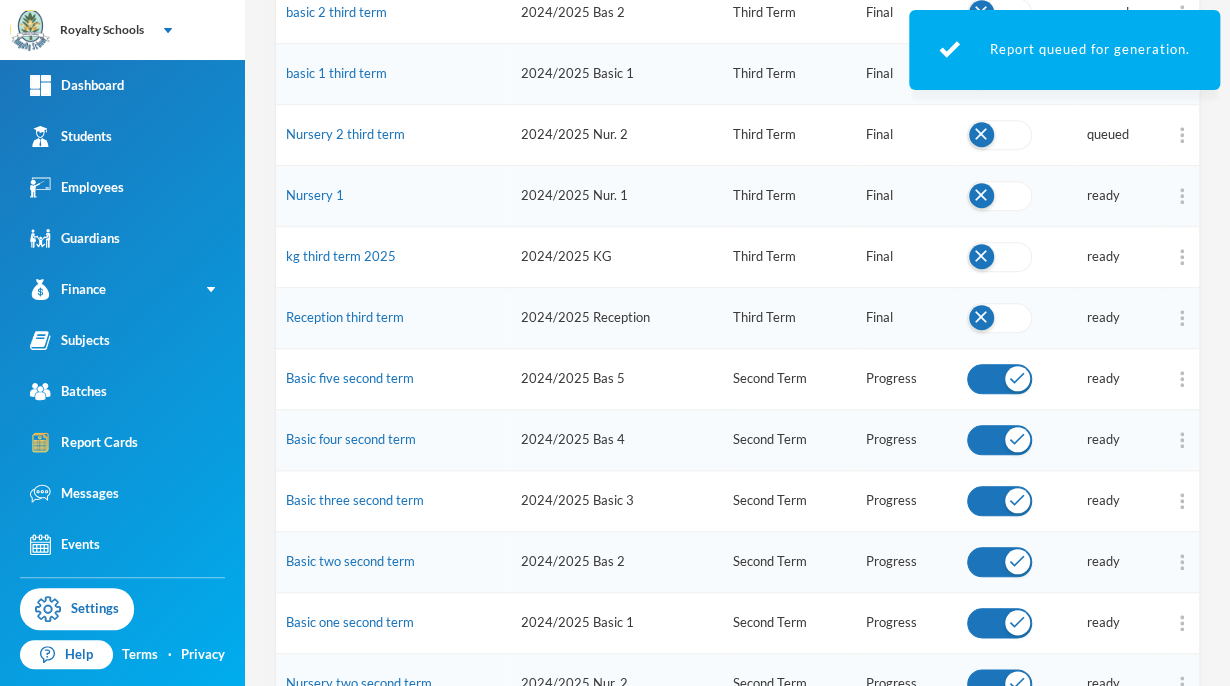 scroll, scrollTop: 544, scrollLeft: 0, axis: vertical 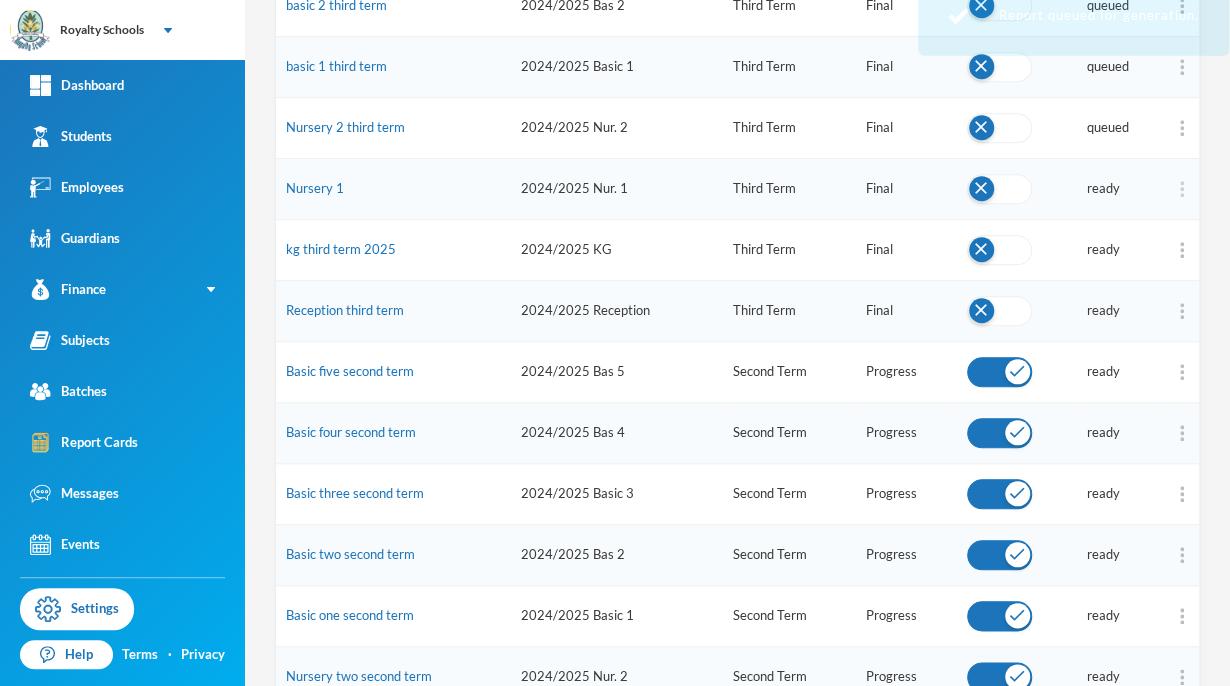 click at bounding box center (1182, 189) 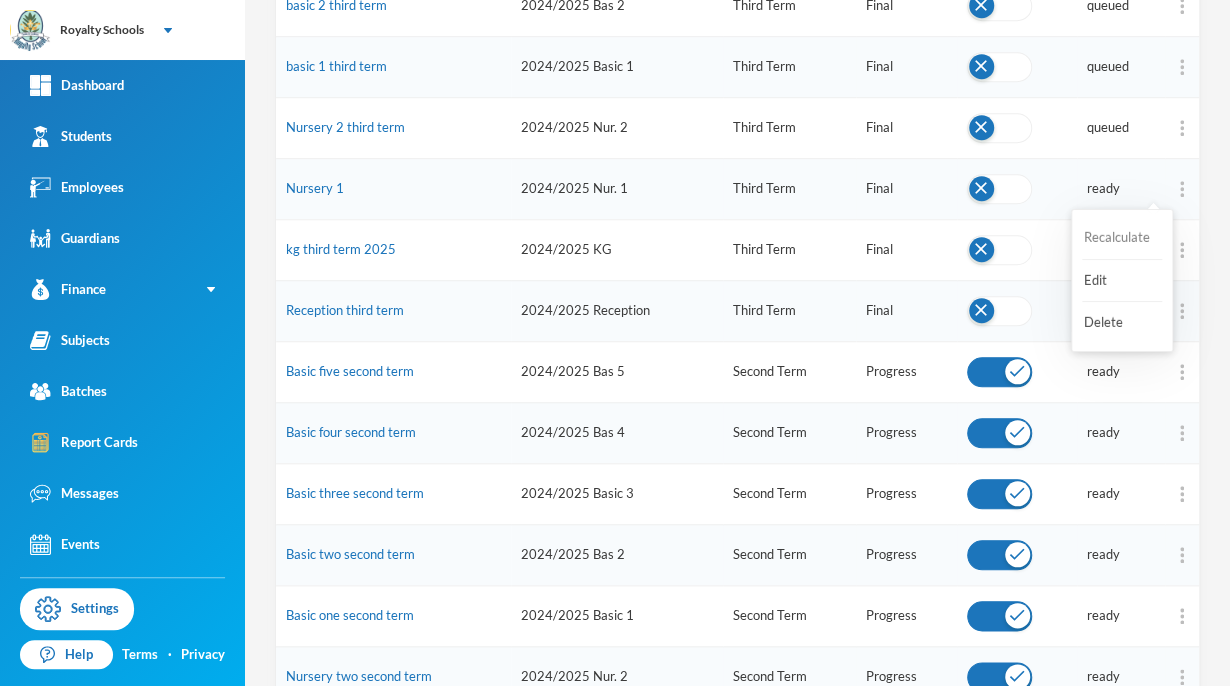 click on "Recalculate" at bounding box center (1122, 238) 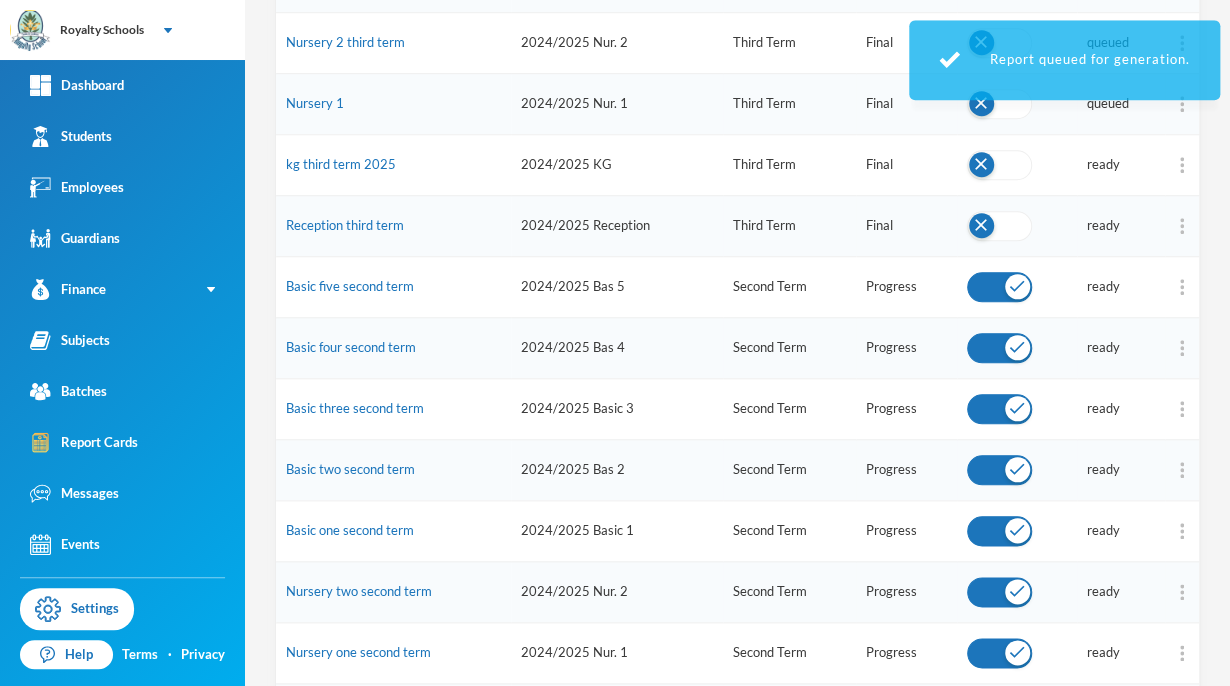 scroll, scrollTop: 639, scrollLeft: 0, axis: vertical 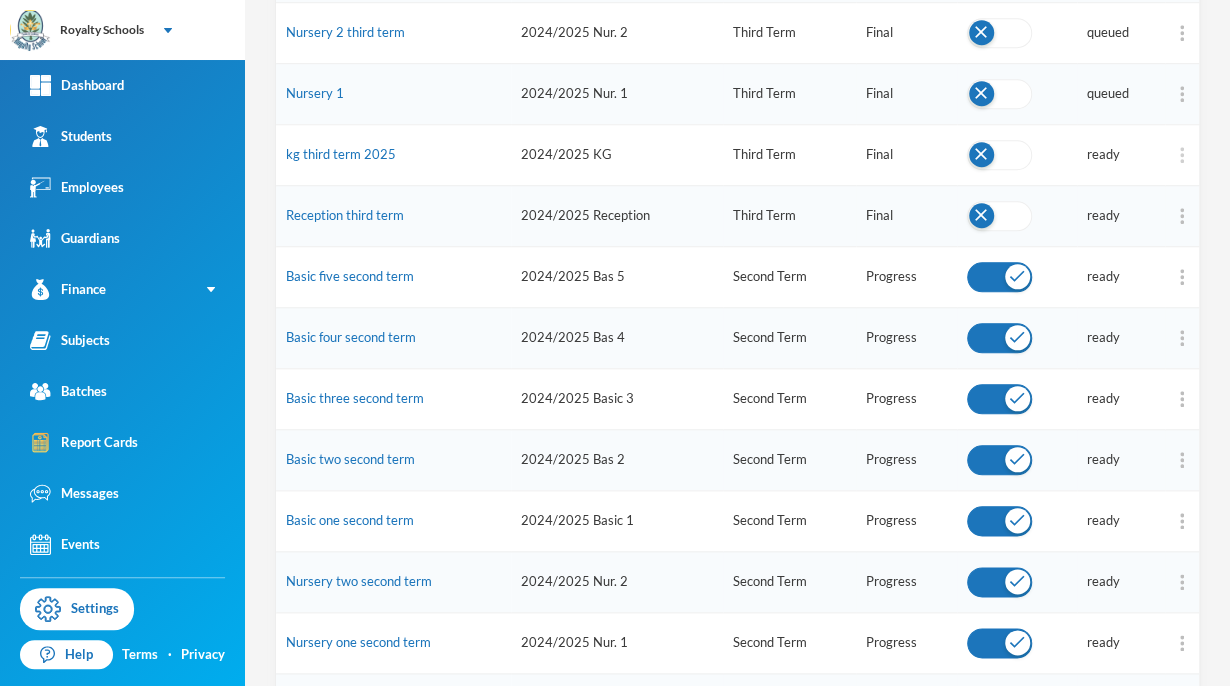 click at bounding box center [1182, 155] 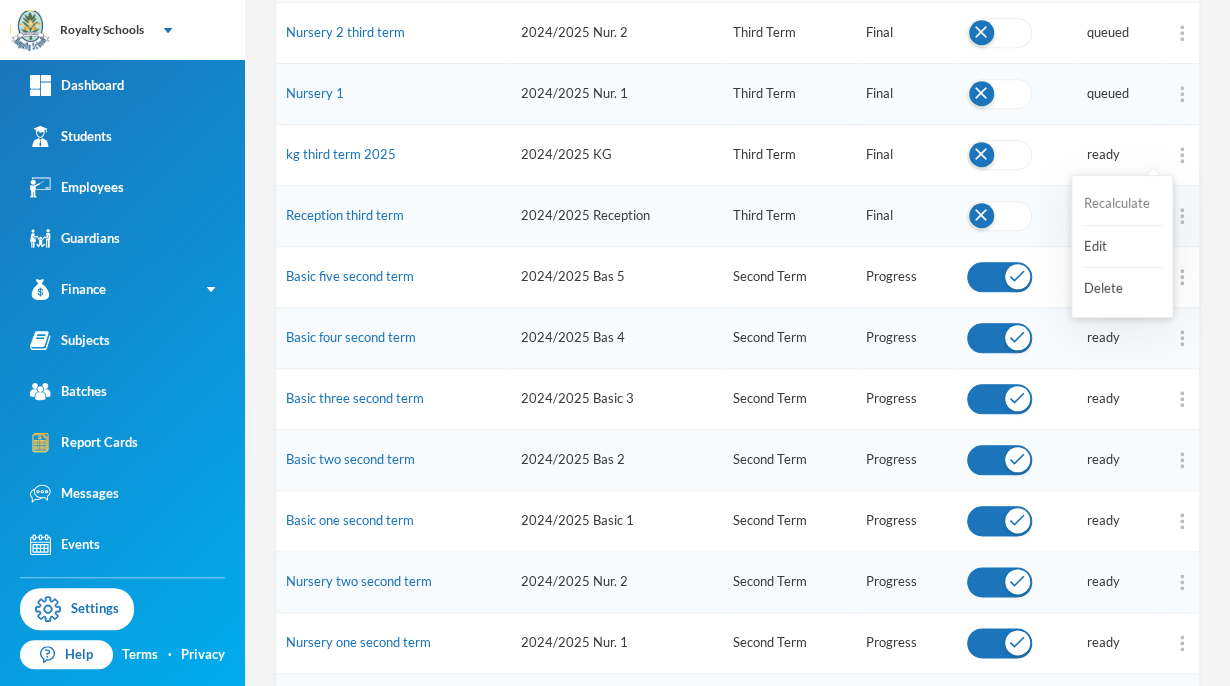 click on "Recalculate" at bounding box center (1122, 204) 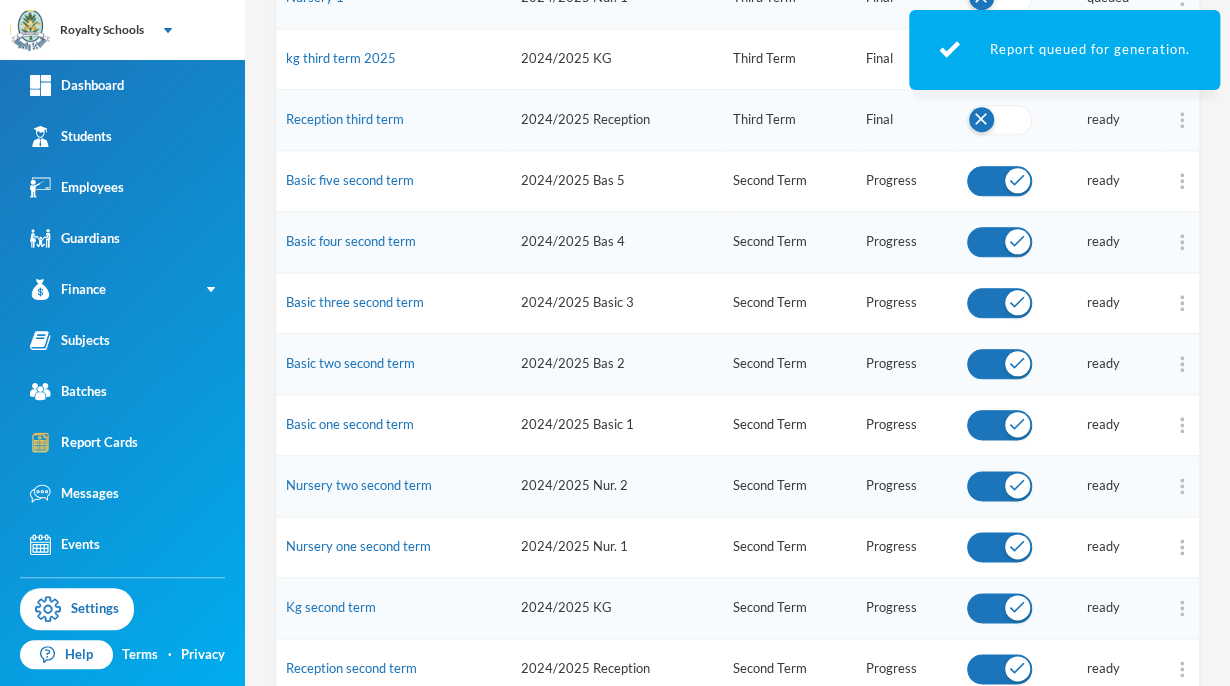 scroll, scrollTop: 743, scrollLeft: 0, axis: vertical 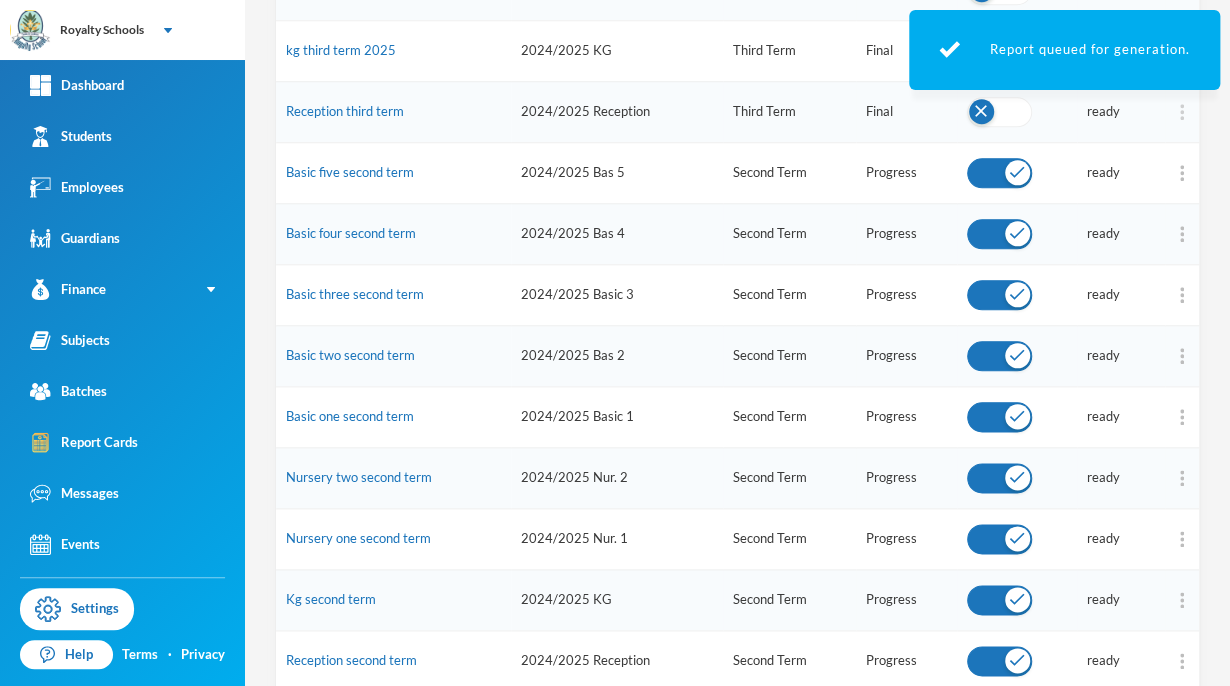 click at bounding box center [1182, 112] 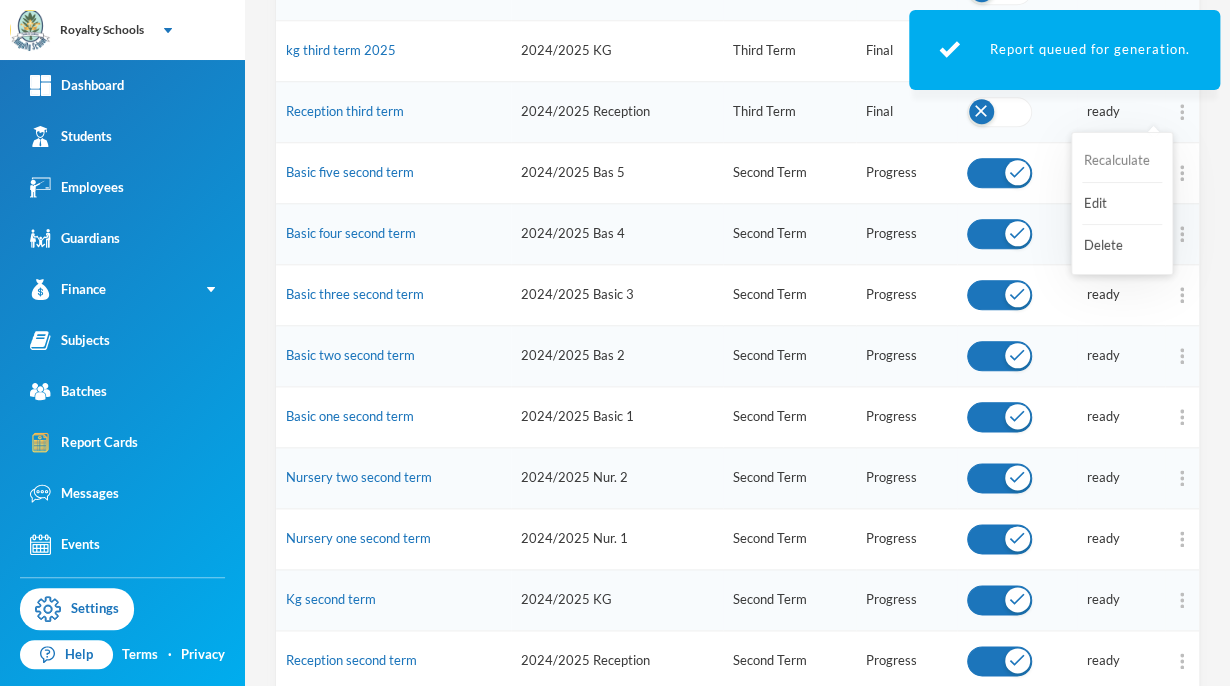 click on "Recalculate" at bounding box center [1122, 161] 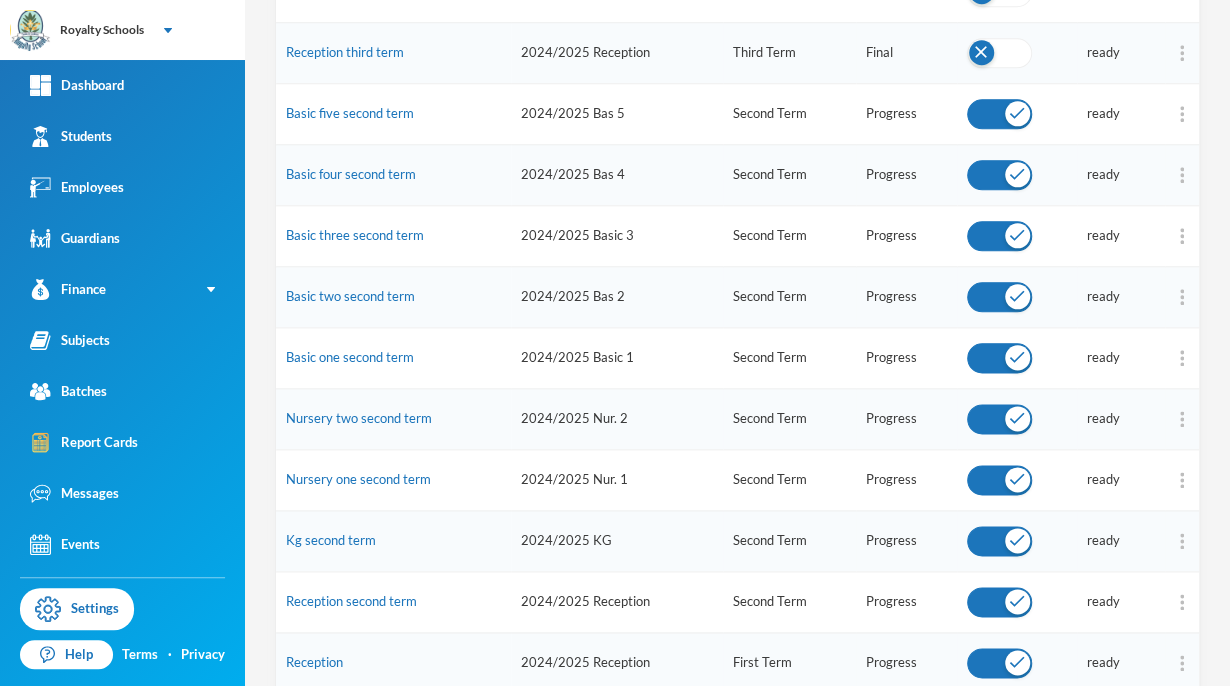 scroll, scrollTop: 812, scrollLeft: 0, axis: vertical 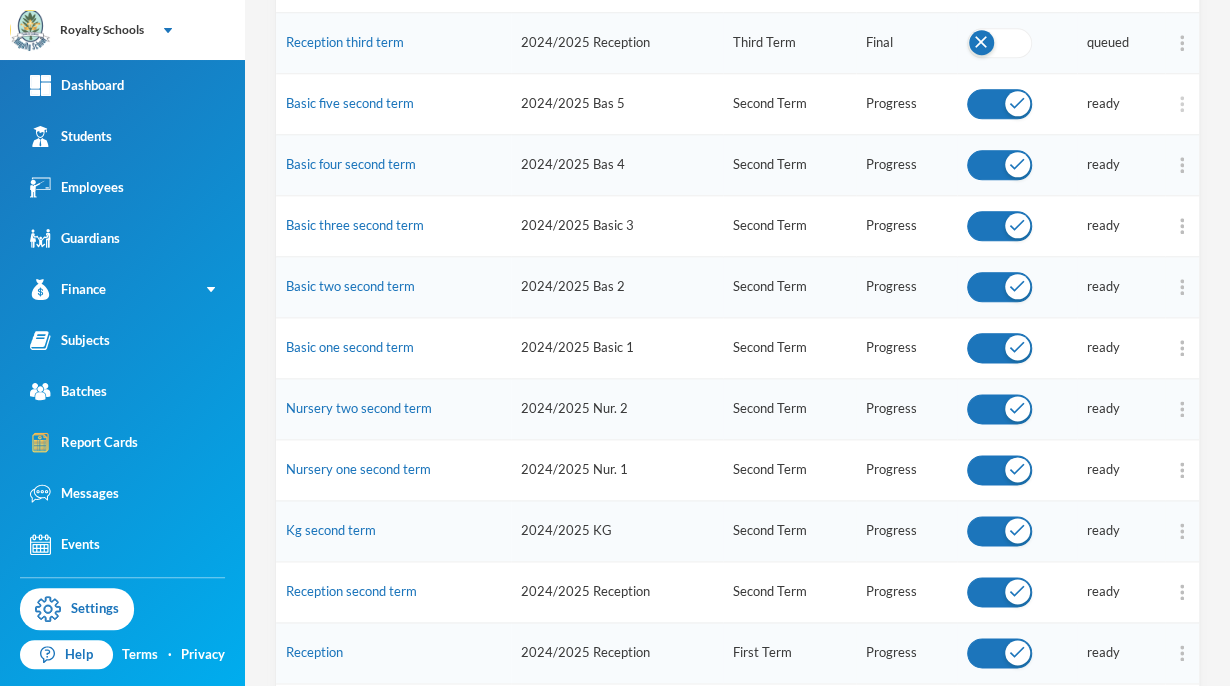 click at bounding box center (1182, 104) 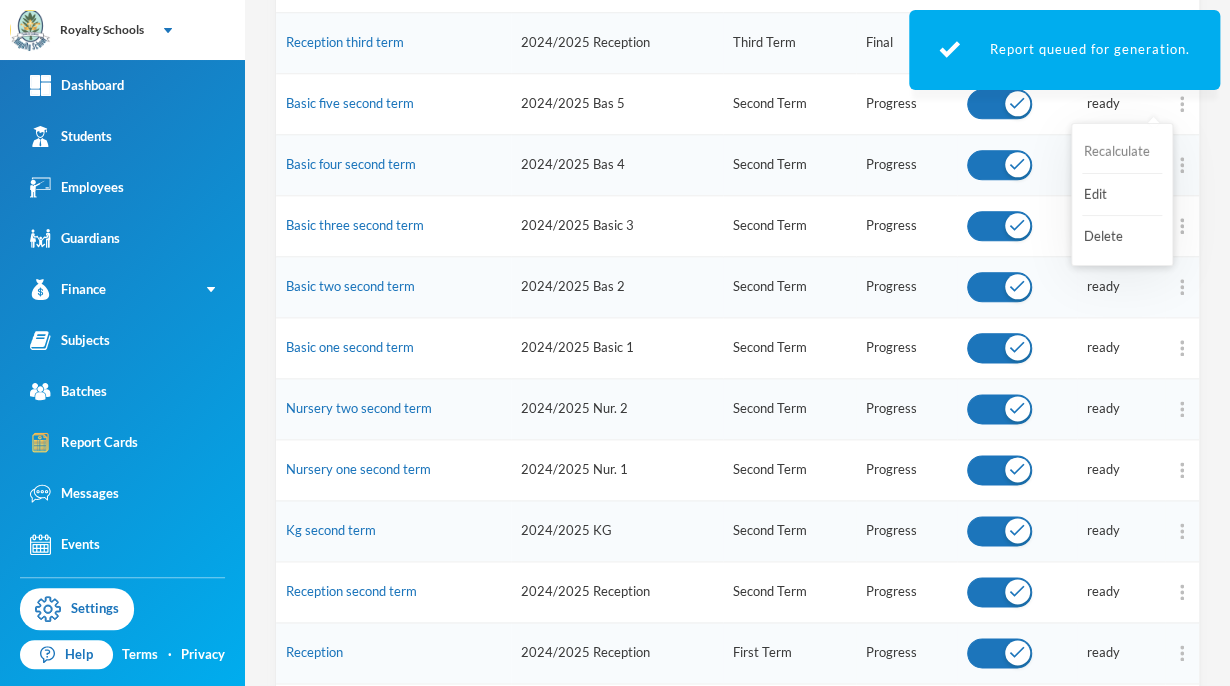 click on "Recalculate" at bounding box center [1122, 152] 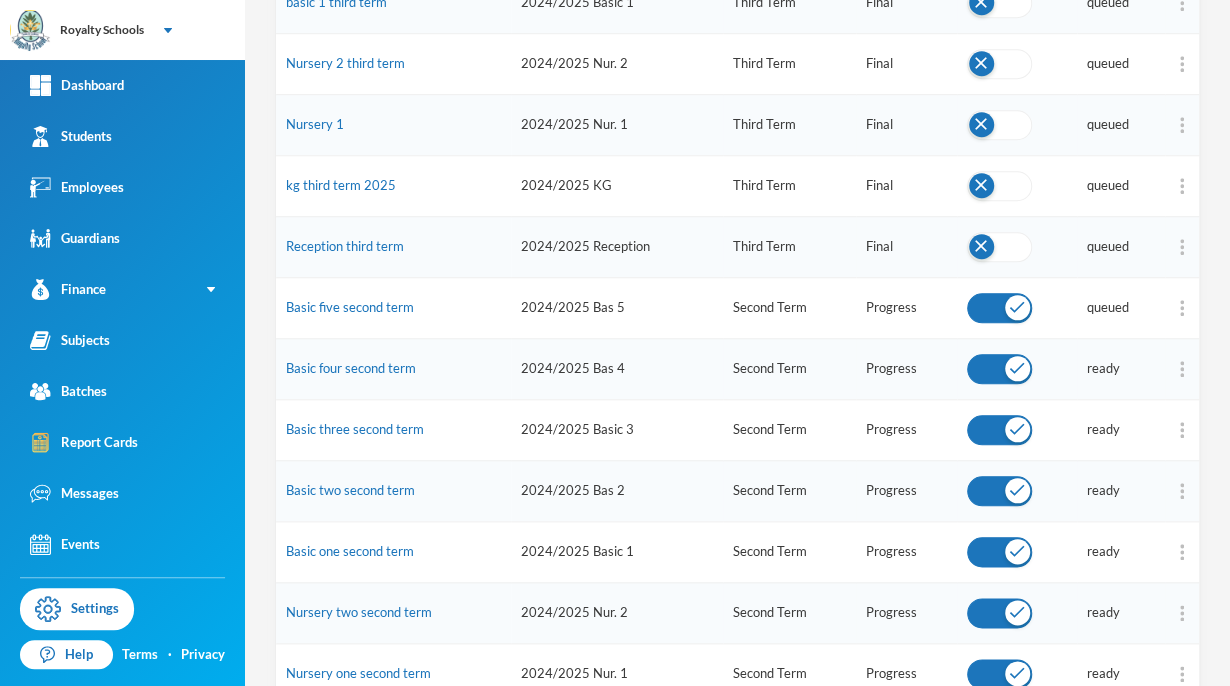 scroll, scrollTop: 609, scrollLeft: 0, axis: vertical 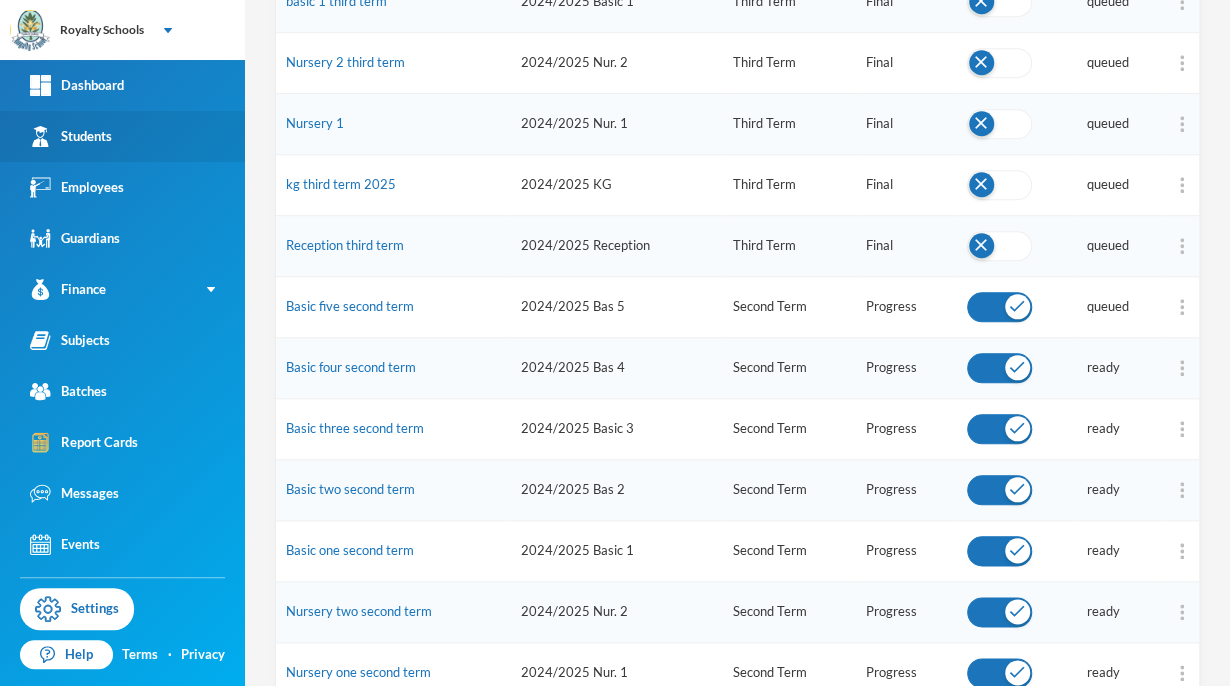 click on "Students" at bounding box center [71, 136] 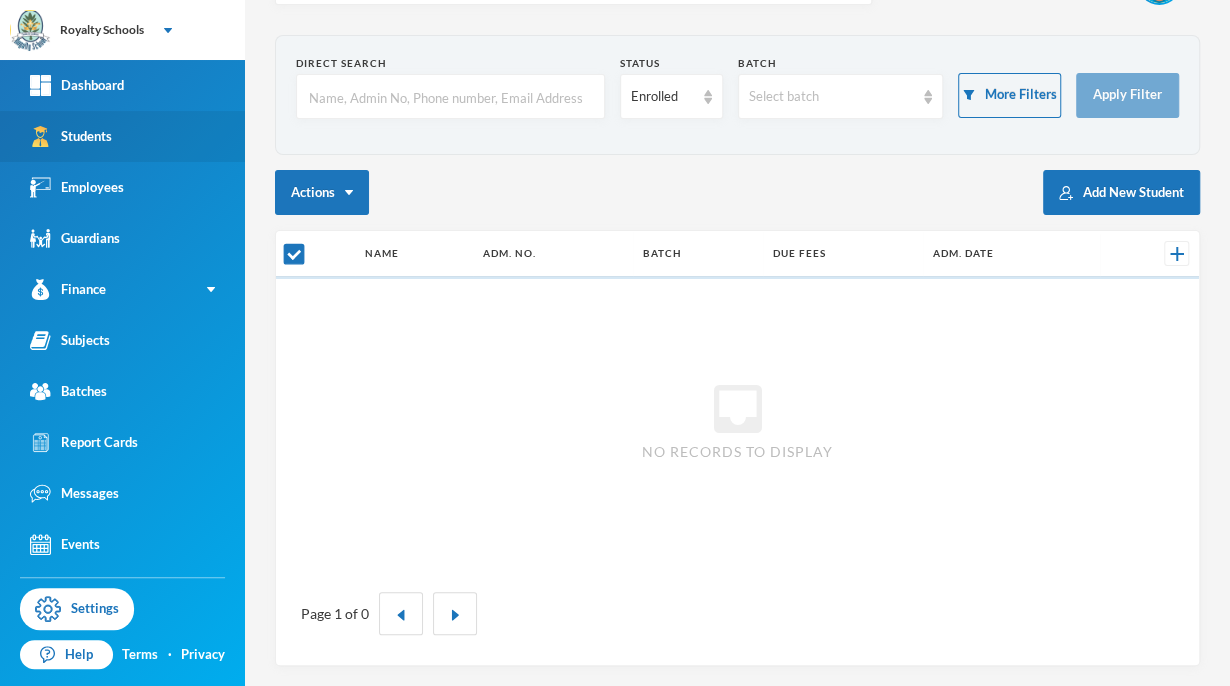 scroll, scrollTop: 59, scrollLeft: 0, axis: vertical 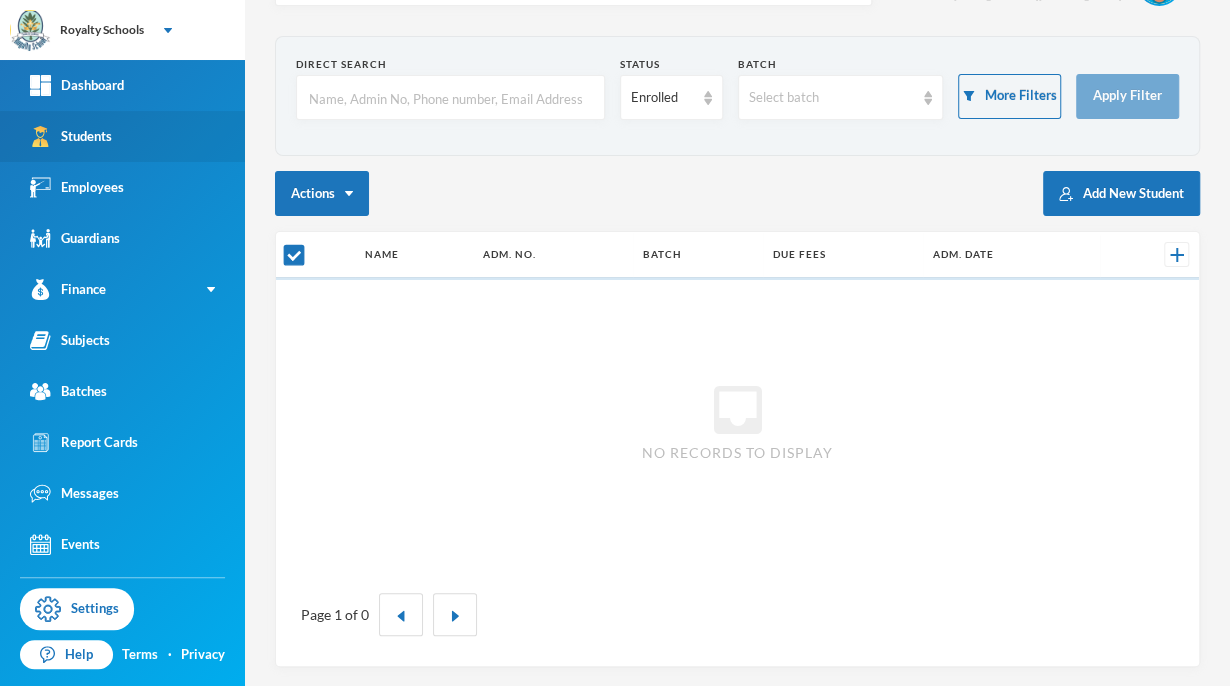 checkbox on "false" 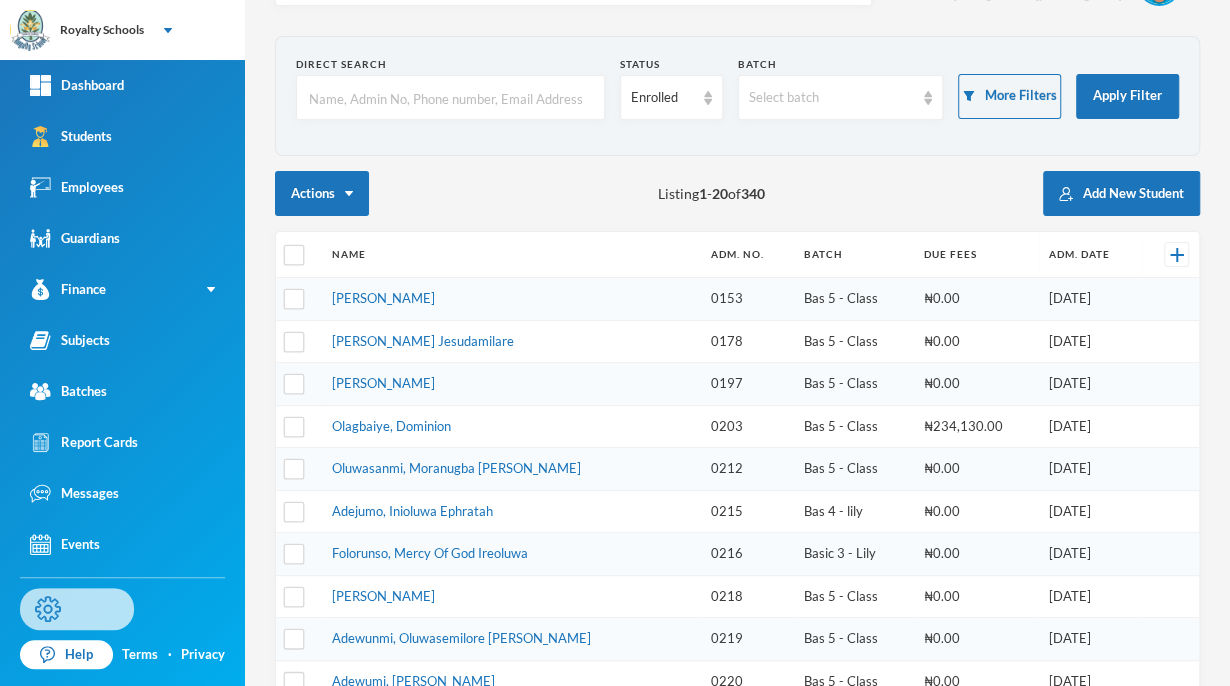 click on "Settings" at bounding box center (77, 609) 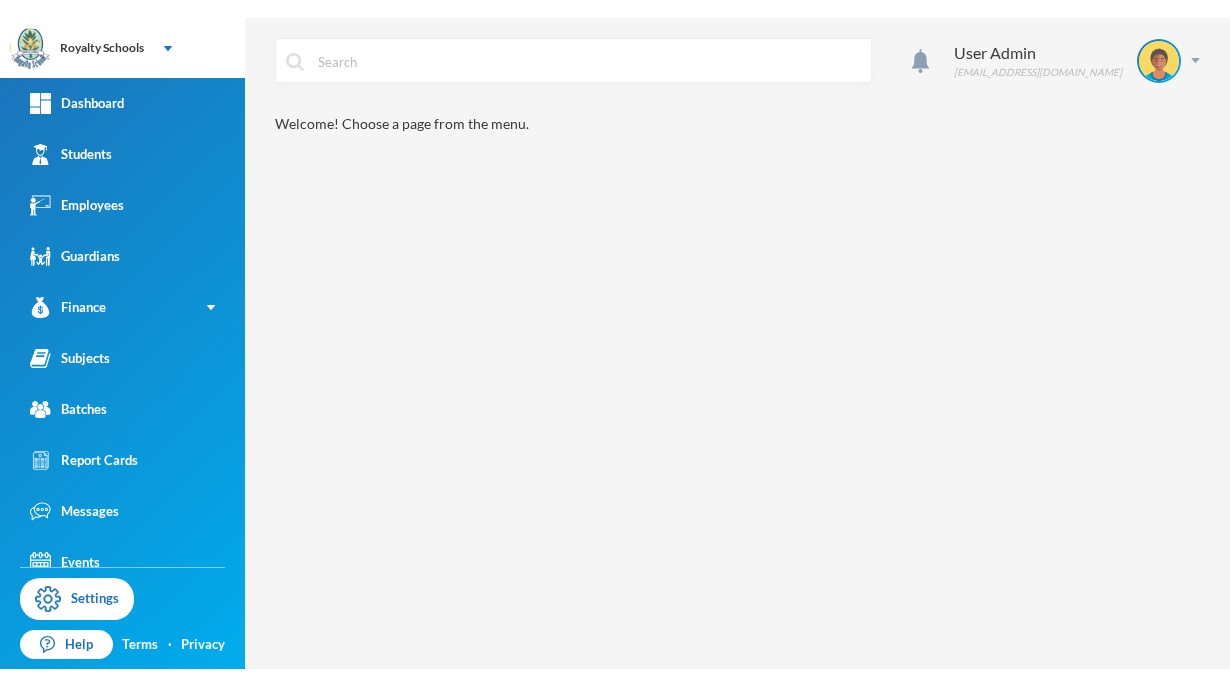 scroll, scrollTop: 0, scrollLeft: 0, axis: both 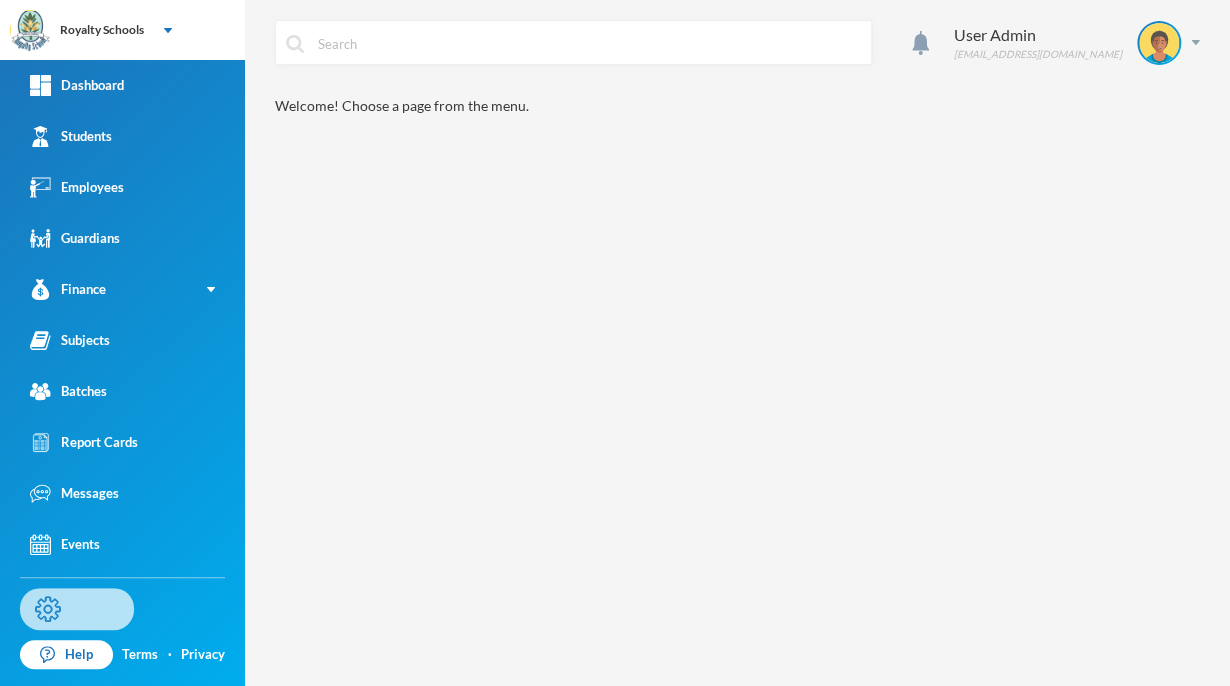 click on "Settings" at bounding box center (77, 609) 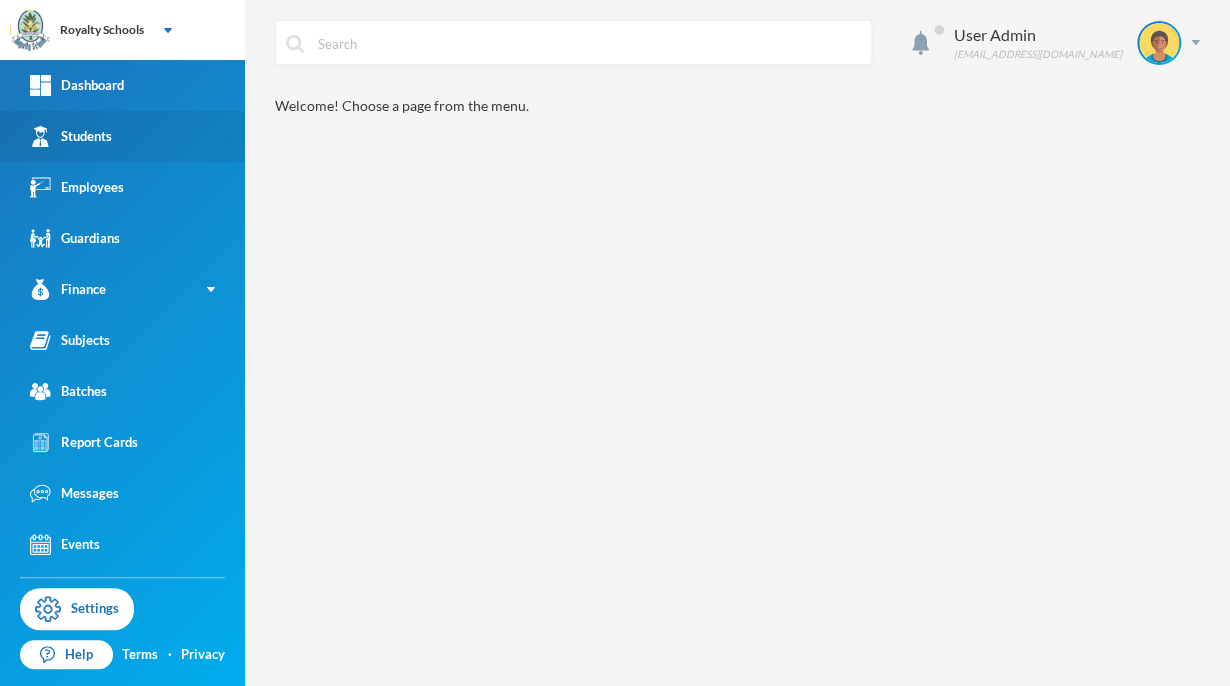 click on "Students" at bounding box center (122, 136) 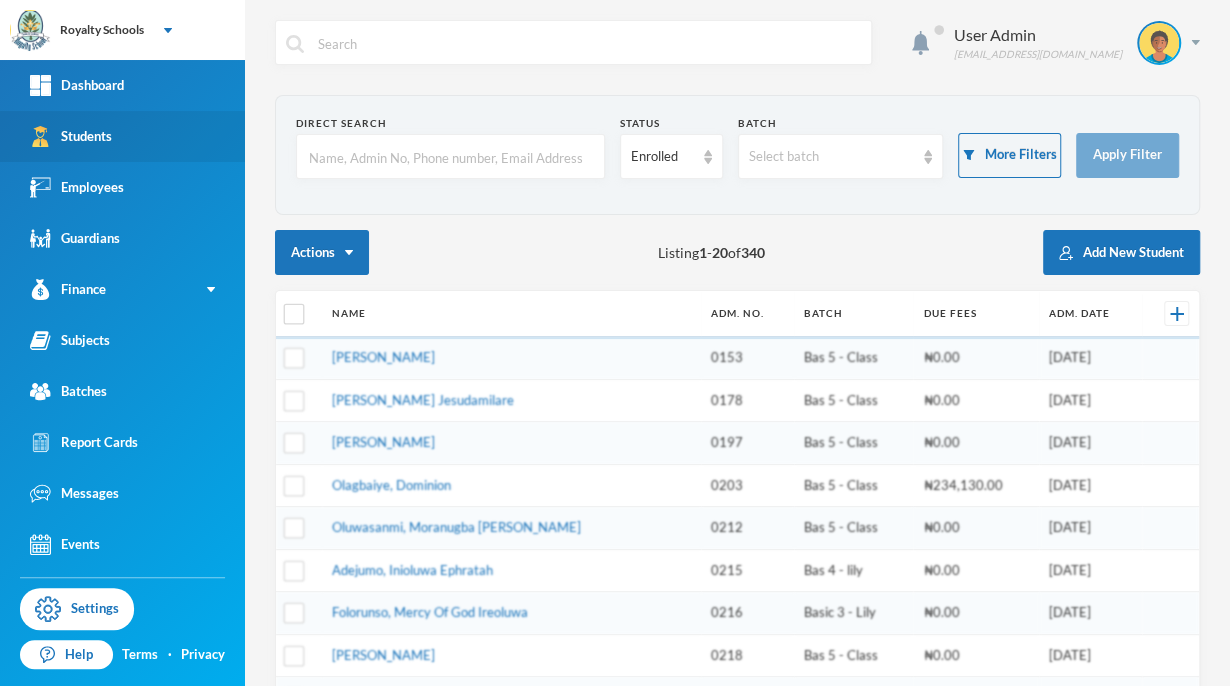 scroll, scrollTop: 0, scrollLeft: 0, axis: both 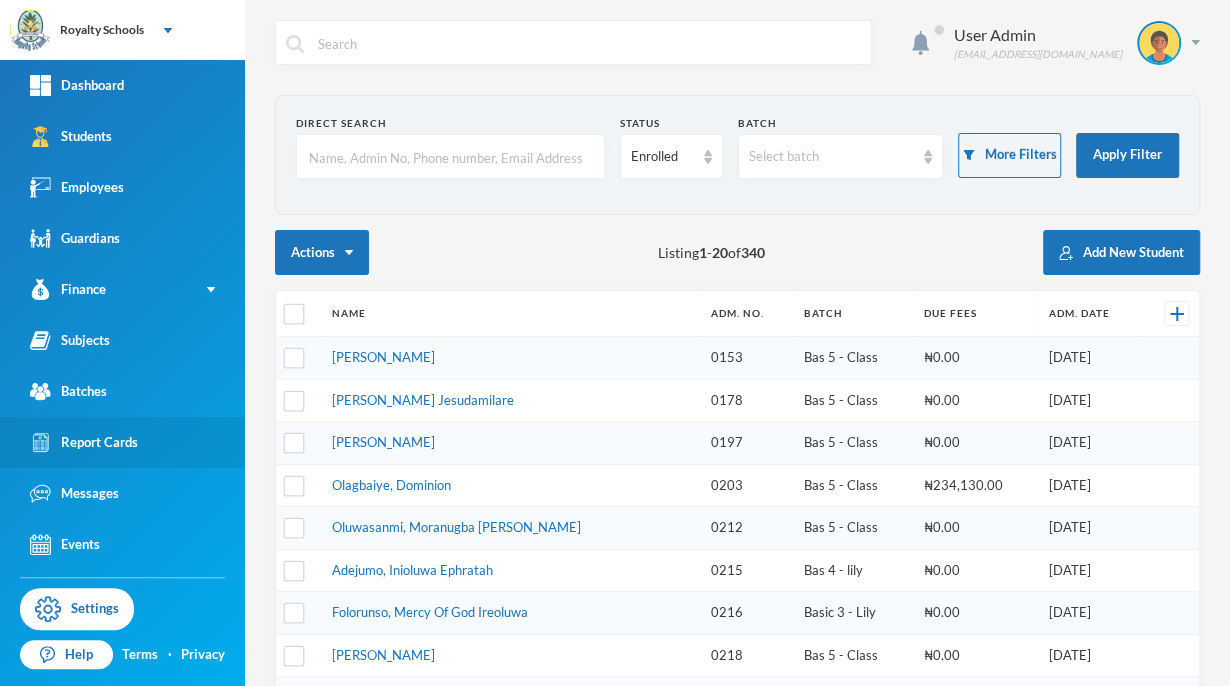 click on "Report Cards" at bounding box center (84, 442) 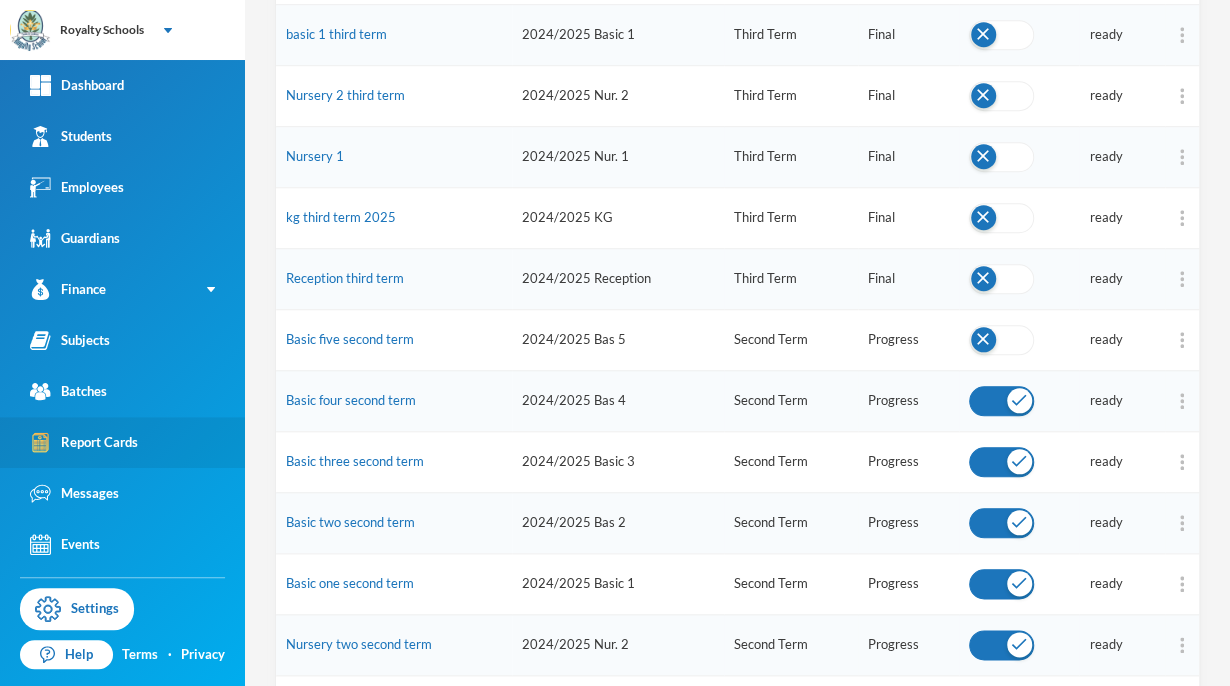 scroll, scrollTop: 577, scrollLeft: 0, axis: vertical 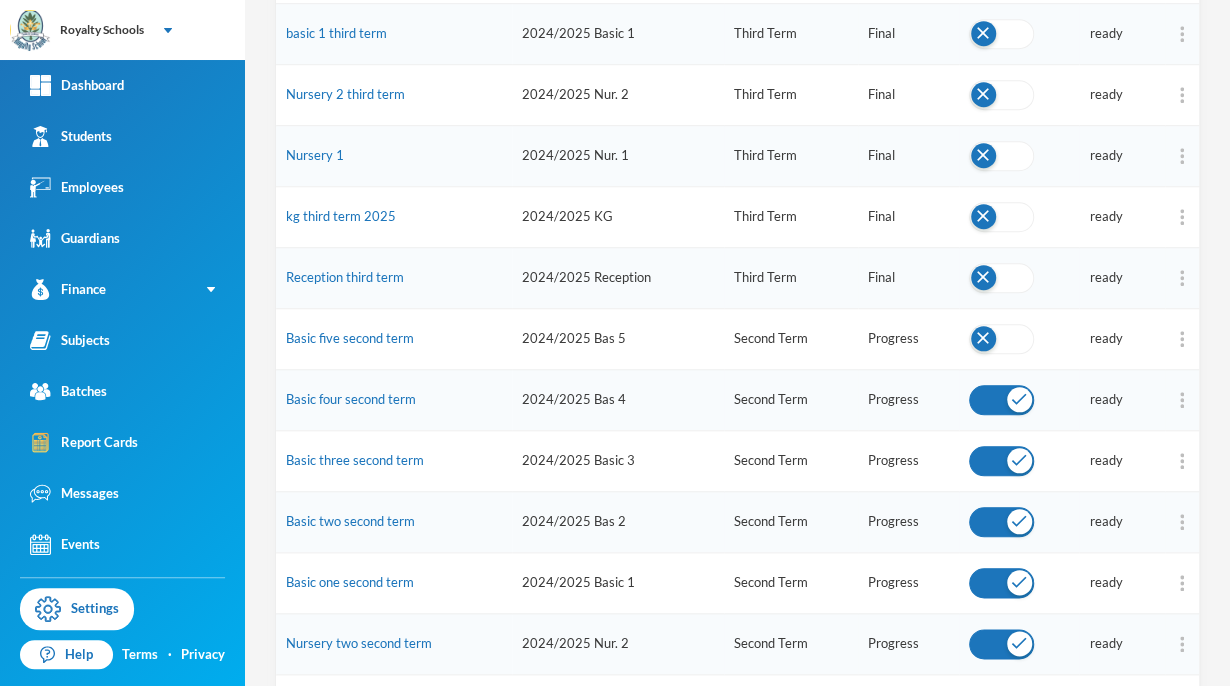 click at bounding box center [1001, 339] 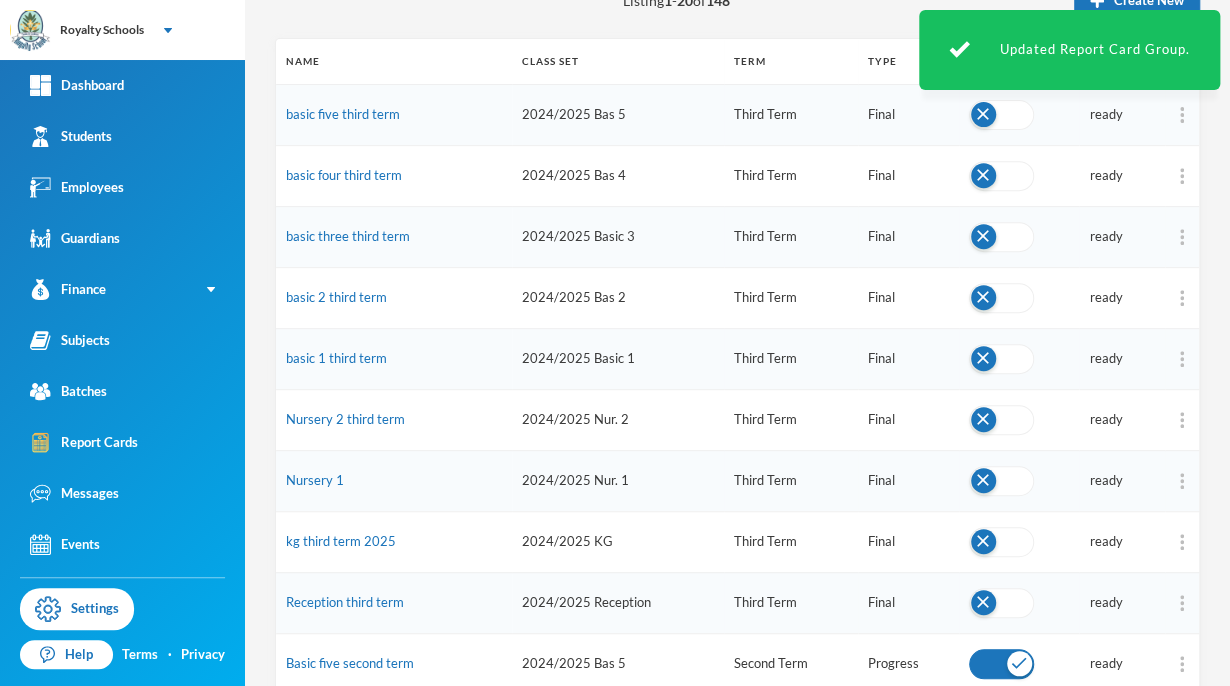 click on "ready" at bounding box center (1121, 480) 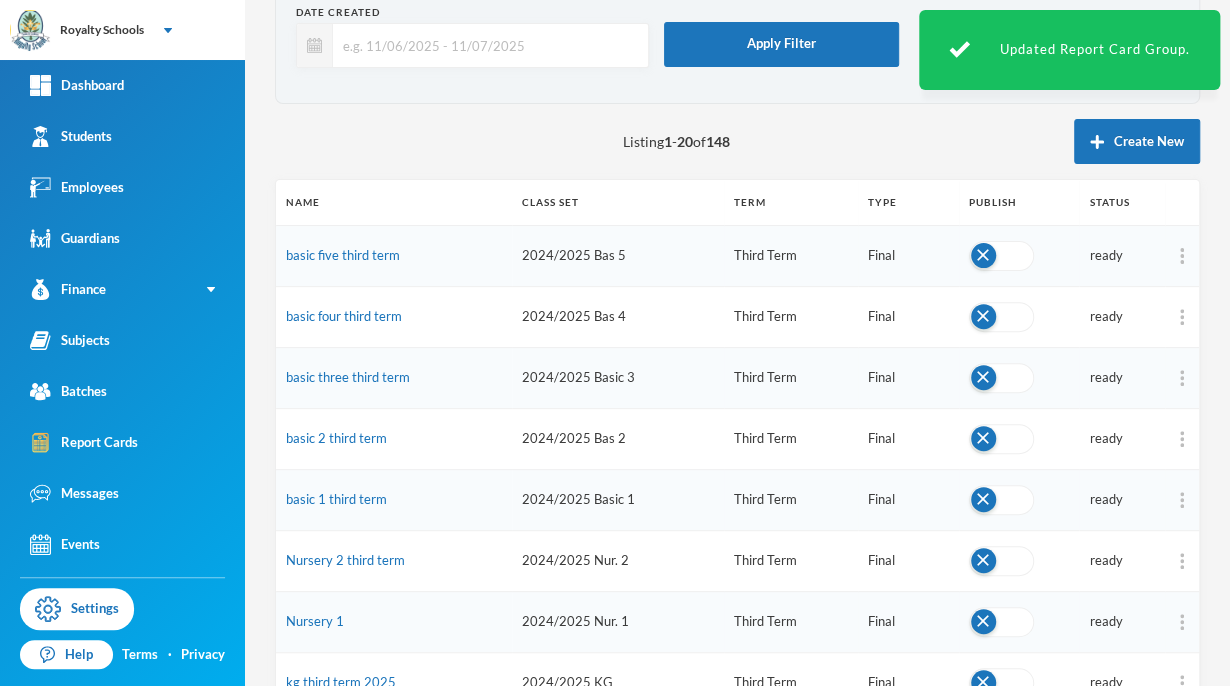 scroll, scrollTop: 114, scrollLeft: 0, axis: vertical 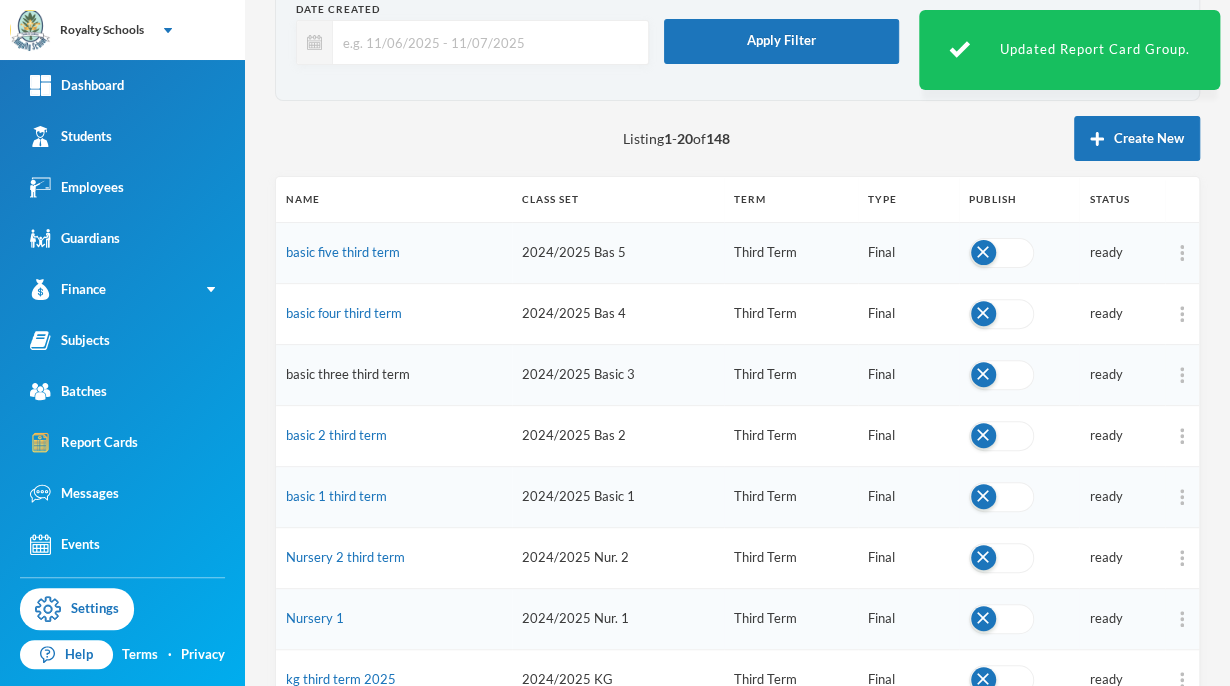 click on "basic three third term" at bounding box center (348, 374) 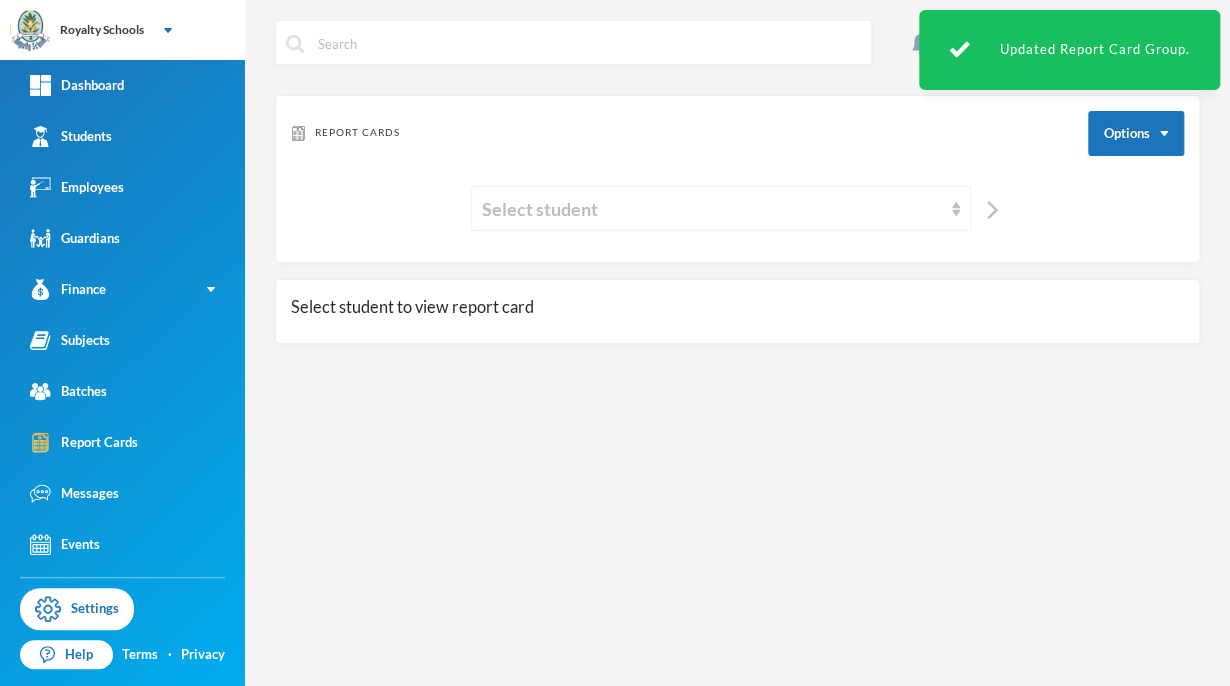scroll, scrollTop: 0, scrollLeft: 0, axis: both 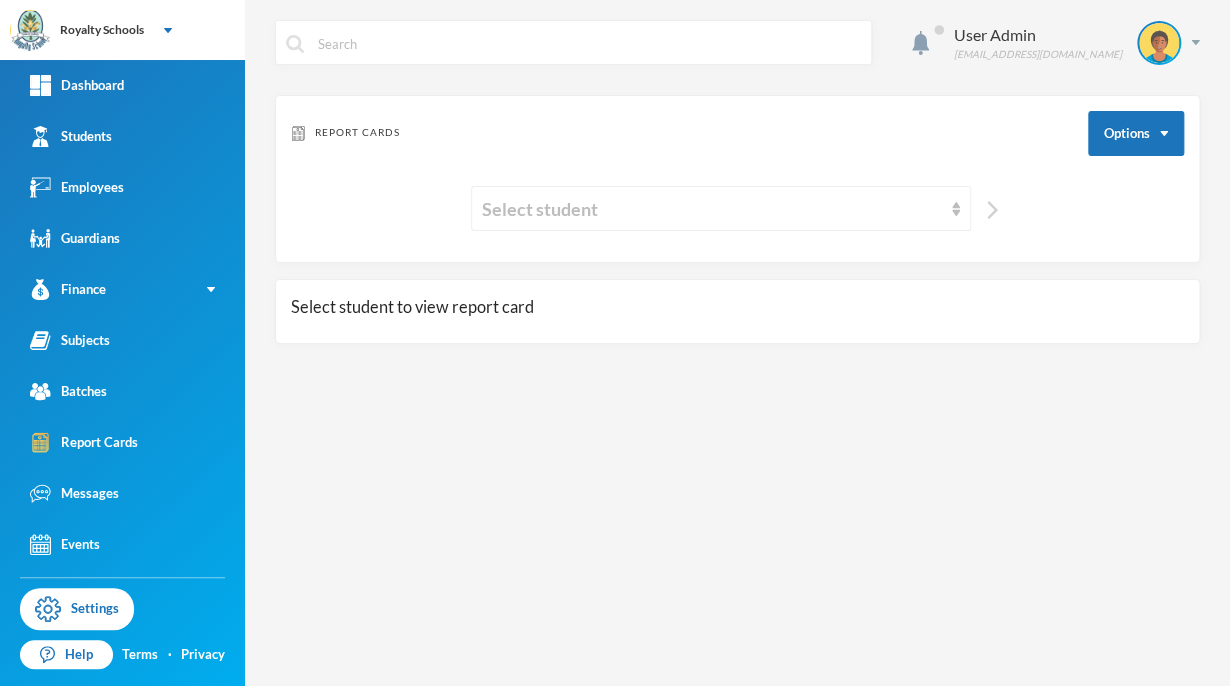 click at bounding box center (992, 210) 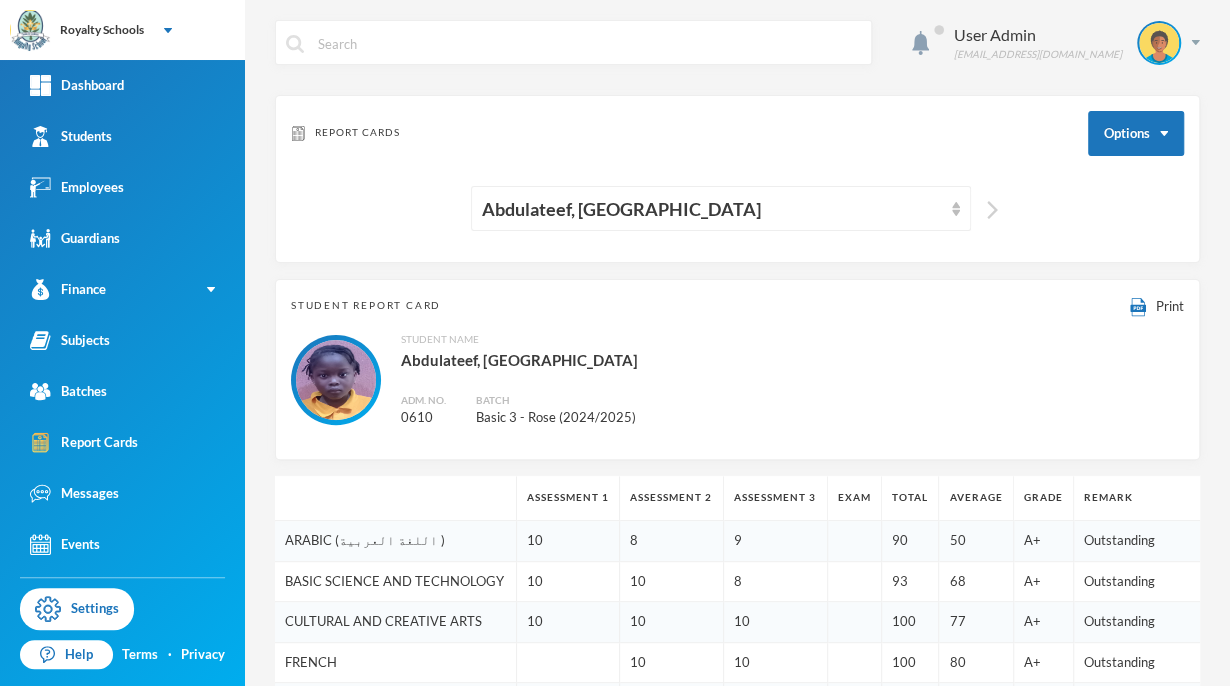 click at bounding box center (992, 210) 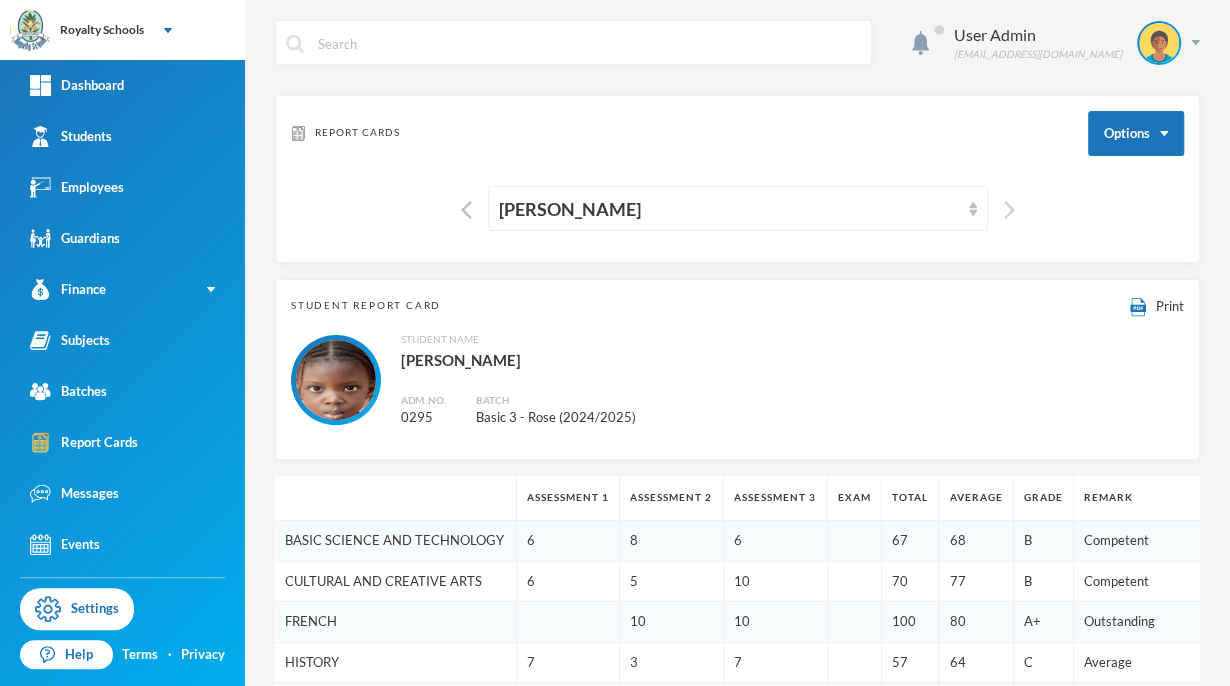 click at bounding box center (1009, 210) 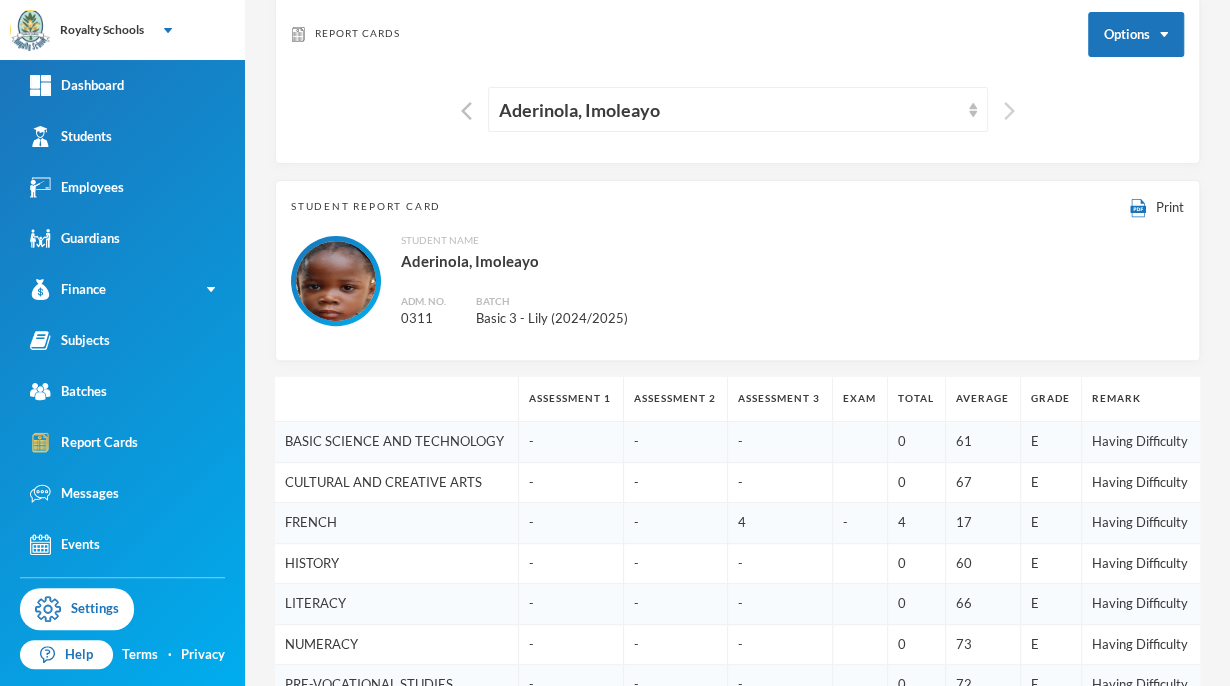 scroll, scrollTop: 96, scrollLeft: 0, axis: vertical 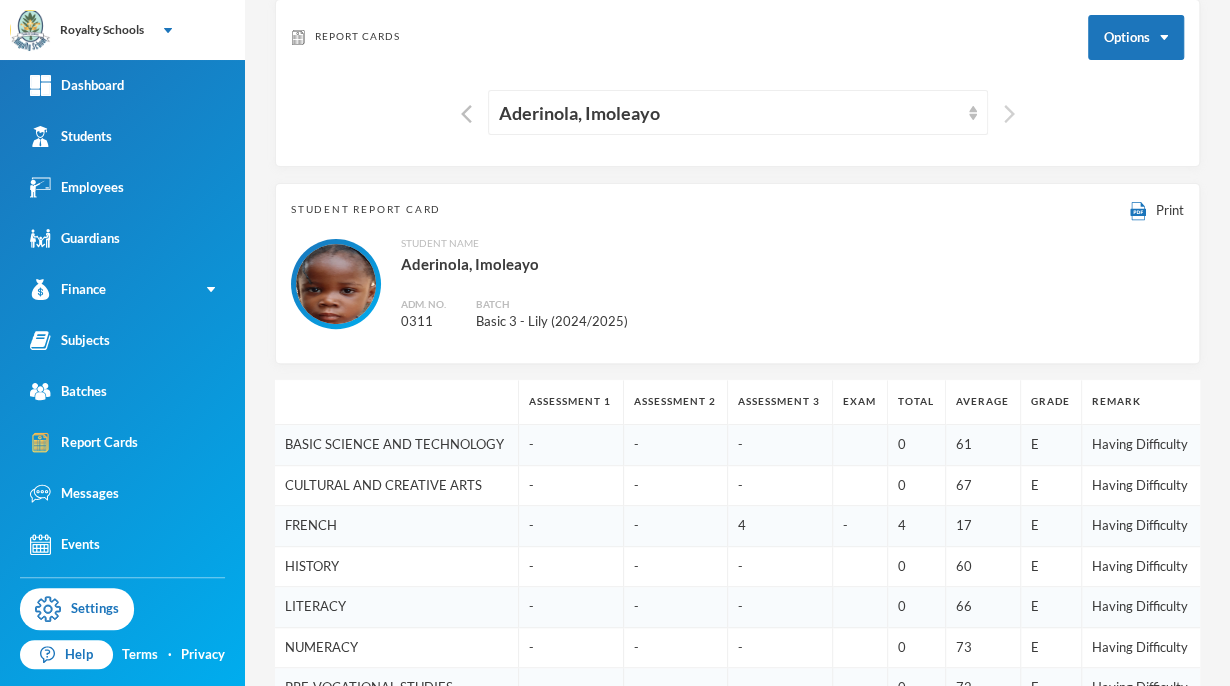 click at bounding box center (1009, 114) 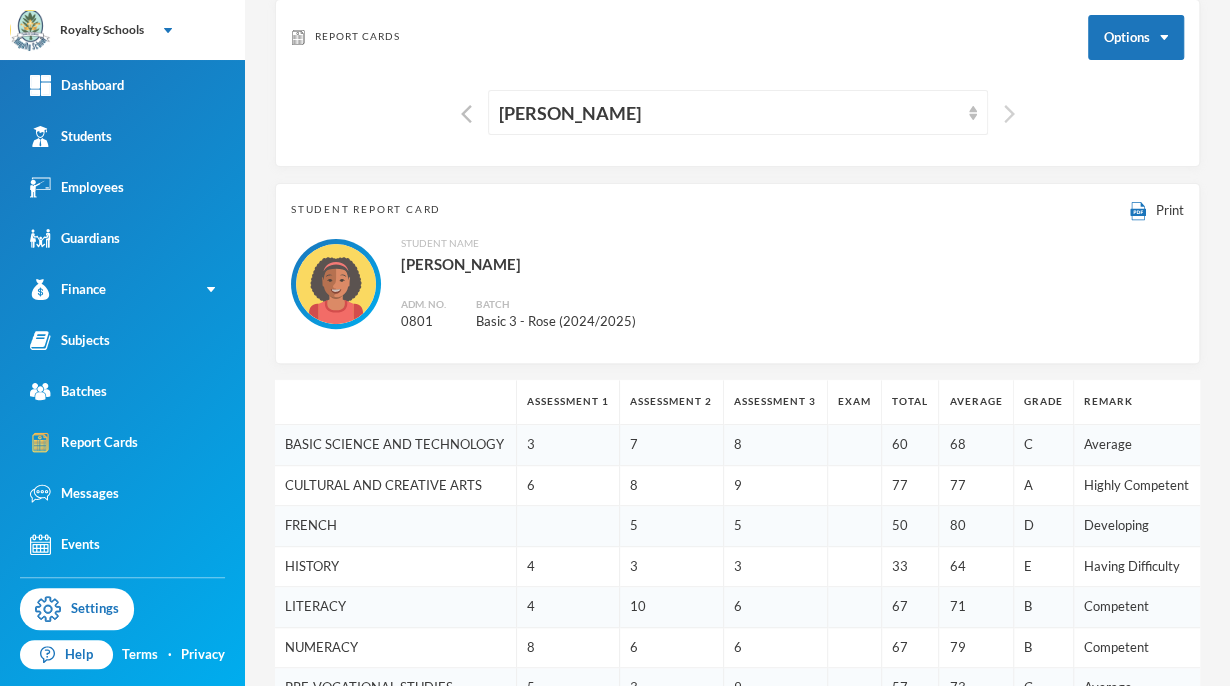 click at bounding box center [1009, 114] 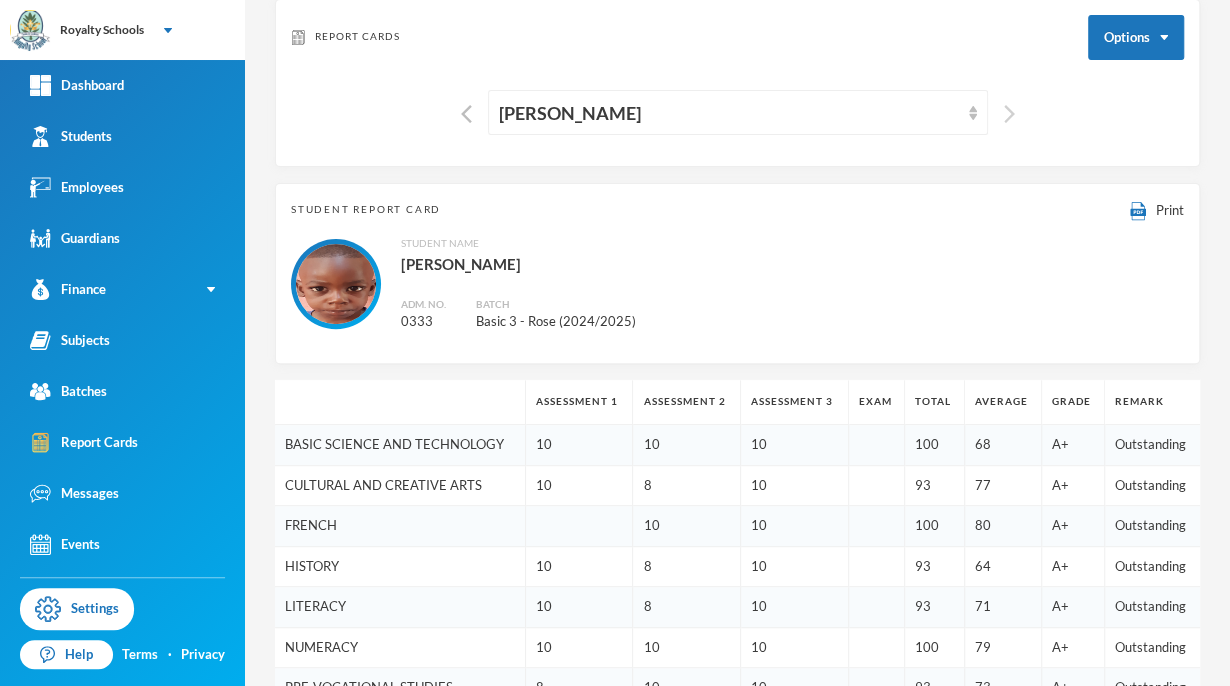 click at bounding box center (1009, 114) 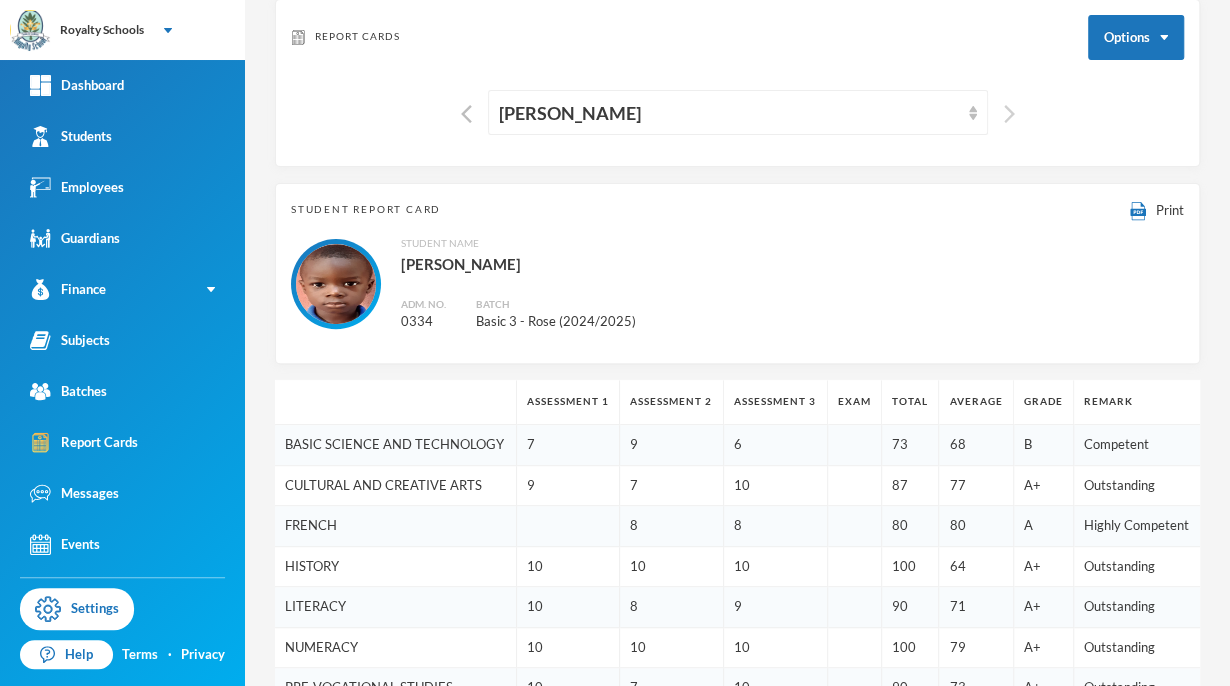 click at bounding box center [1009, 114] 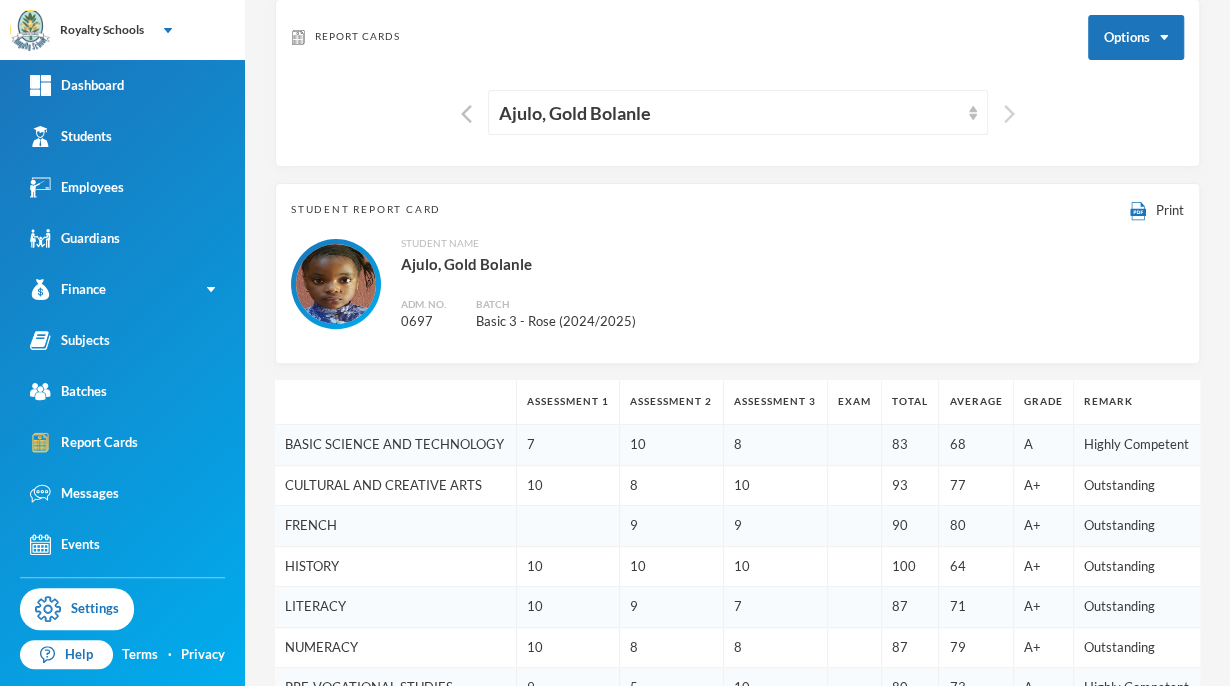 click at bounding box center [1009, 114] 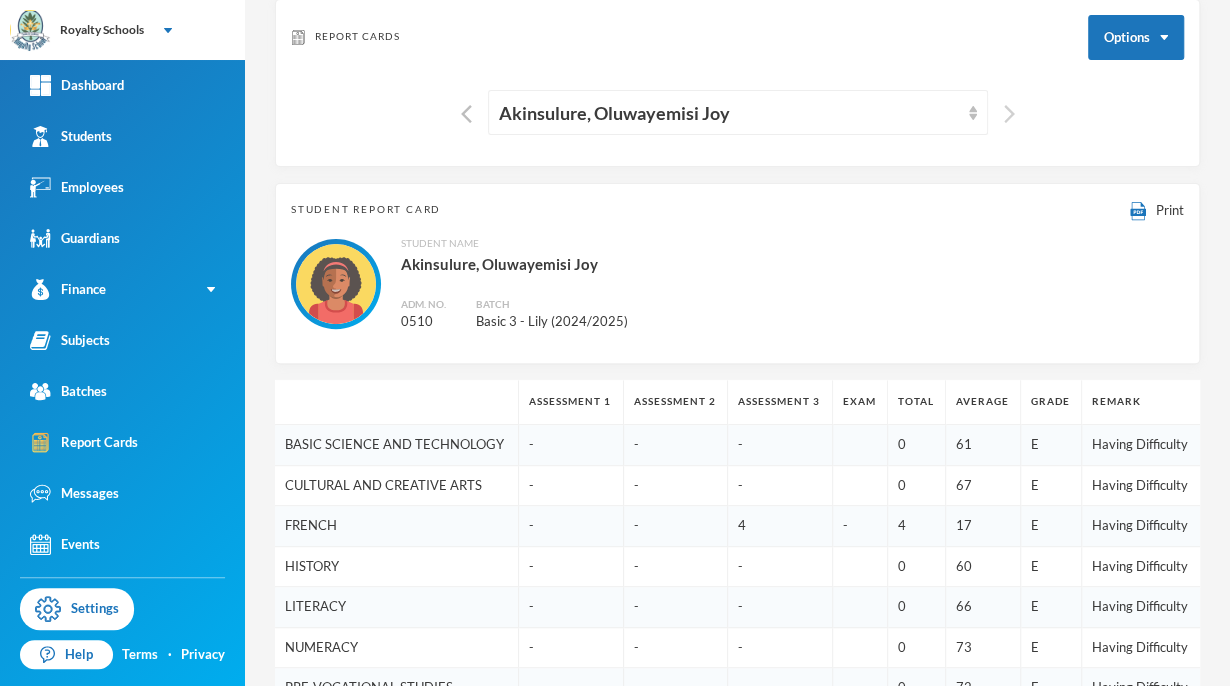 click at bounding box center [1009, 114] 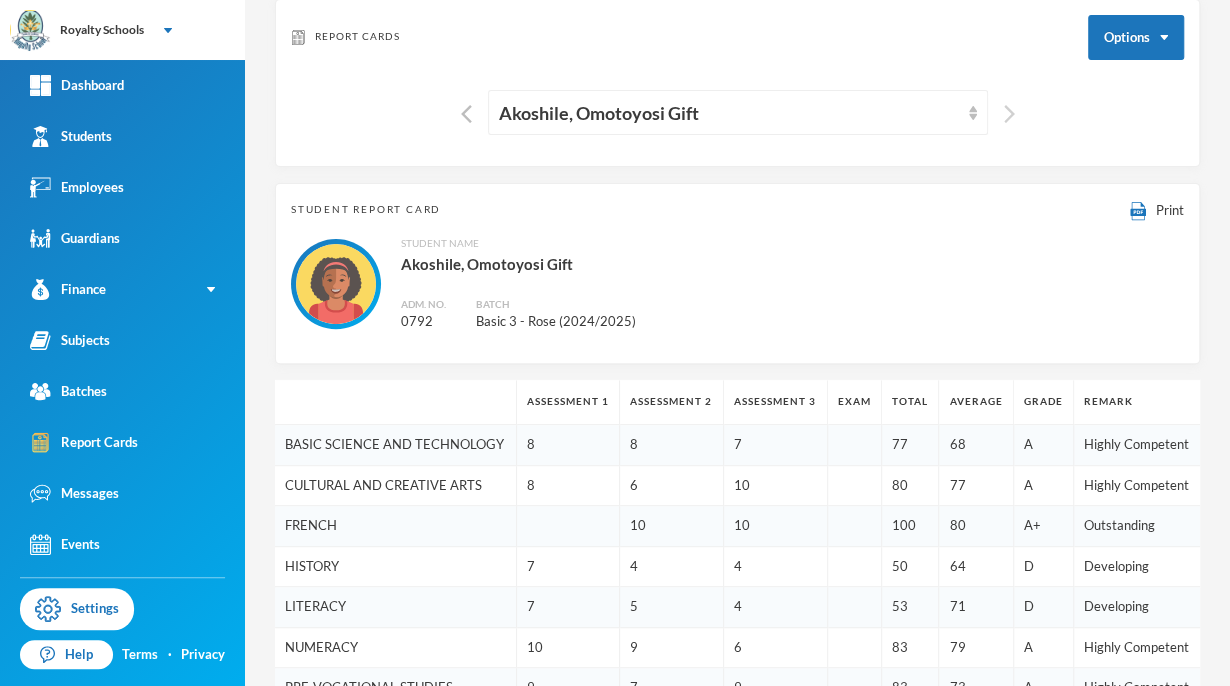 click at bounding box center (1009, 114) 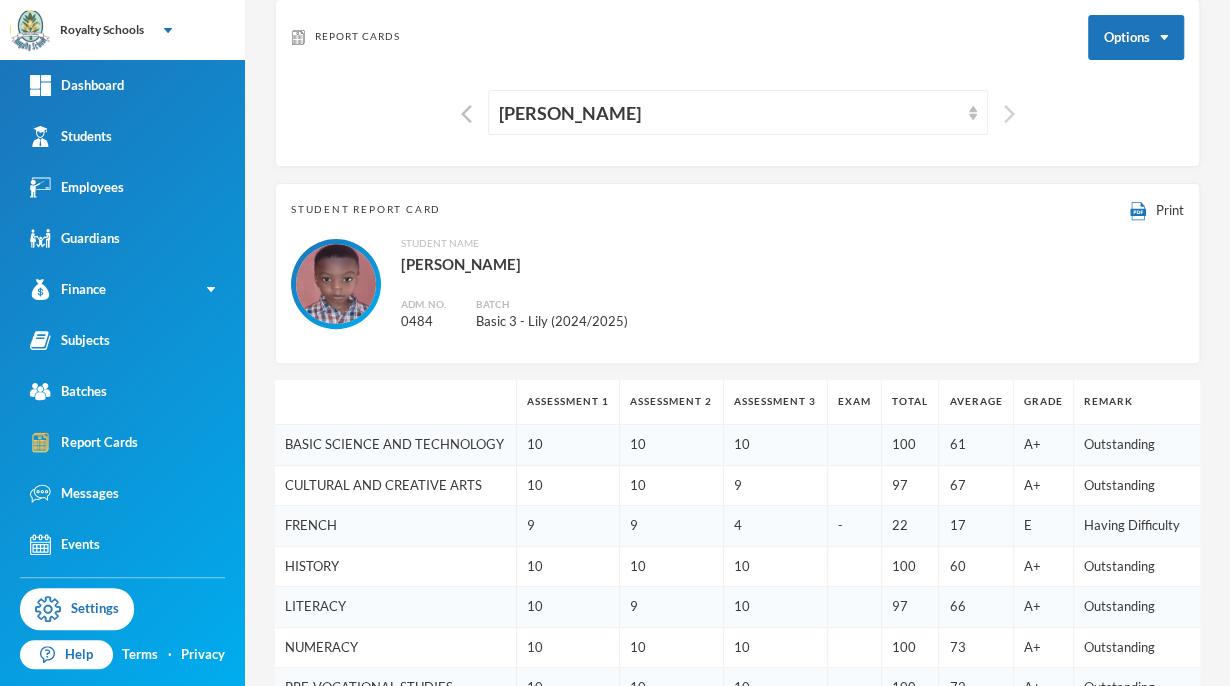 click at bounding box center (1009, 114) 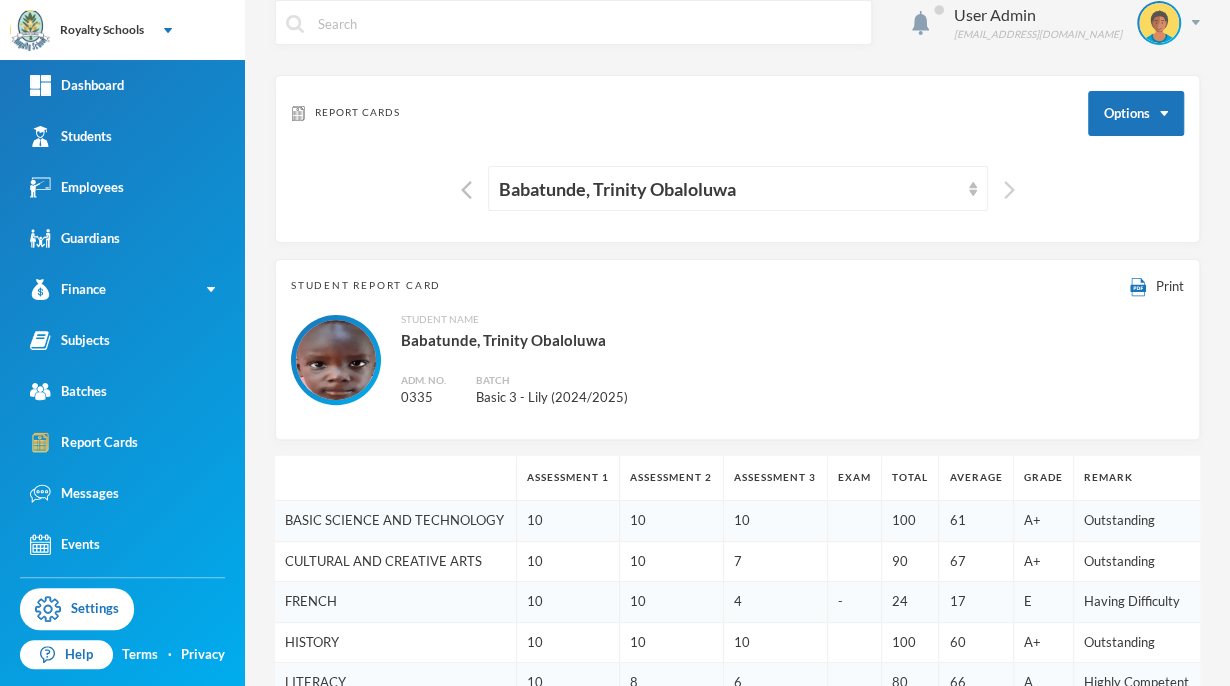 scroll, scrollTop: 0, scrollLeft: 0, axis: both 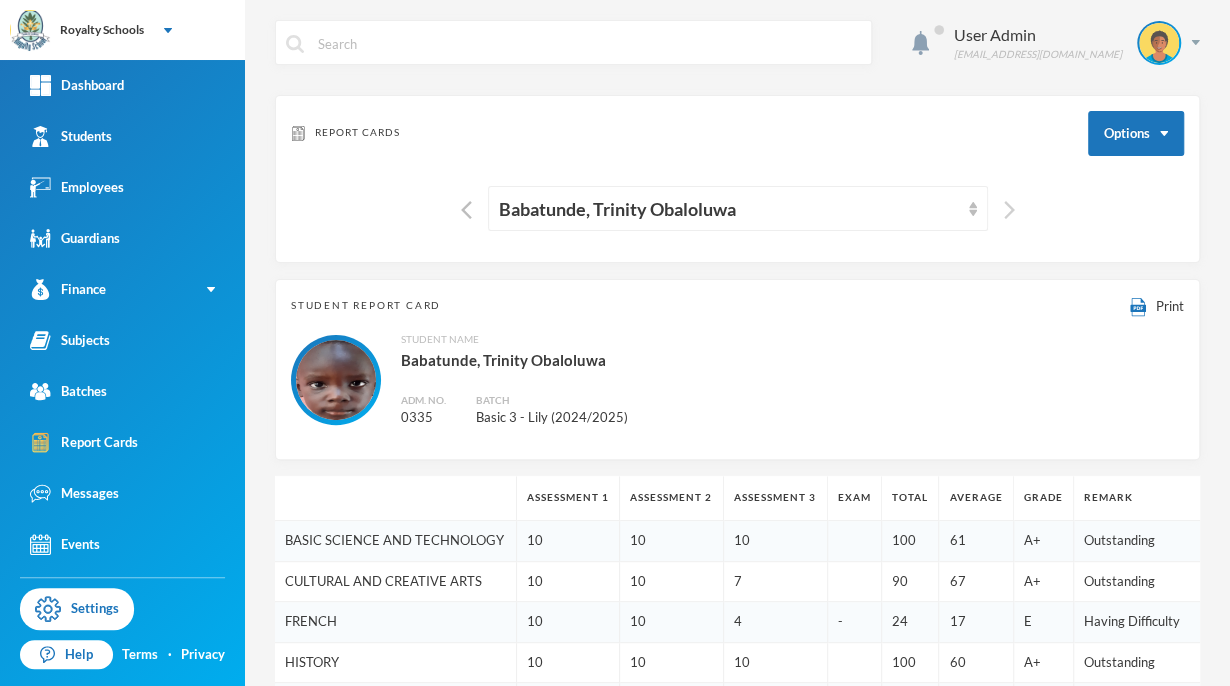 click at bounding box center [1009, 210] 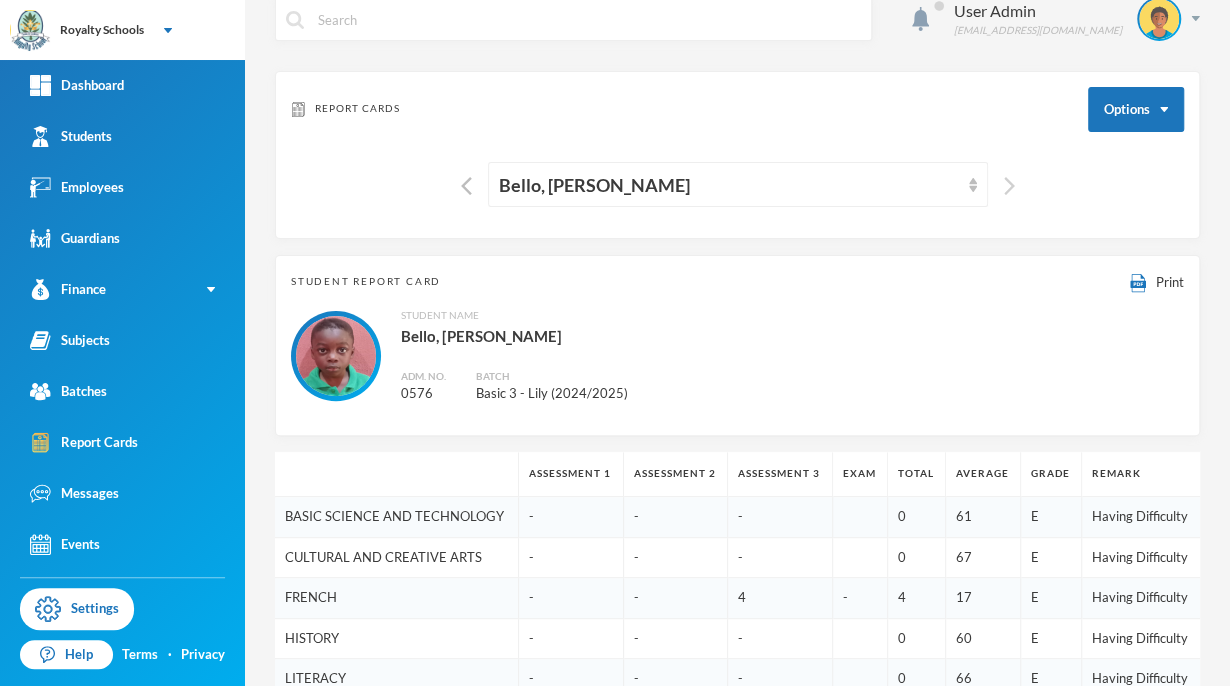 scroll, scrollTop: 0, scrollLeft: 0, axis: both 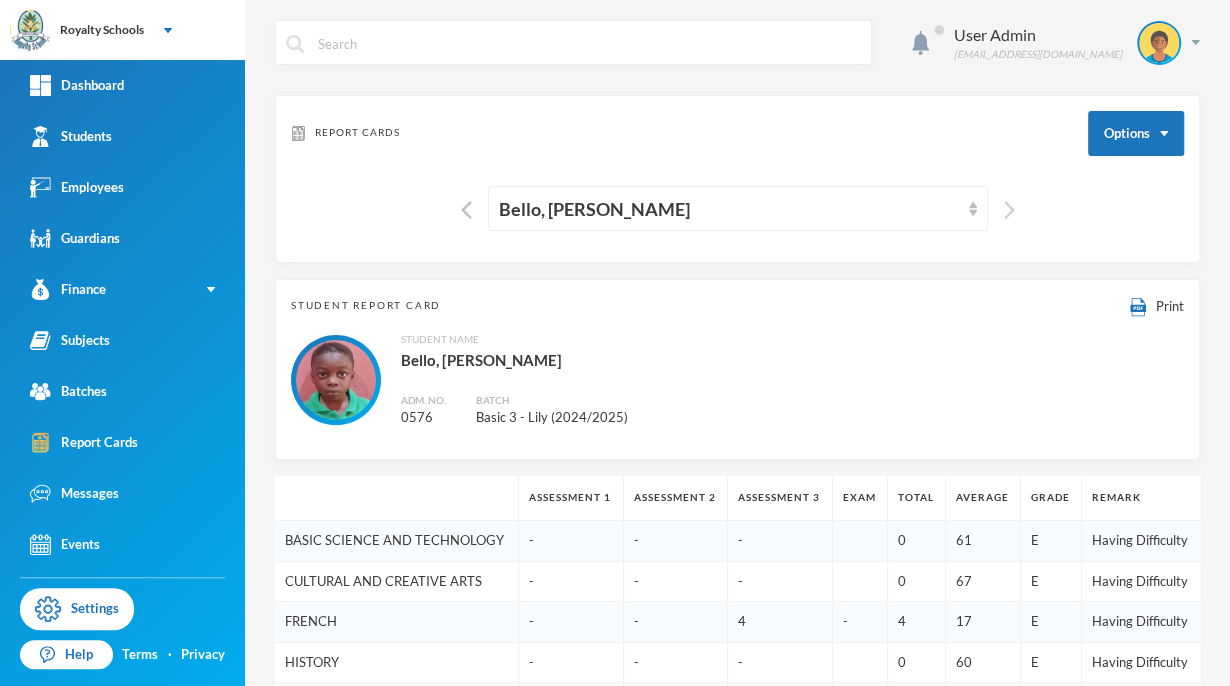 click at bounding box center [1009, 210] 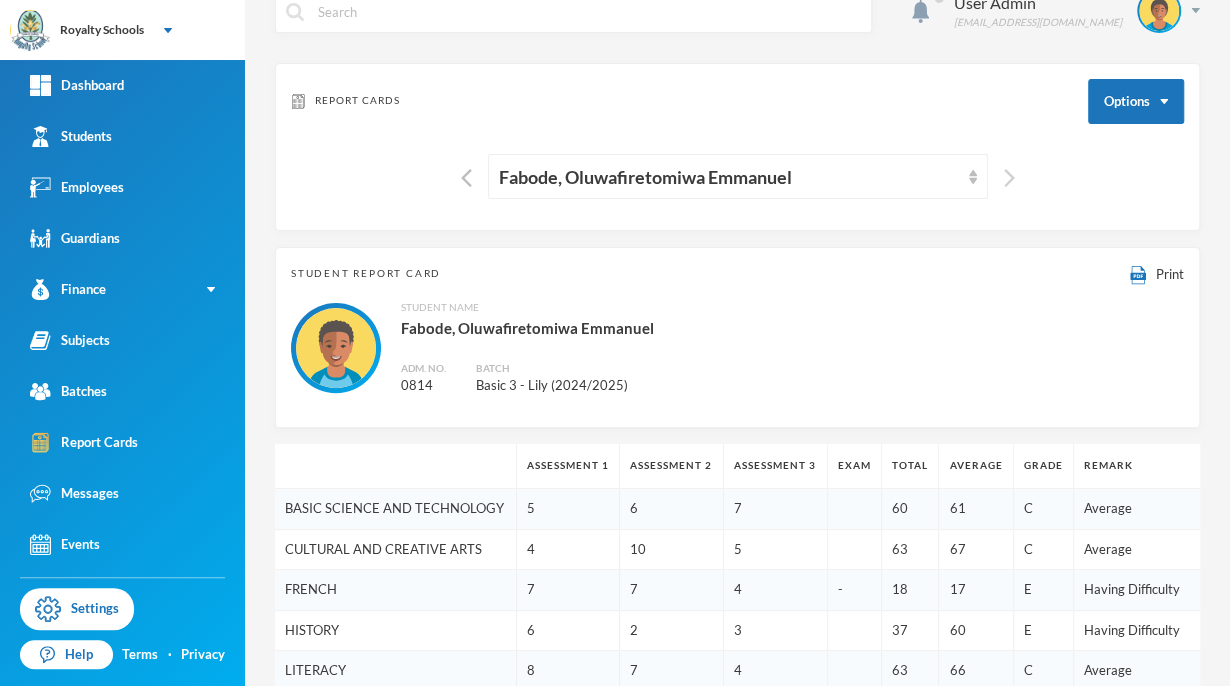 scroll, scrollTop: 30, scrollLeft: 0, axis: vertical 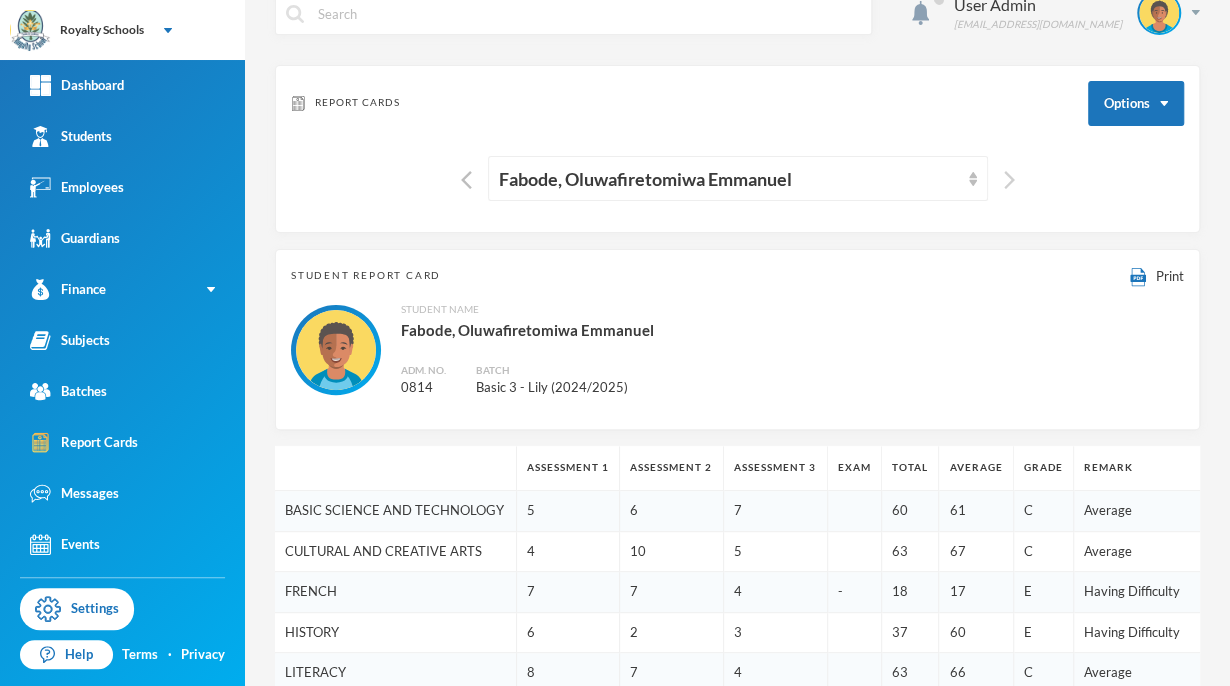 click at bounding box center [1009, 180] 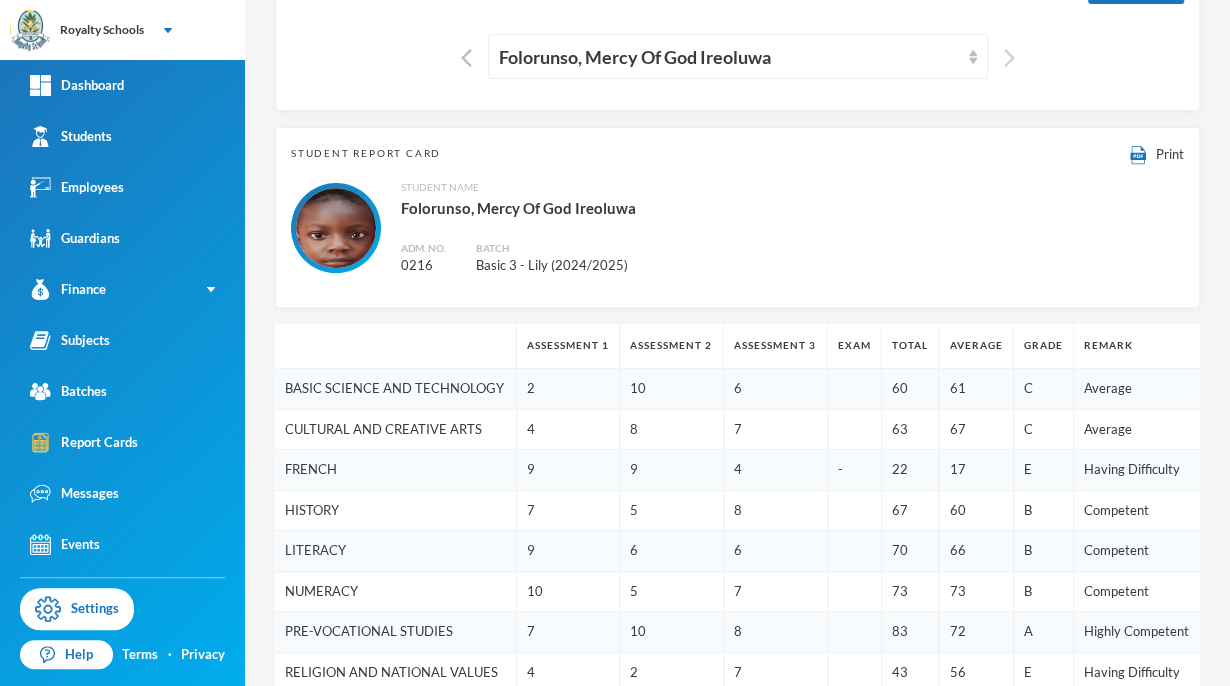 scroll, scrollTop: 0, scrollLeft: 0, axis: both 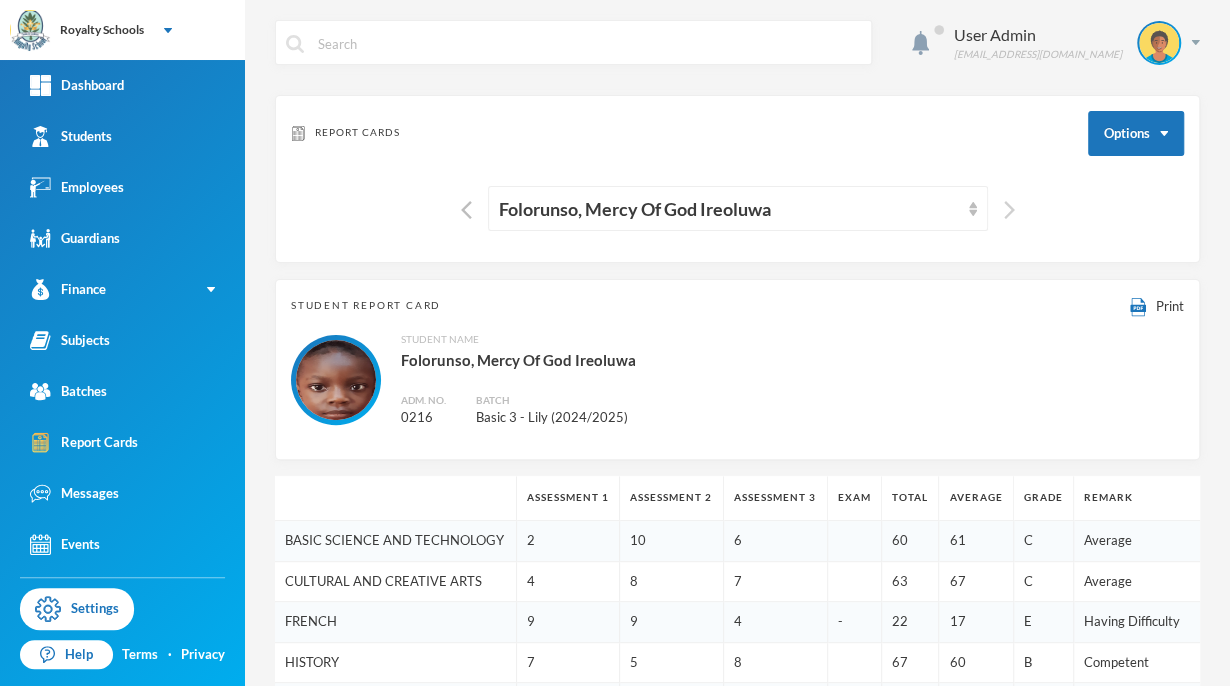 click at bounding box center [1009, 210] 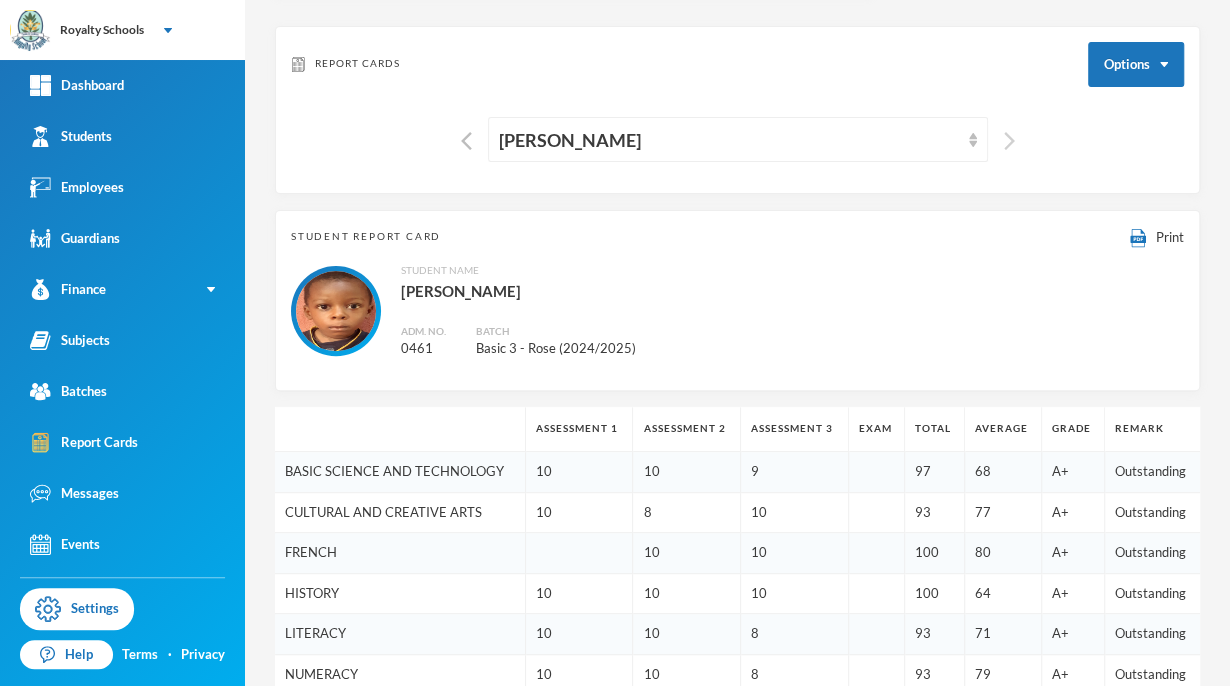scroll, scrollTop: 0, scrollLeft: 0, axis: both 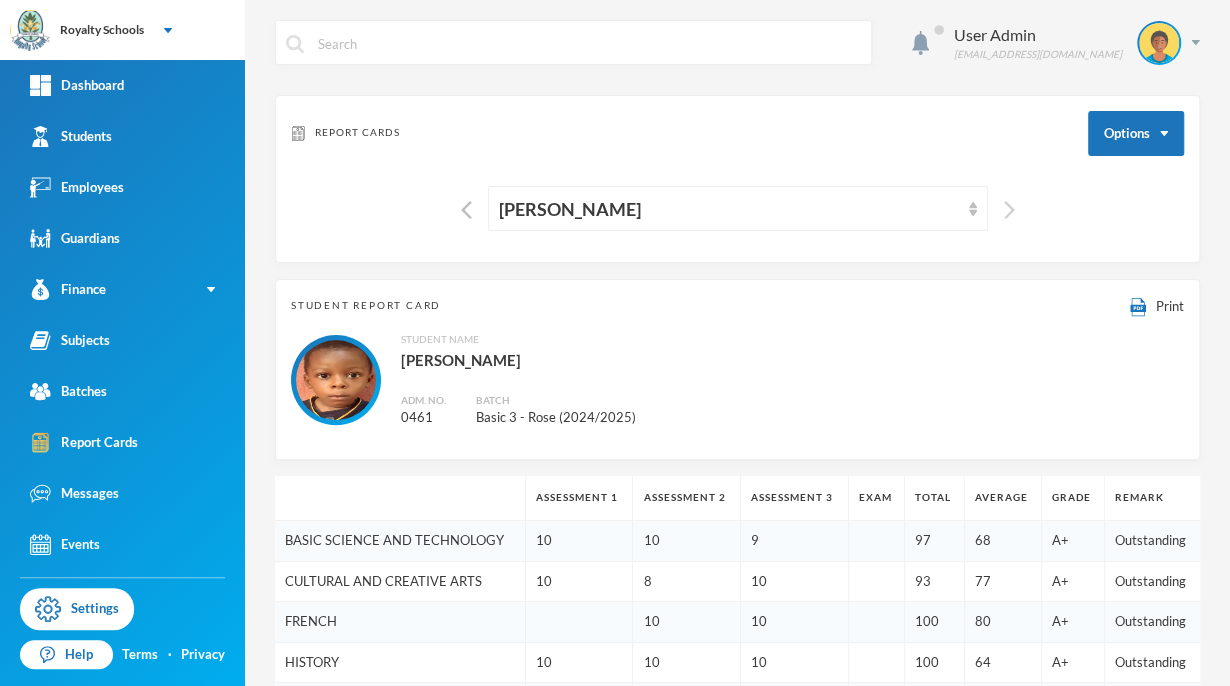 click at bounding box center (1009, 210) 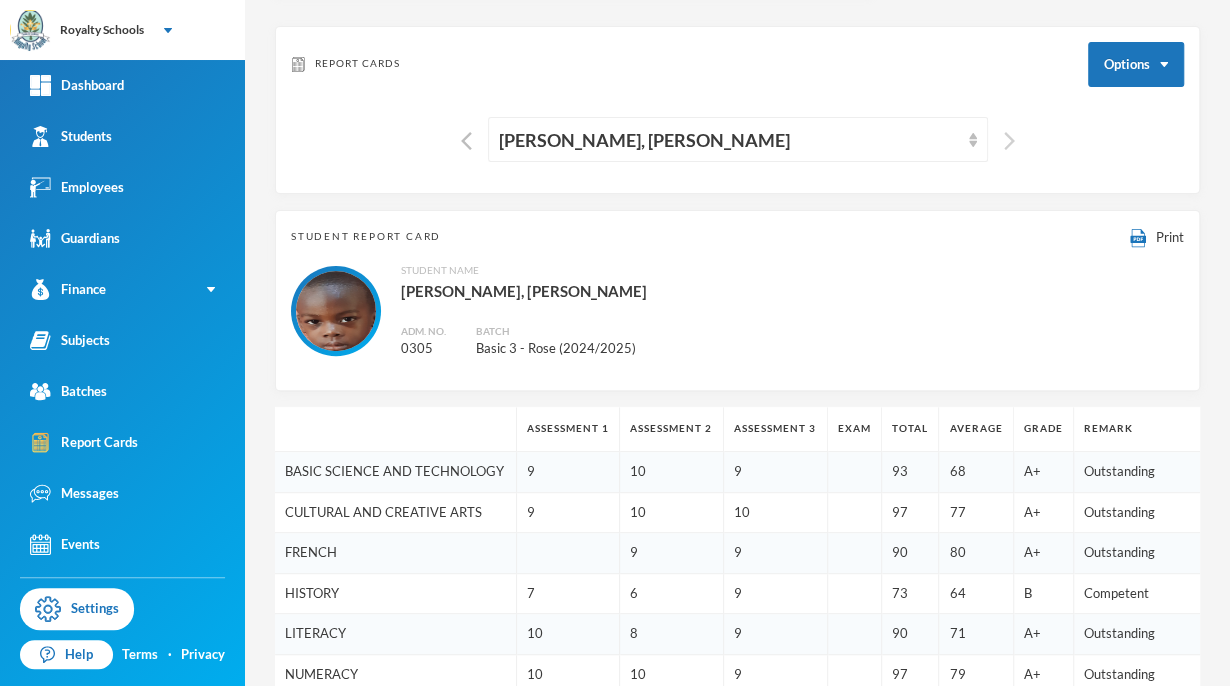 scroll, scrollTop: 0, scrollLeft: 0, axis: both 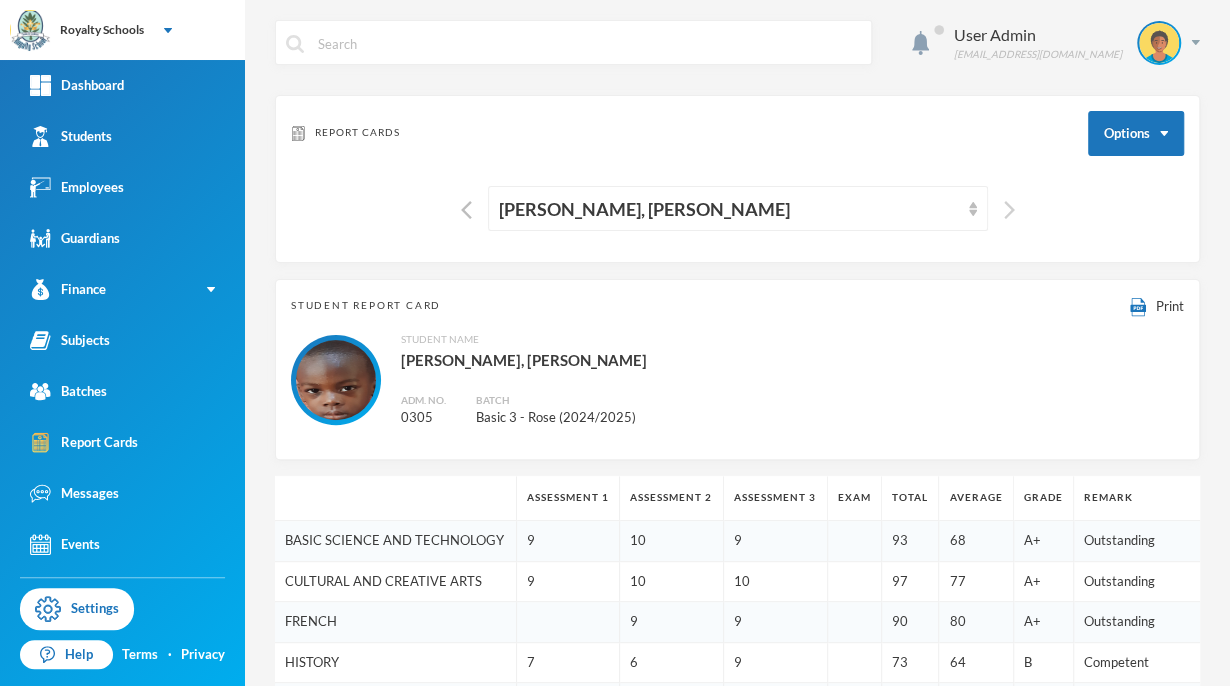 type 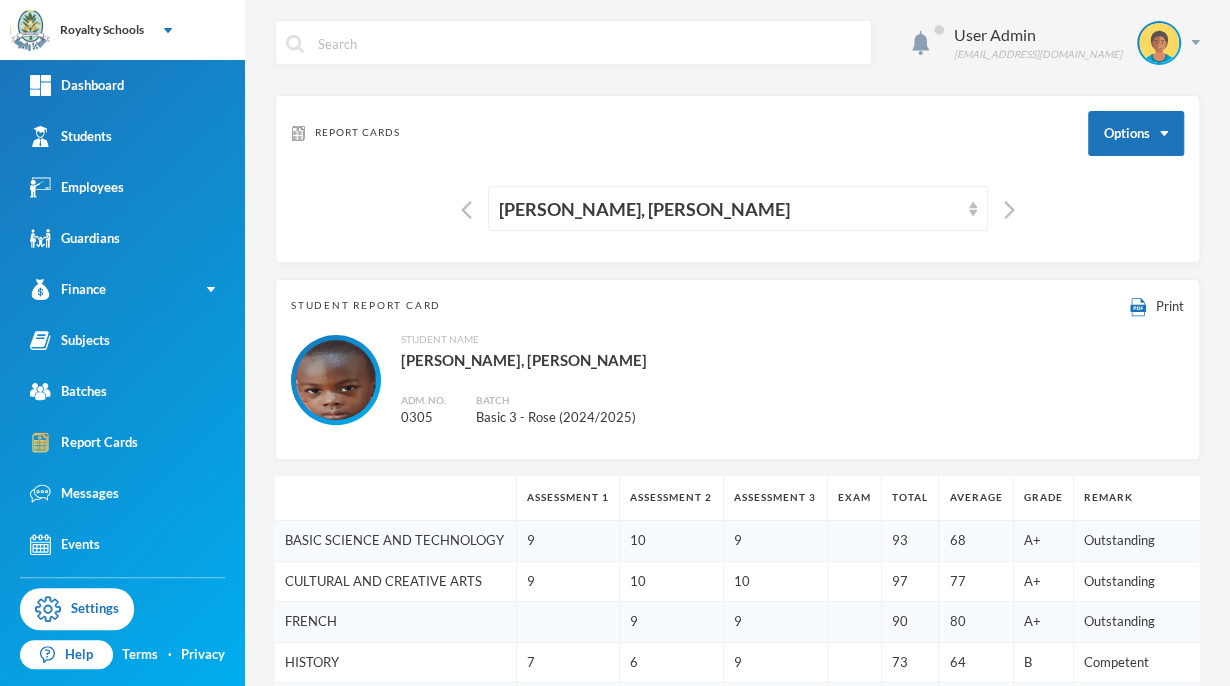 click on "Student Name Joseph, Joshua Bethel Adm. No. 0305 Batch Basic 3 - Rose (2024/2025)" at bounding box center [737, 380] 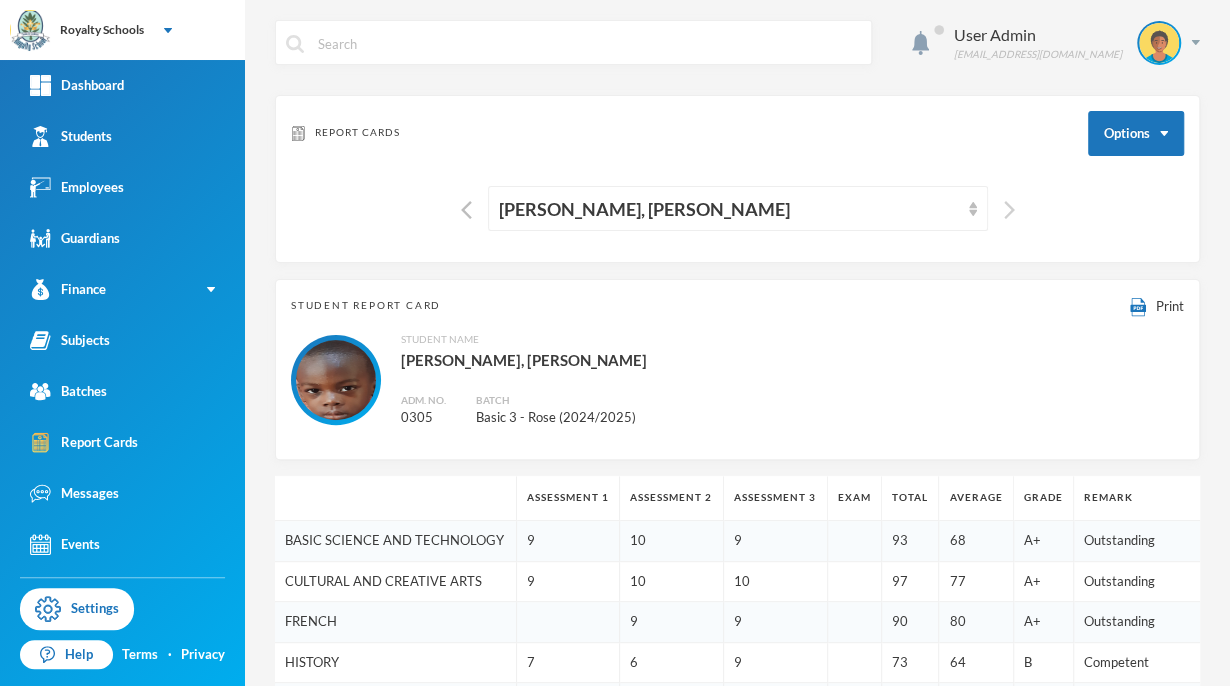 click at bounding box center [1009, 210] 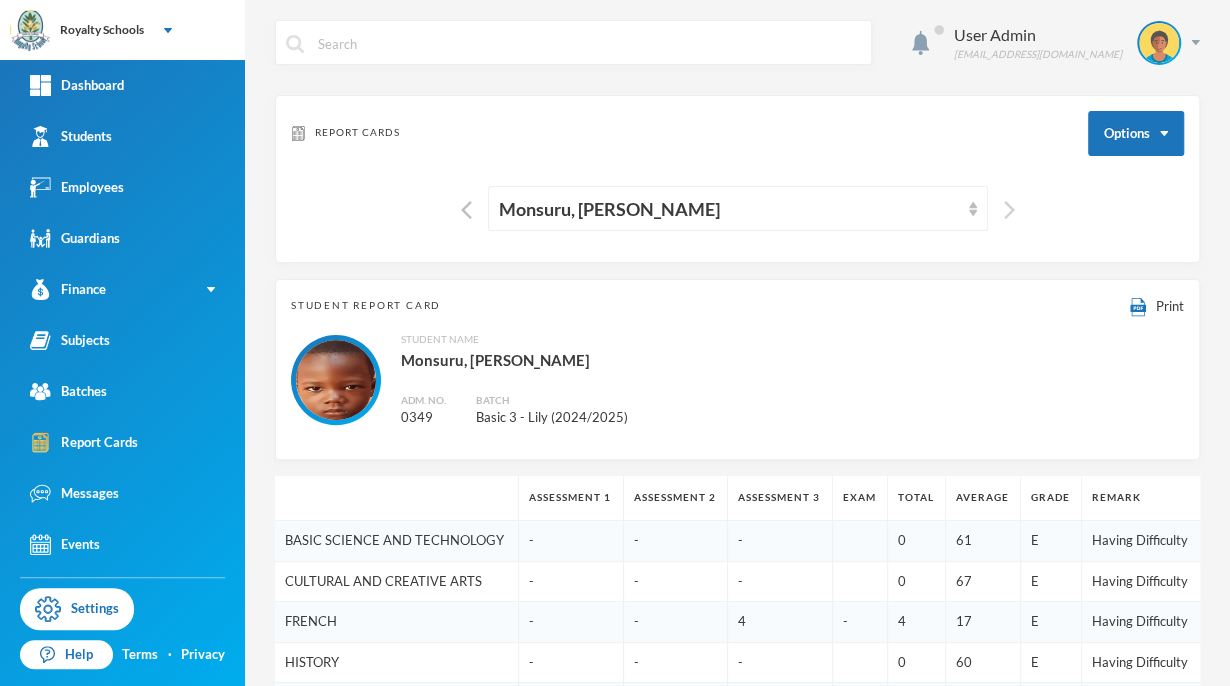 click at bounding box center [1009, 210] 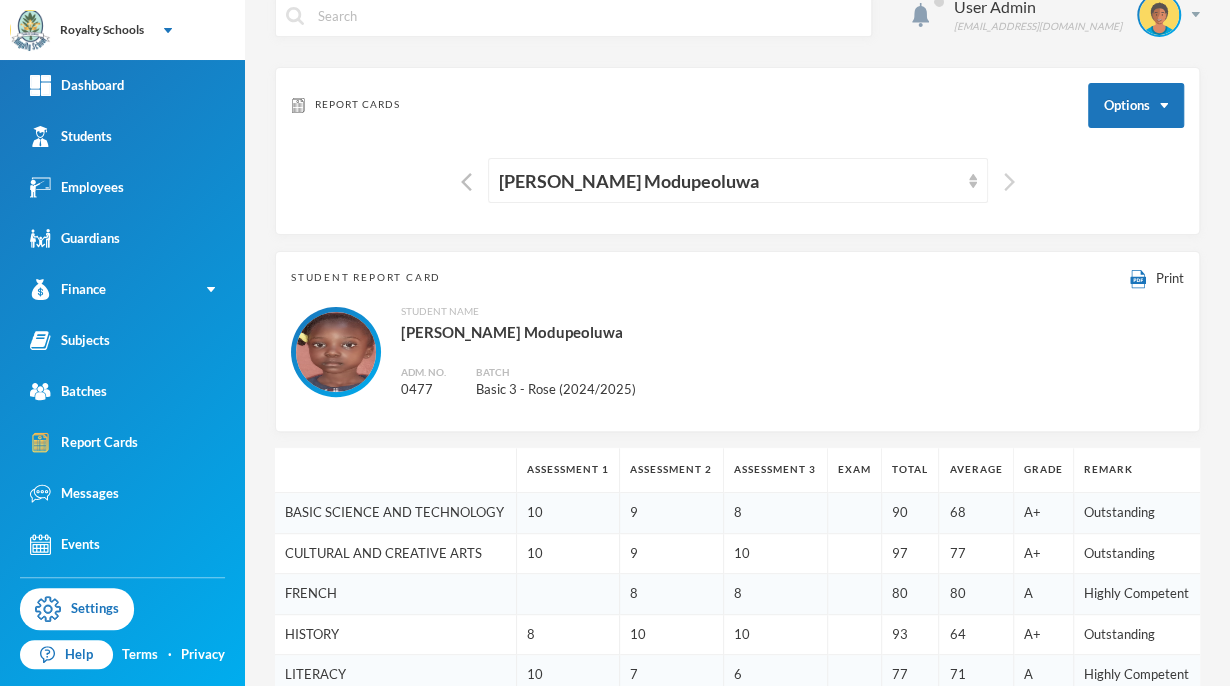 scroll, scrollTop: 0, scrollLeft: 0, axis: both 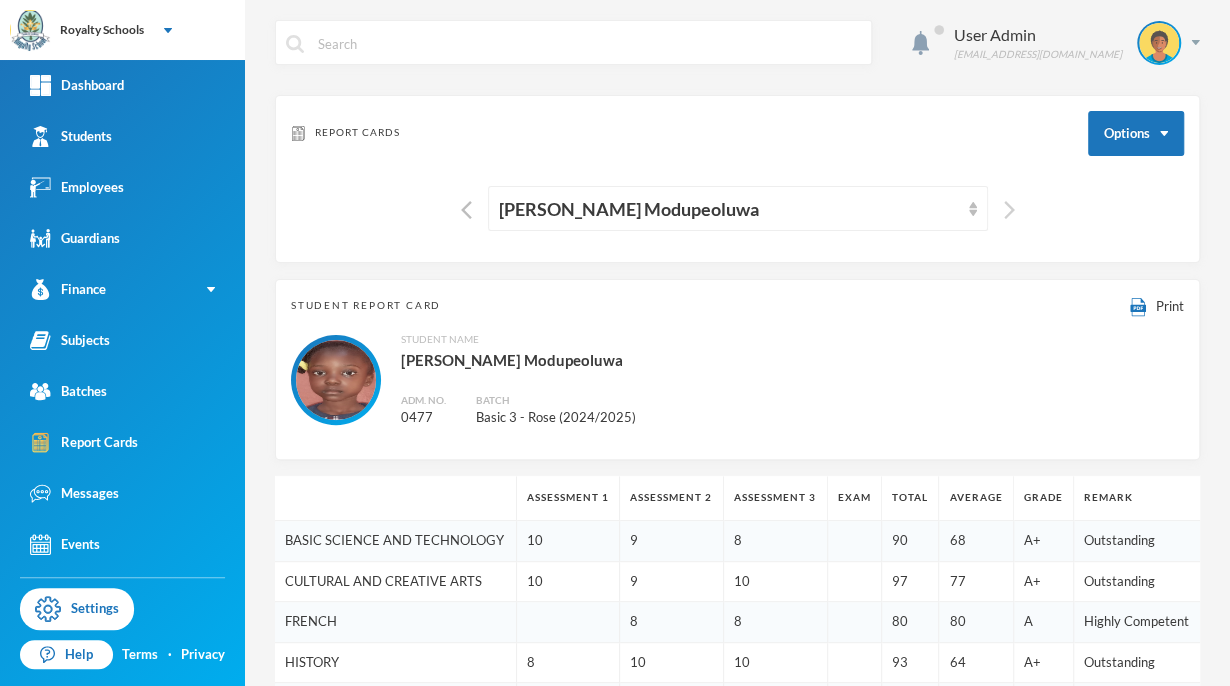 click at bounding box center [1009, 210] 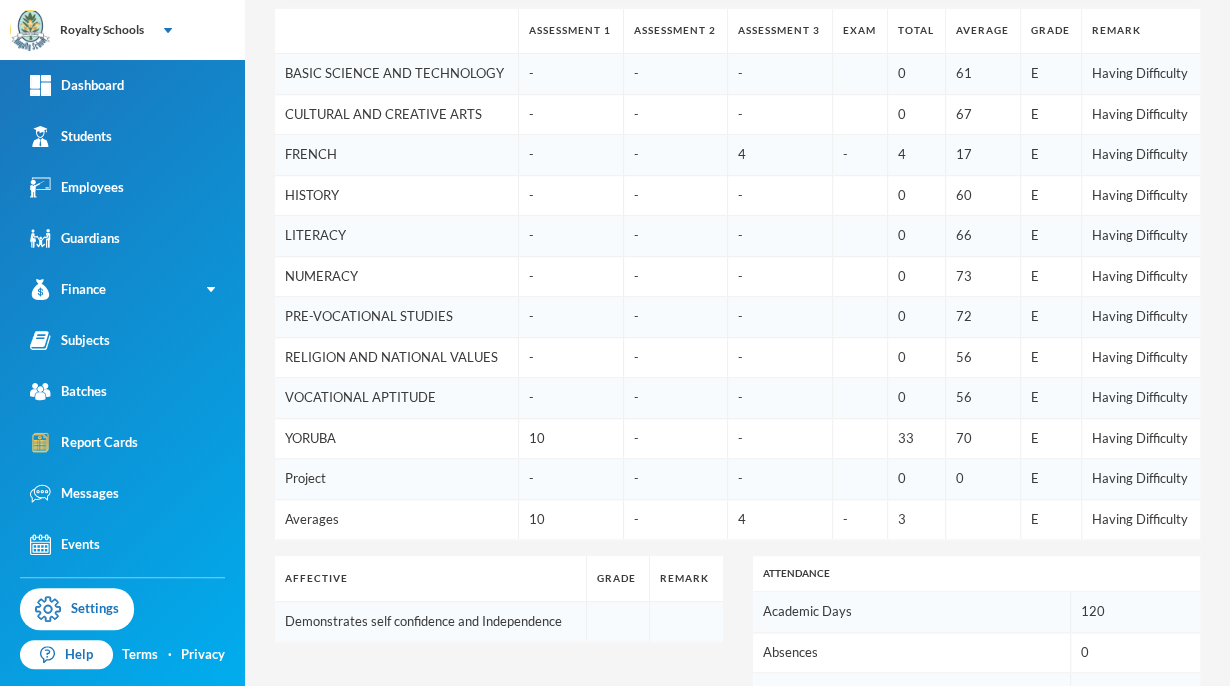 scroll, scrollTop: 0, scrollLeft: 0, axis: both 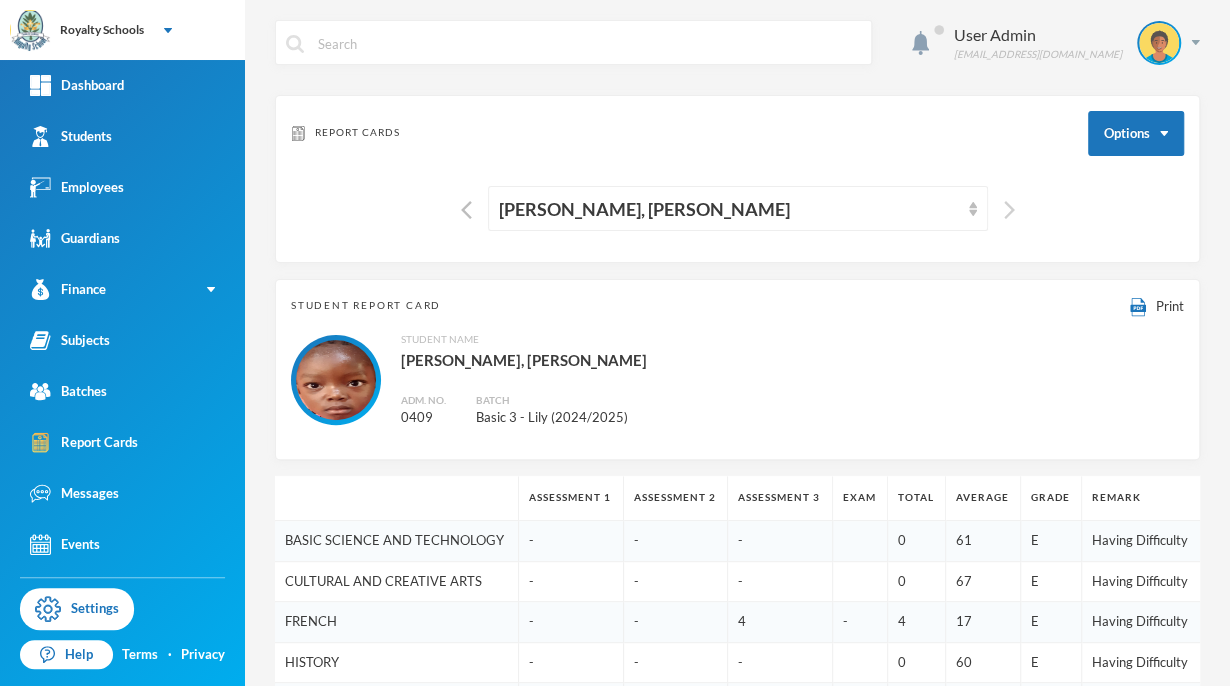 click at bounding box center [1009, 210] 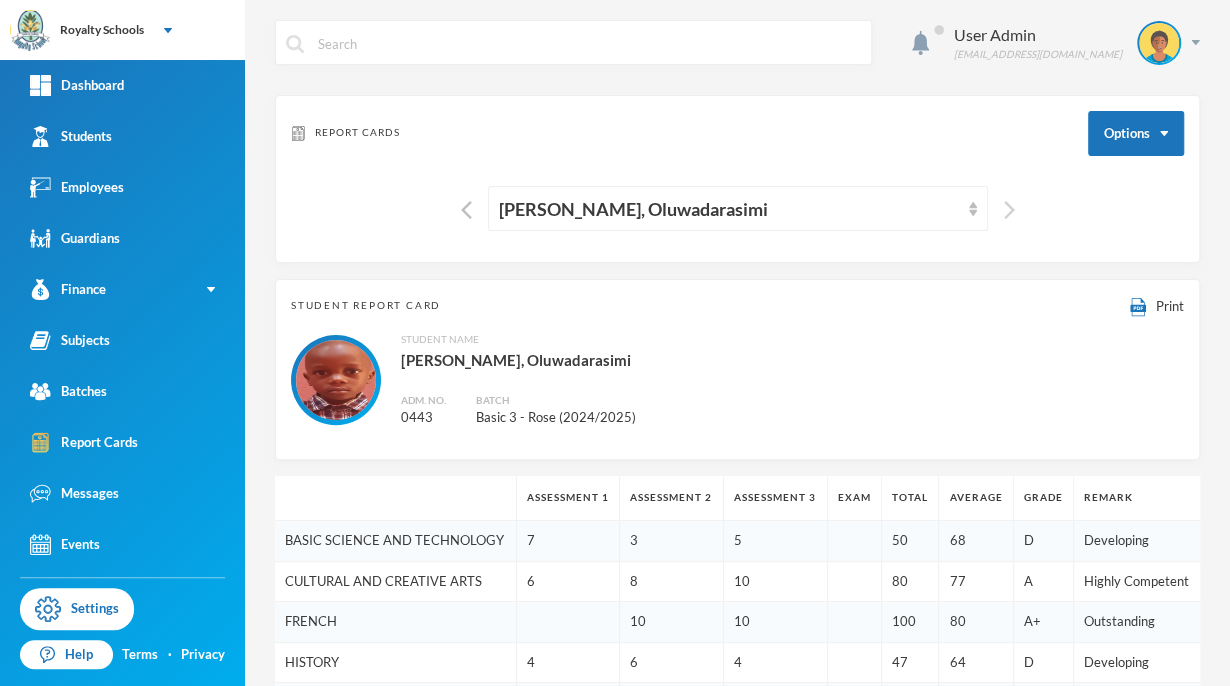 click at bounding box center [1009, 210] 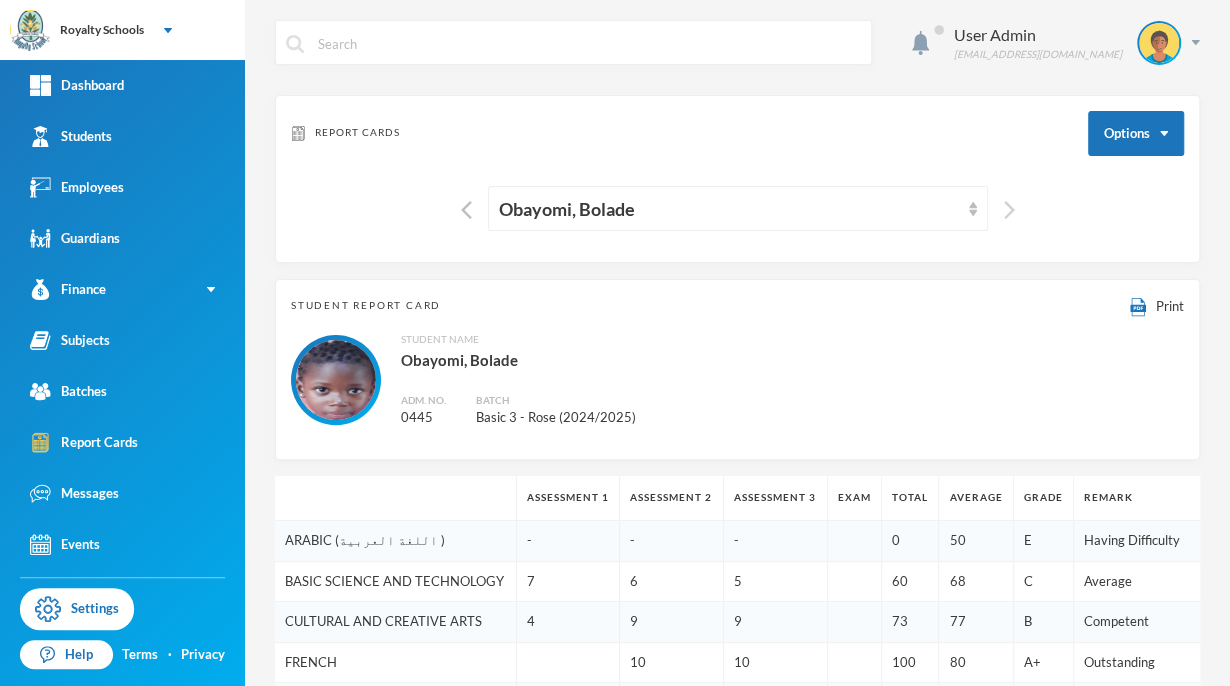 click at bounding box center (1009, 210) 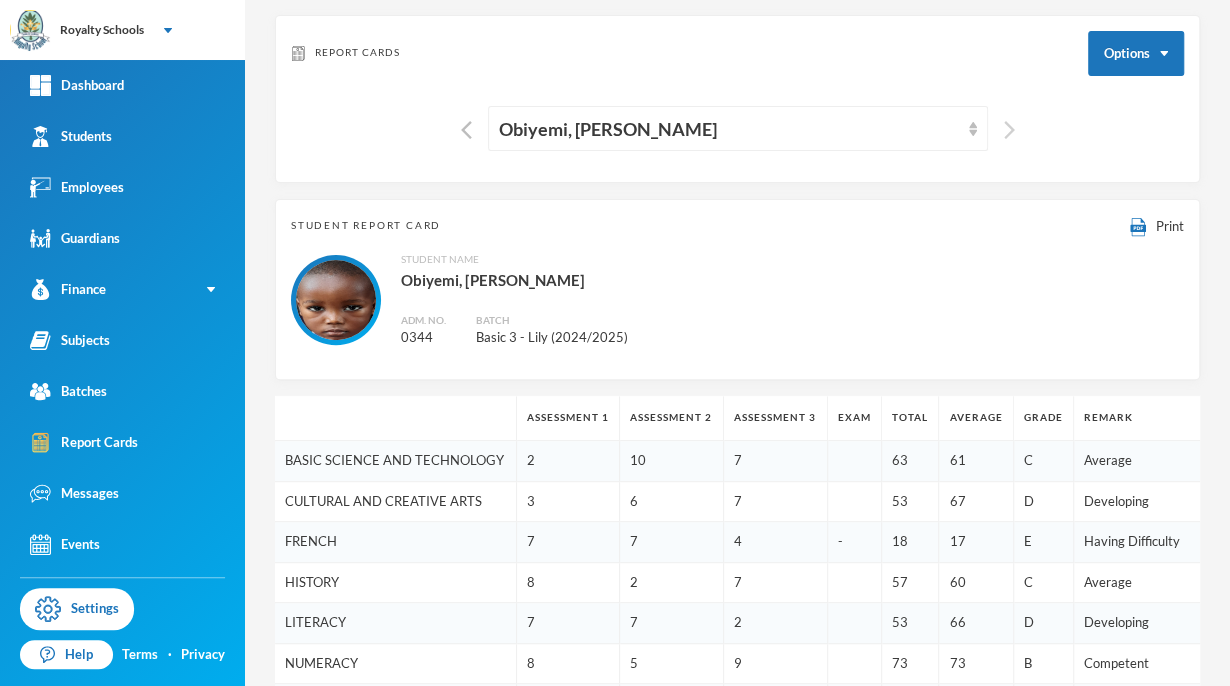 scroll, scrollTop: 0, scrollLeft: 0, axis: both 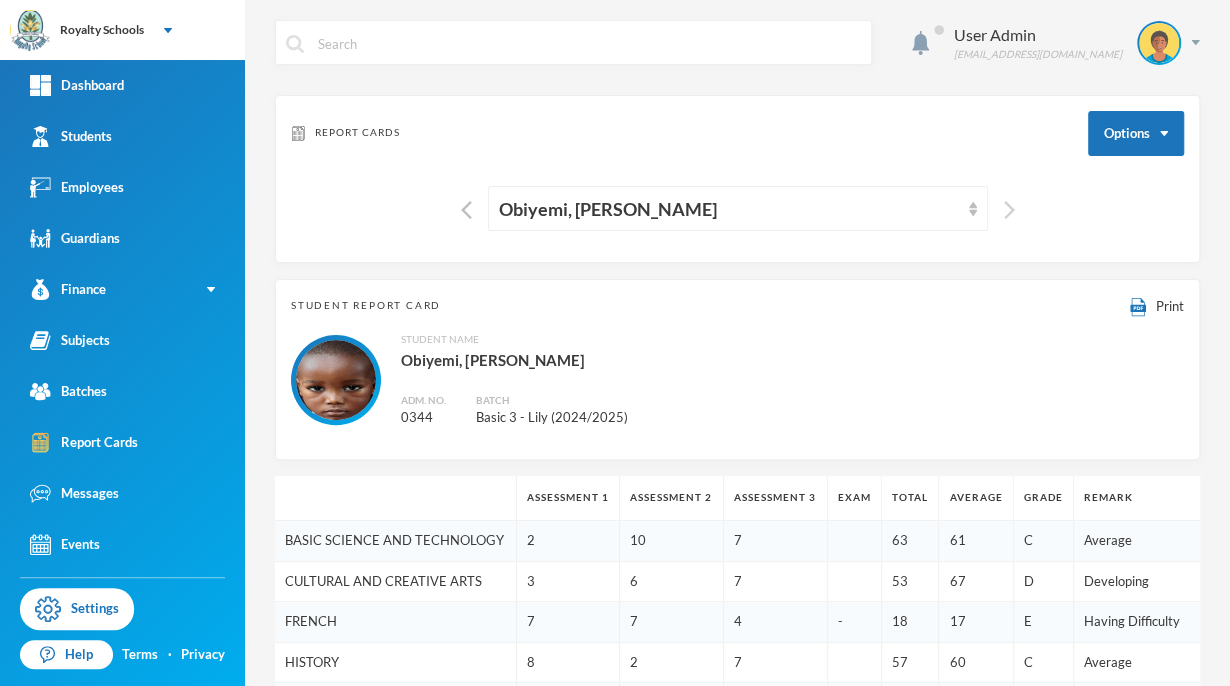 click at bounding box center [1009, 210] 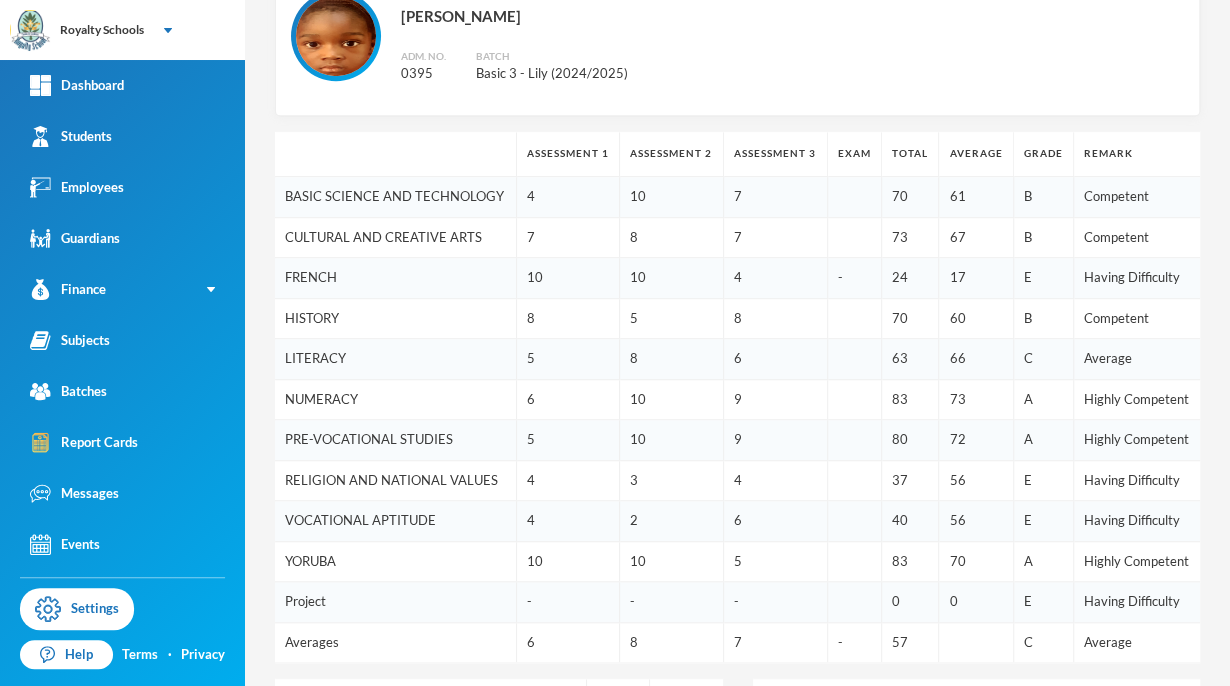 scroll, scrollTop: 796, scrollLeft: 0, axis: vertical 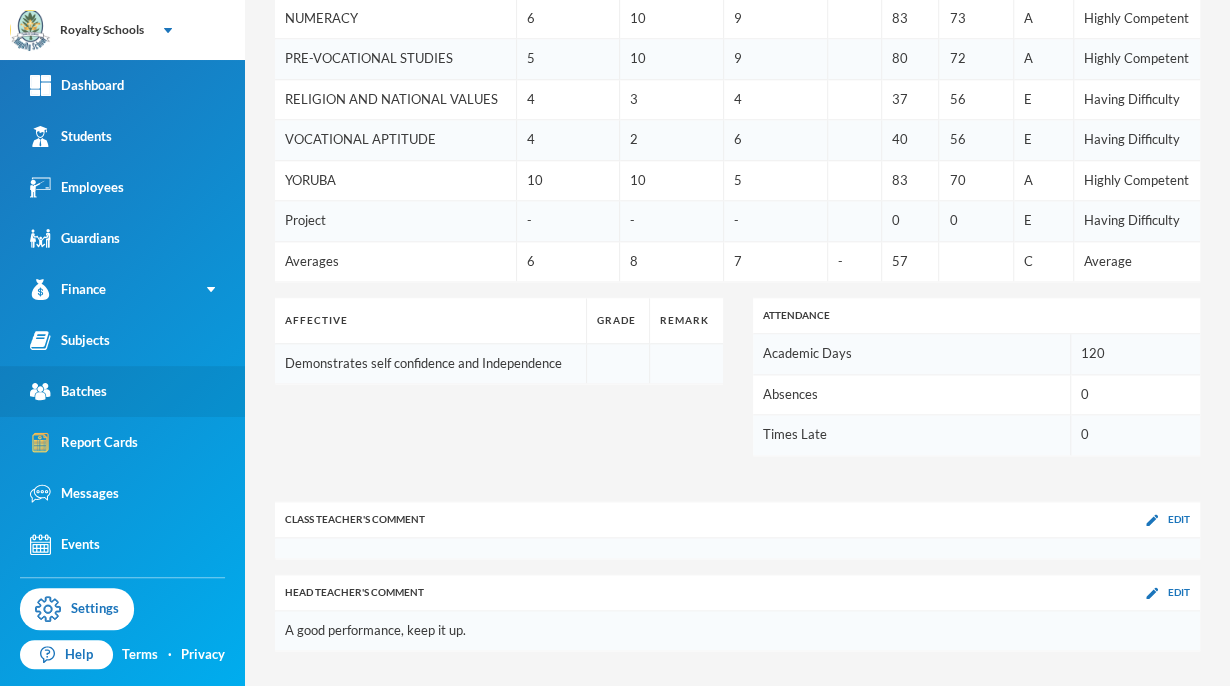 click on "Batches" at bounding box center [68, 391] 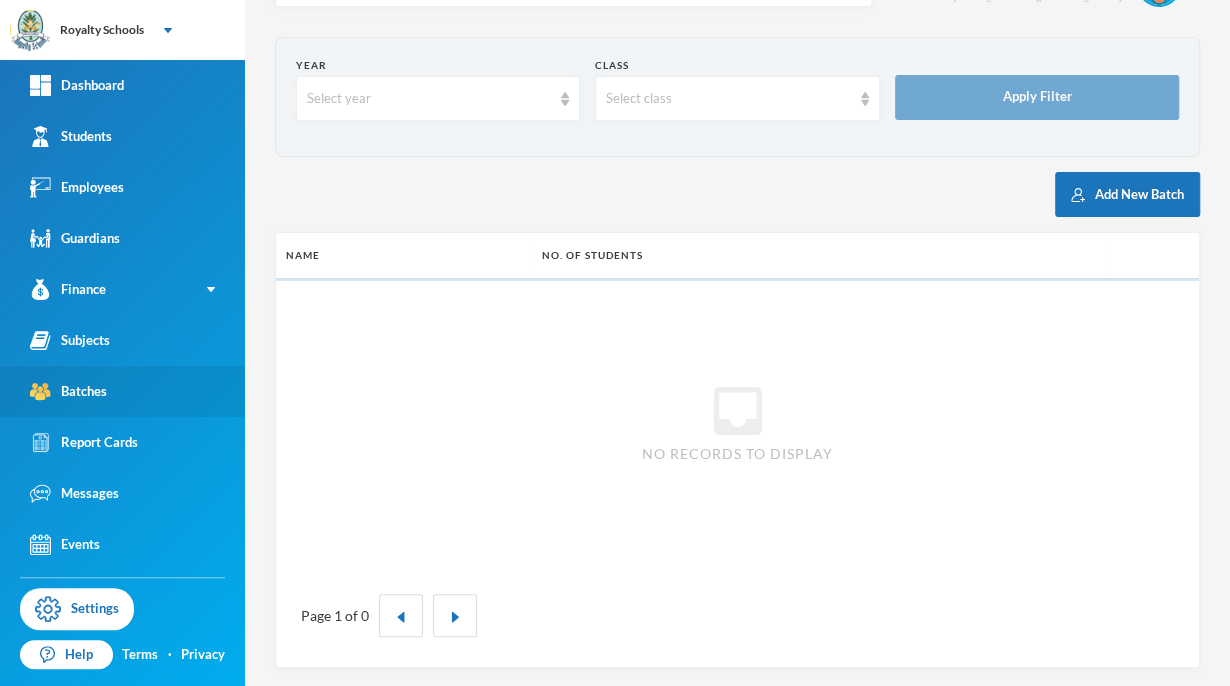 scroll, scrollTop: 0, scrollLeft: 0, axis: both 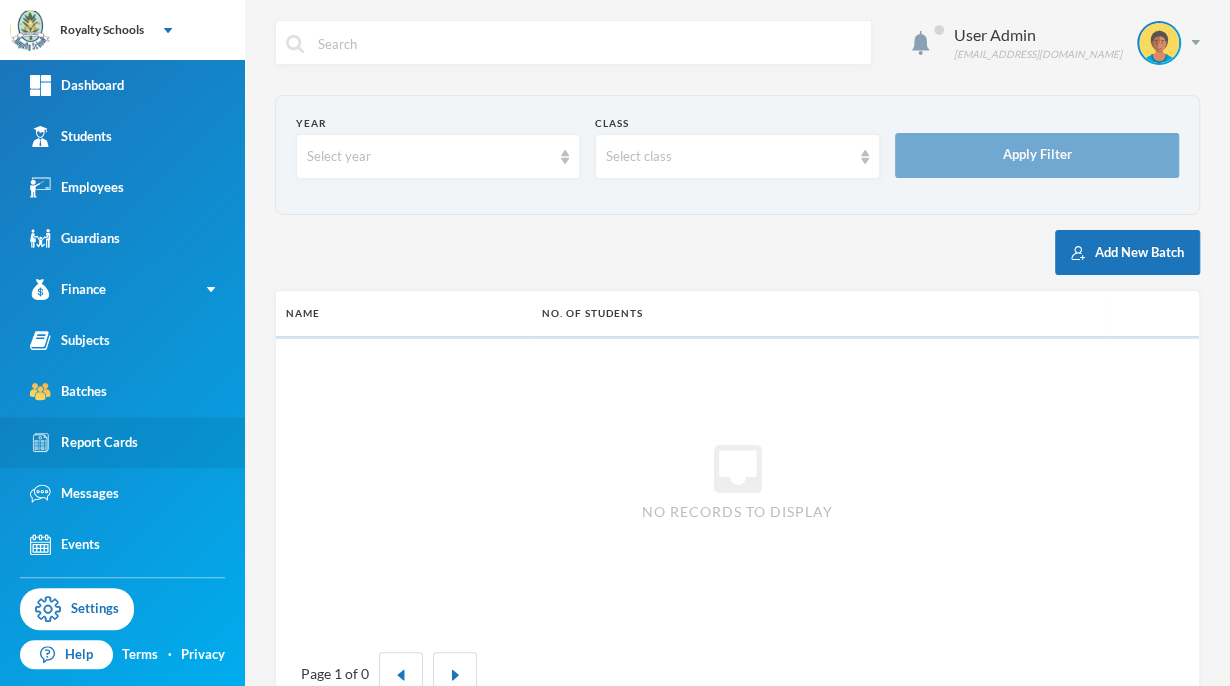click on "Report Cards" at bounding box center (84, 442) 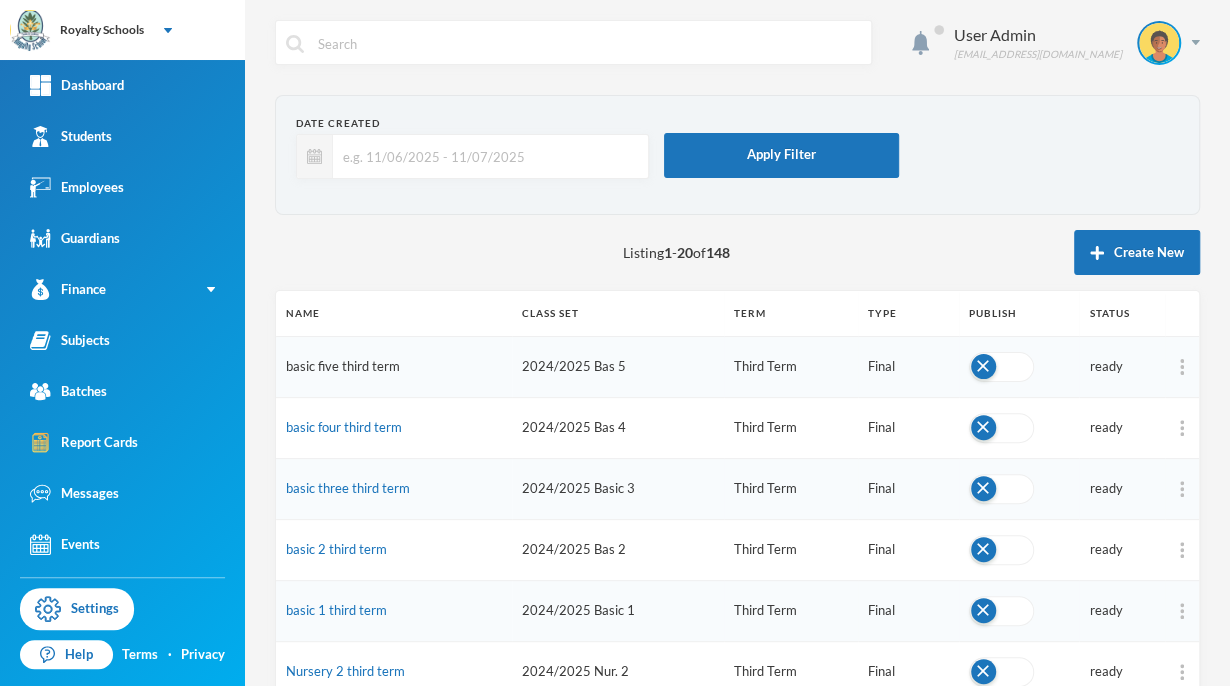 click on "basic five third term" at bounding box center (343, 366) 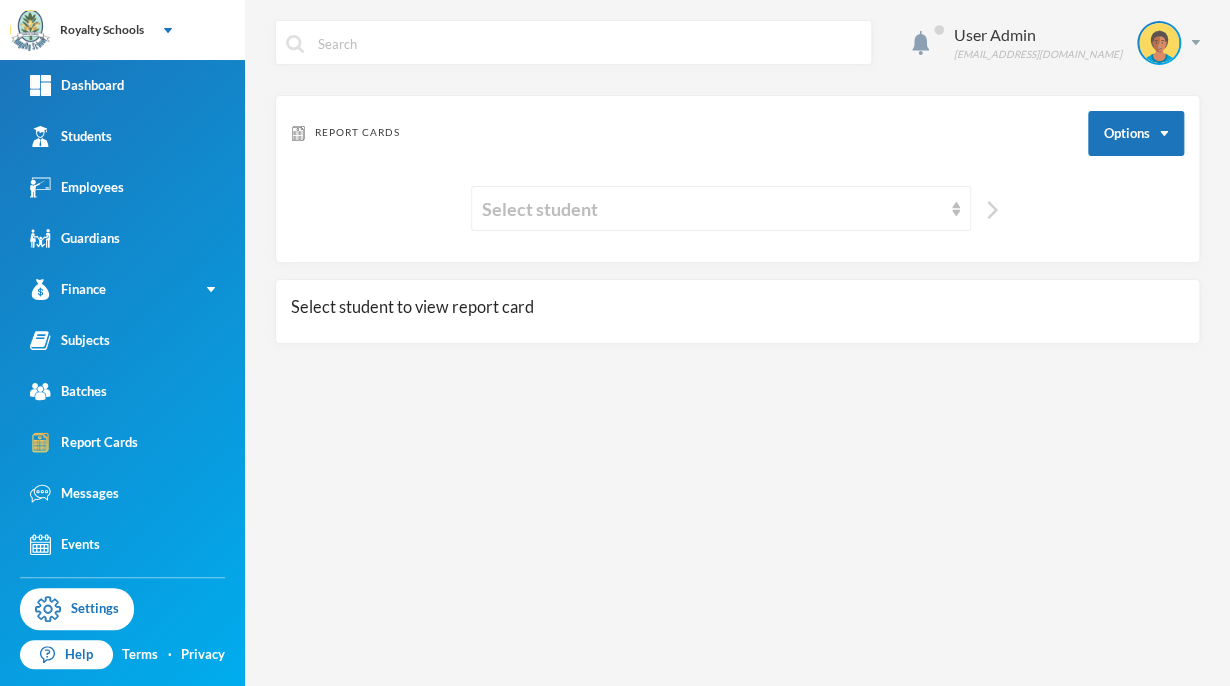 click at bounding box center (992, 210) 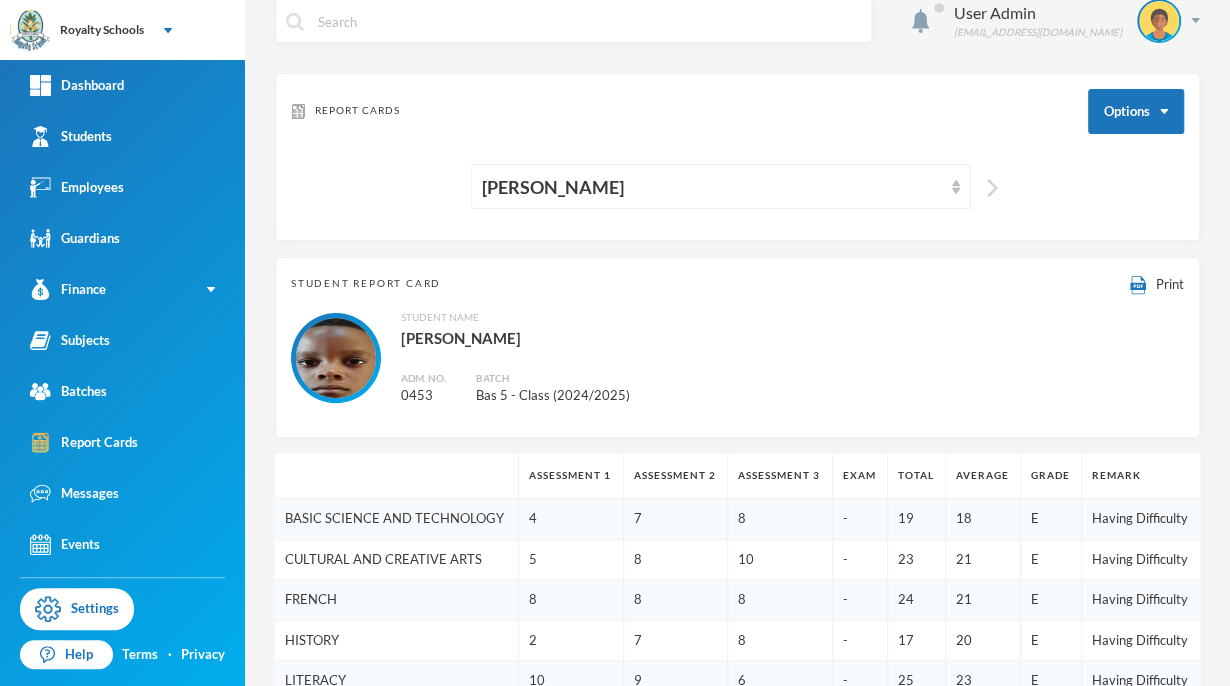 scroll, scrollTop: 0, scrollLeft: 0, axis: both 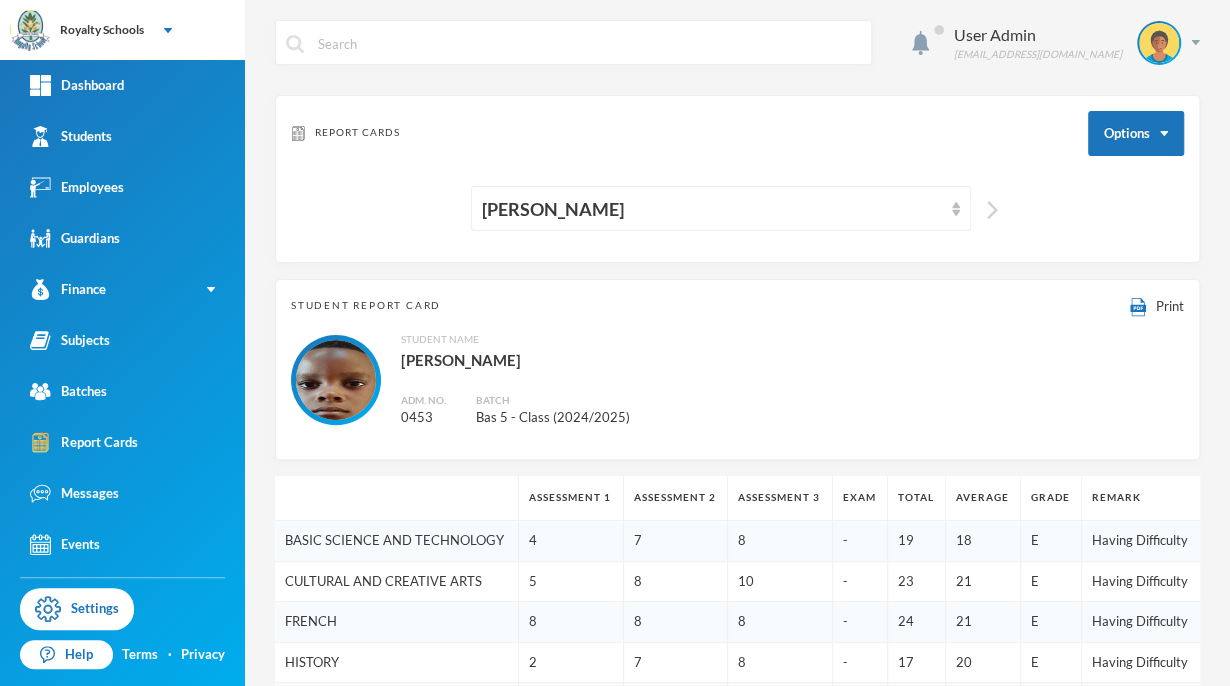 click at bounding box center [992, 210] 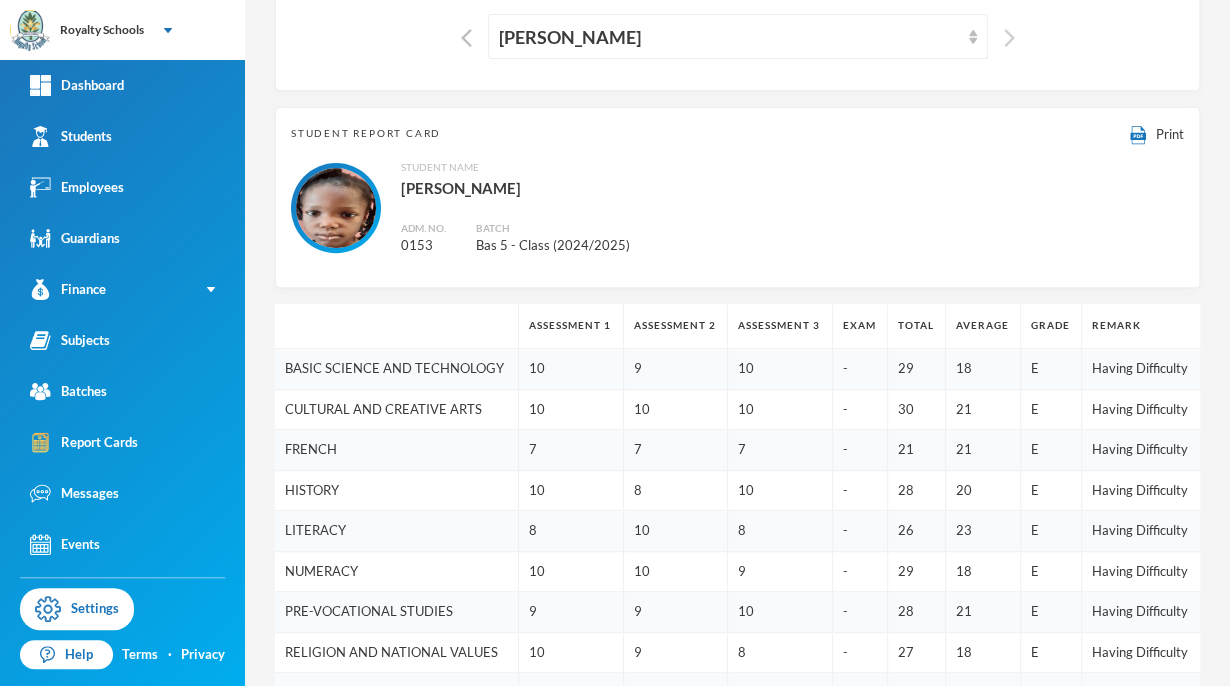 scroll, scrollTop: 0, scrollLeft: 0, axis: both 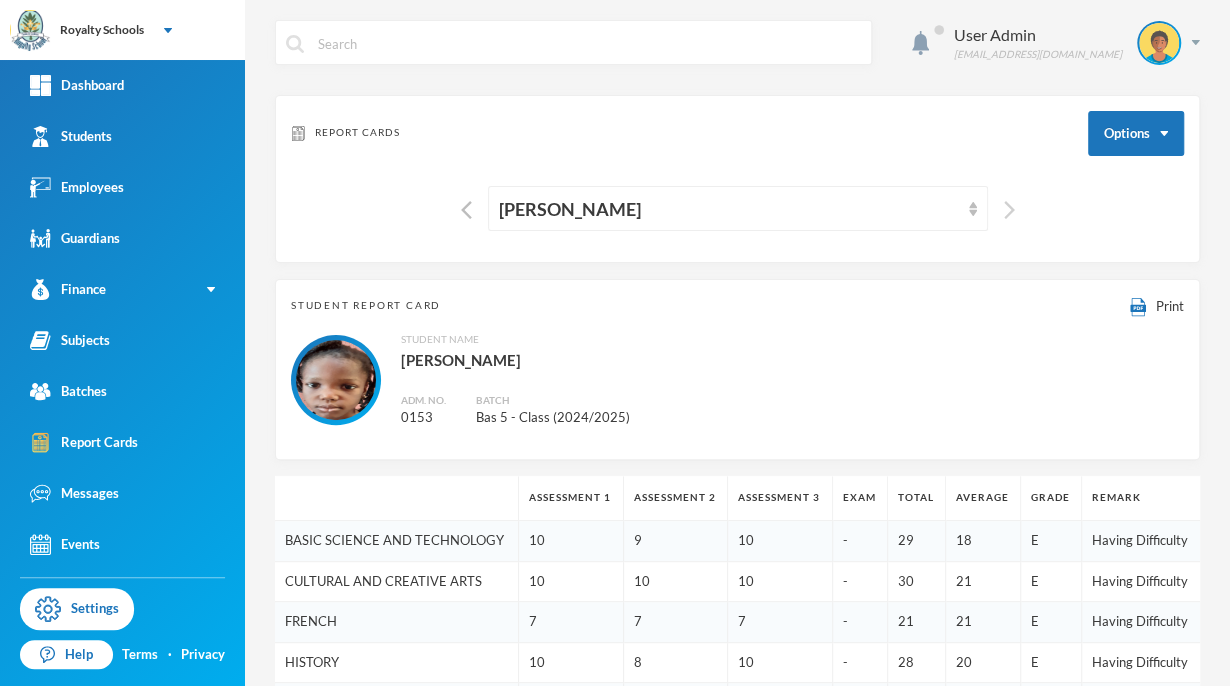 click at bounding box center [1009, 210] 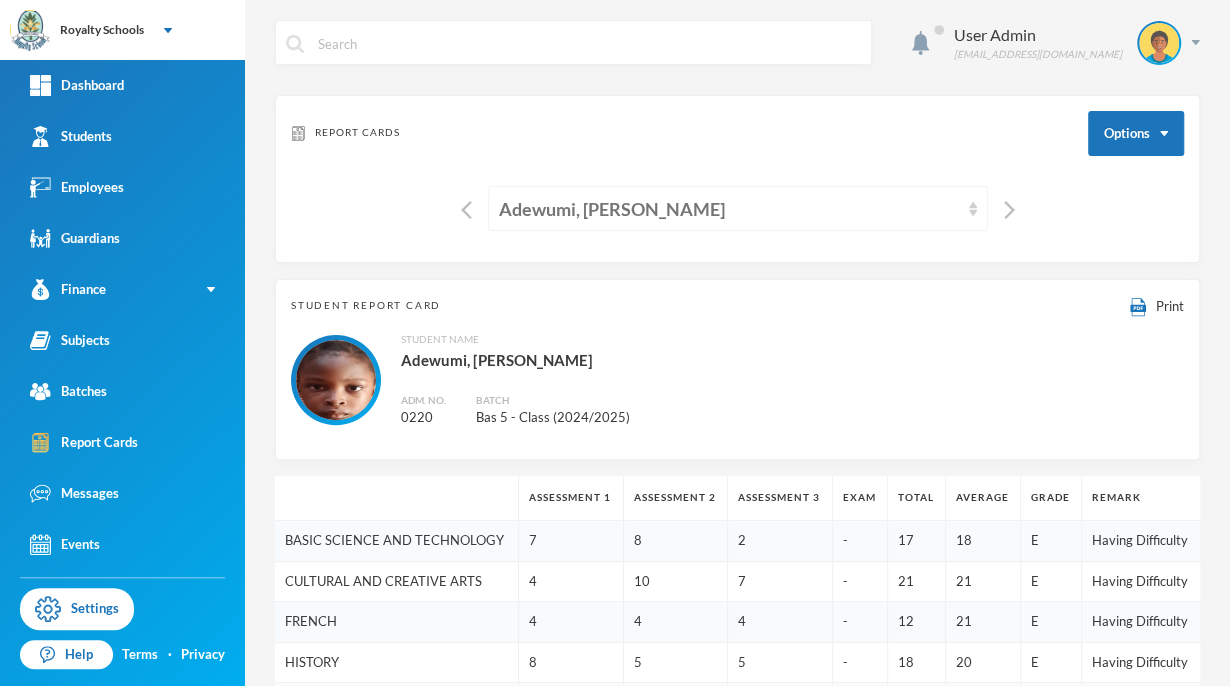 click on "Adewumi, [PERSON_NAME]" at bounding box center (738, 208) 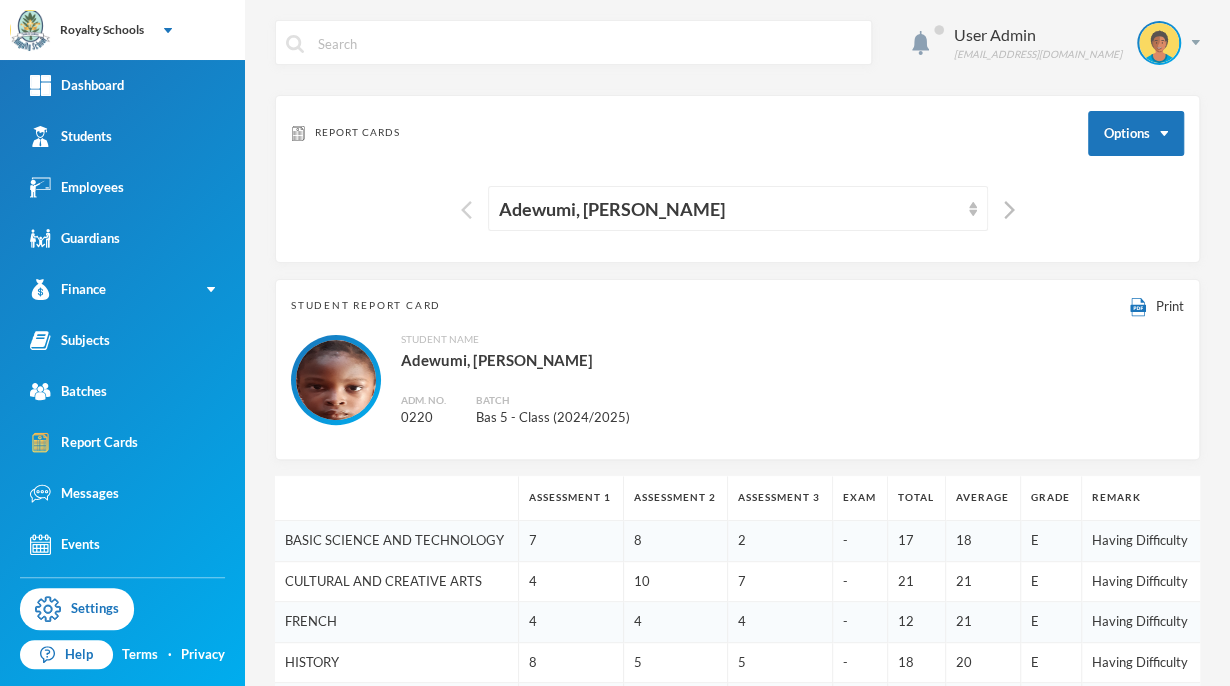click at bounding box center [466, 210] 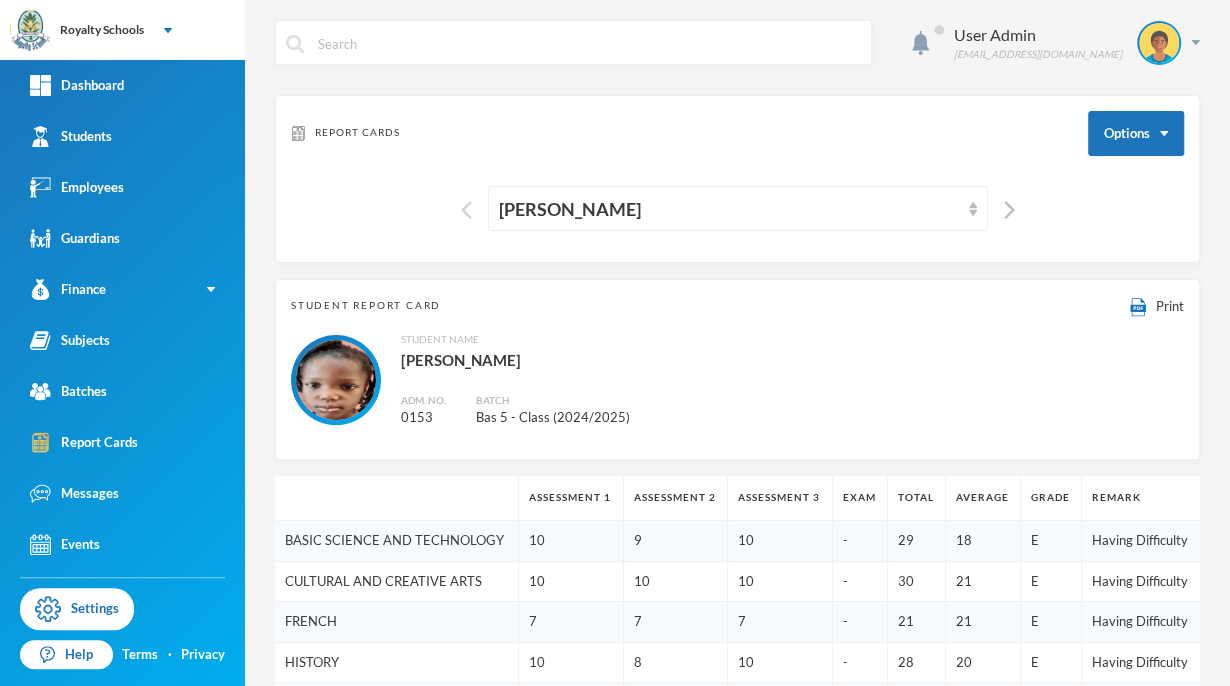 click at bounding box center [466, 210] 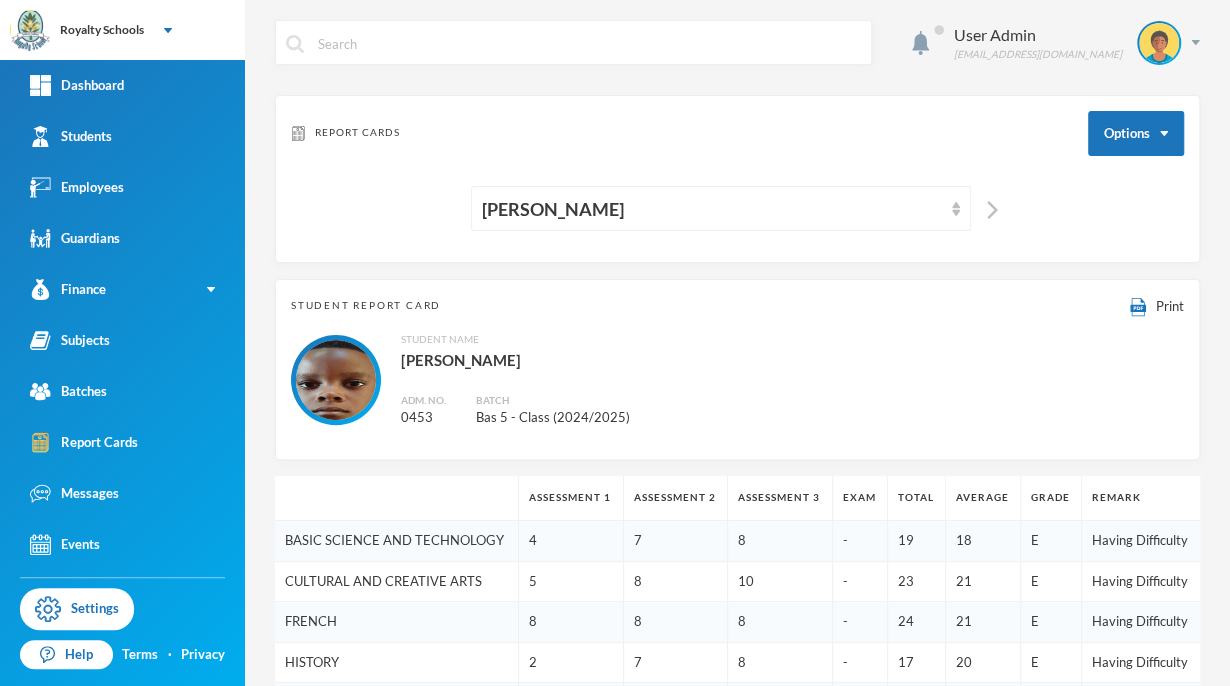 click at bounding box center (987, 208) 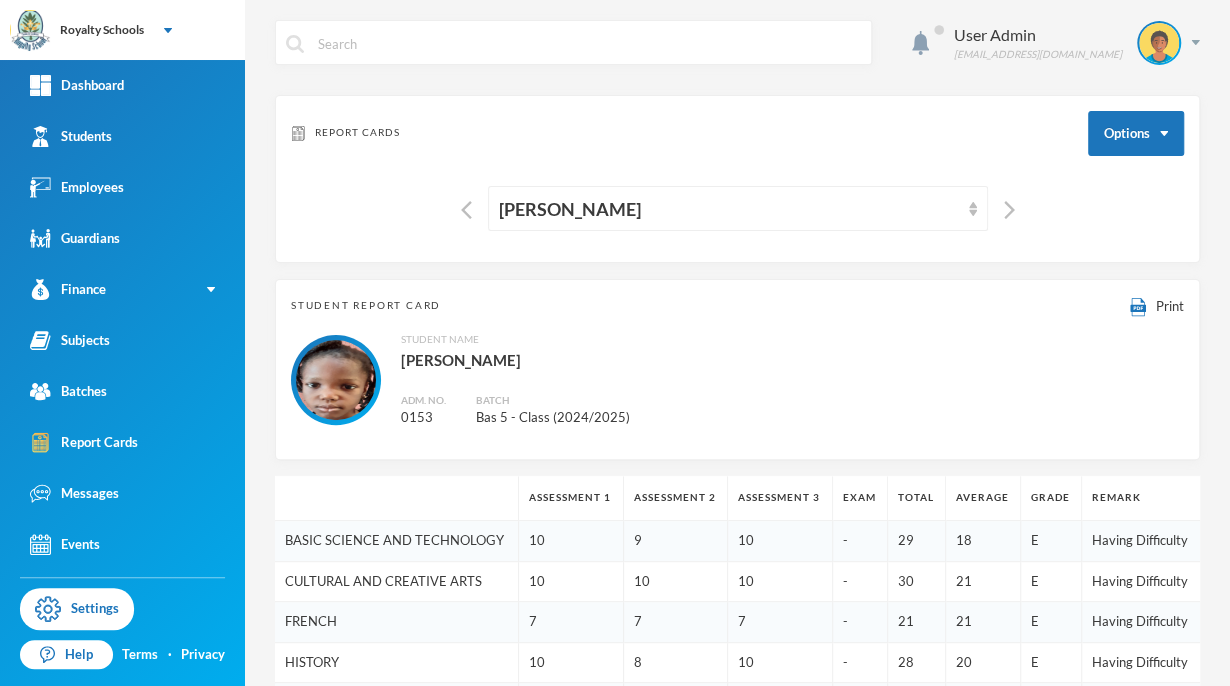 click at bounding box center (1004, 208) 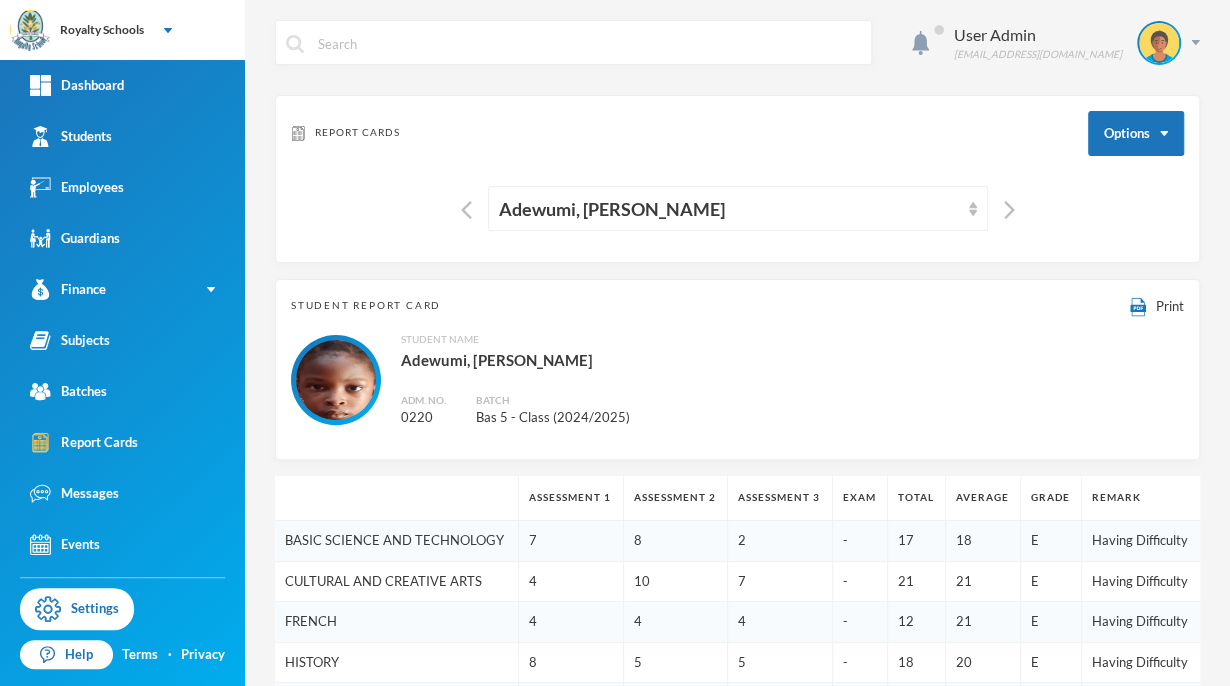 click at bounding box center (1009, 210) 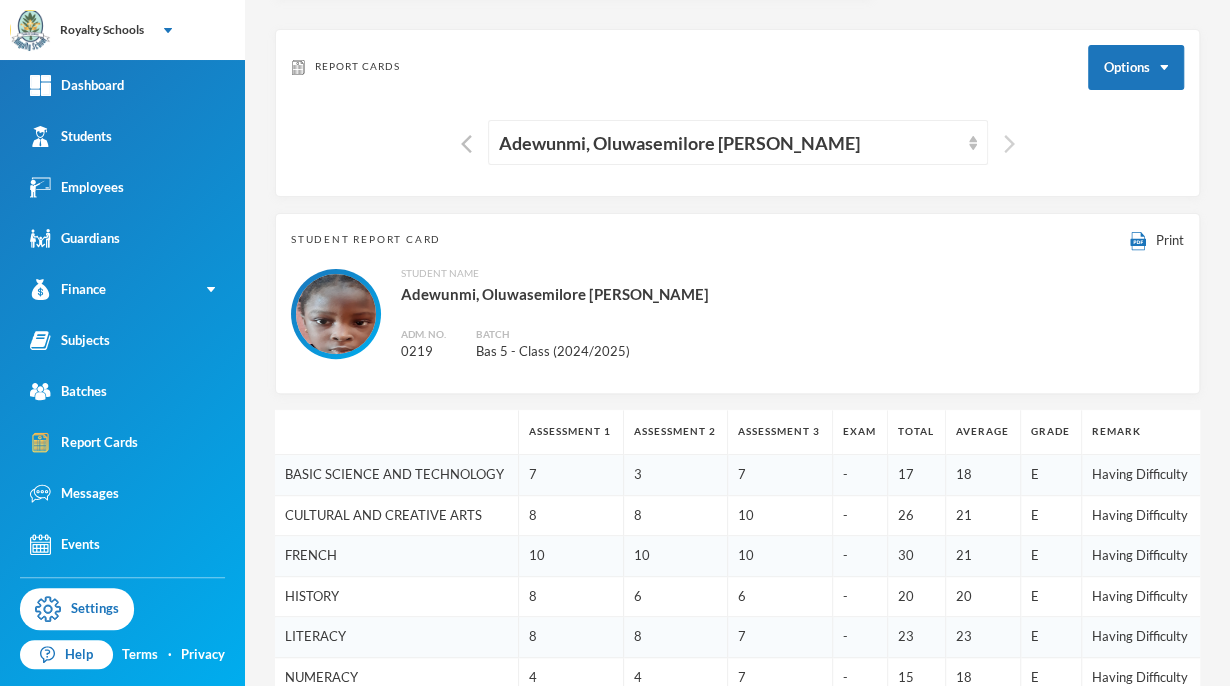 scroll, scrollTop: 53, scrollLeft: 0, axis: vertical 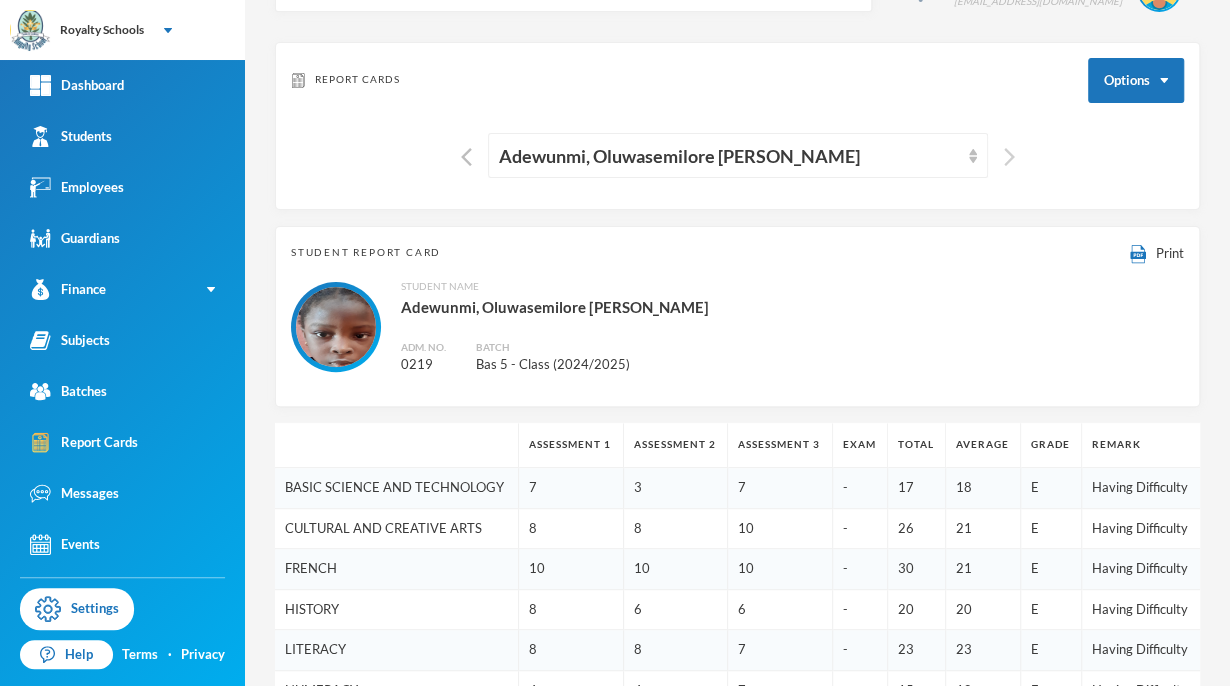 click at bounding box center (1009, 157) 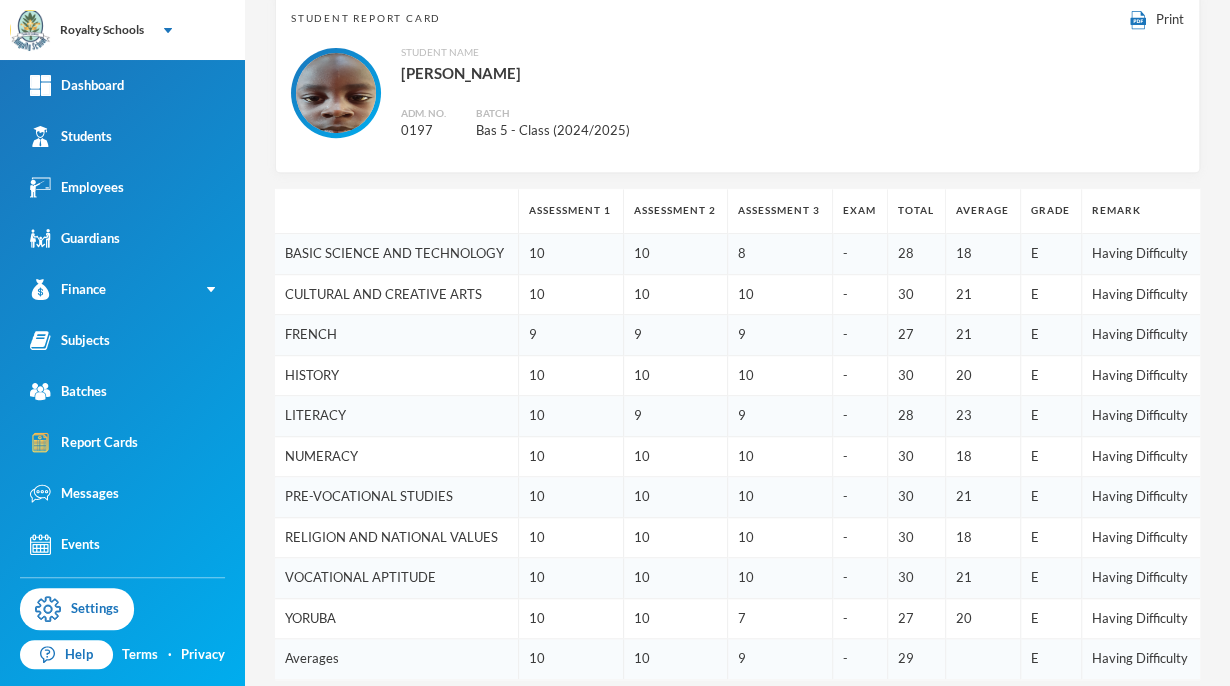 scroll, scrollTop: 0, scrollLeft: 0, axis: both 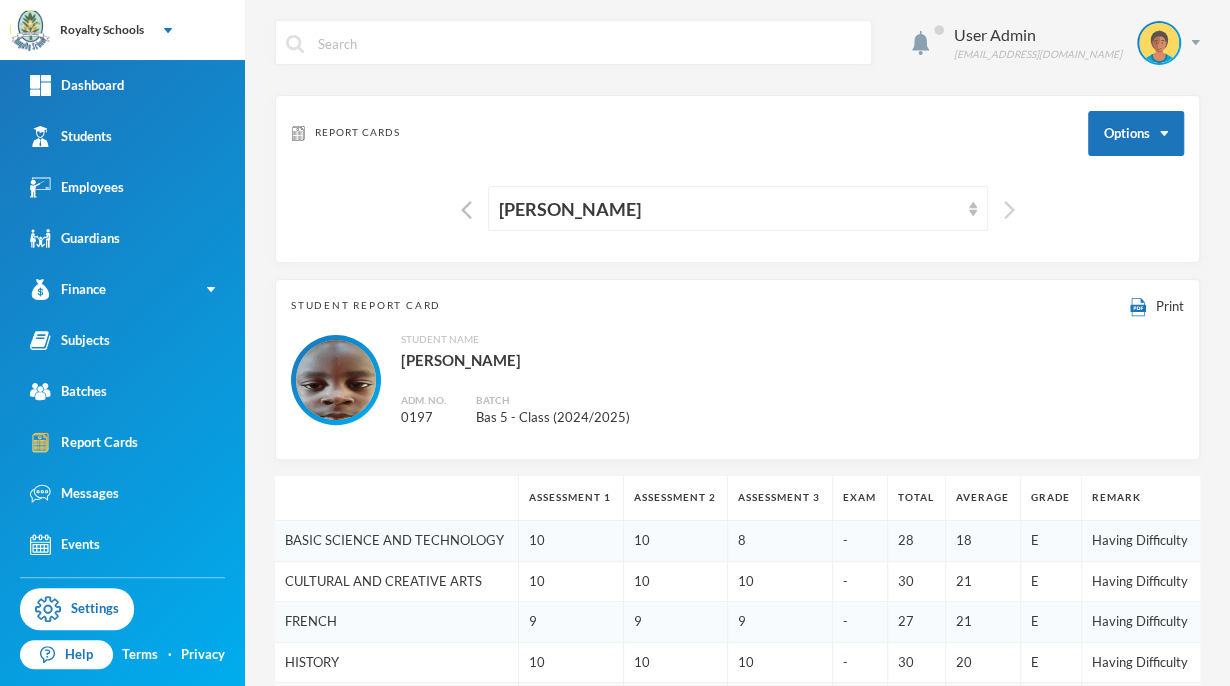 click at bounding box center (1009, 210) 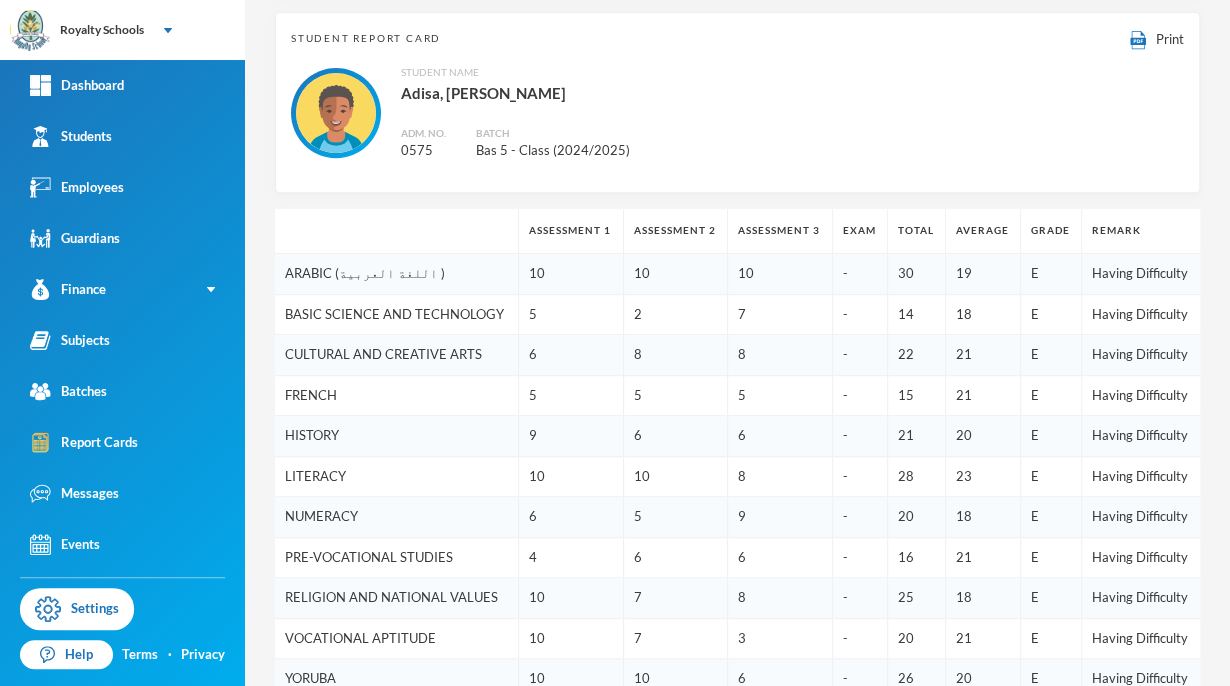 scroll, scrollTop: 0, scrollLeft: 0, axis: both 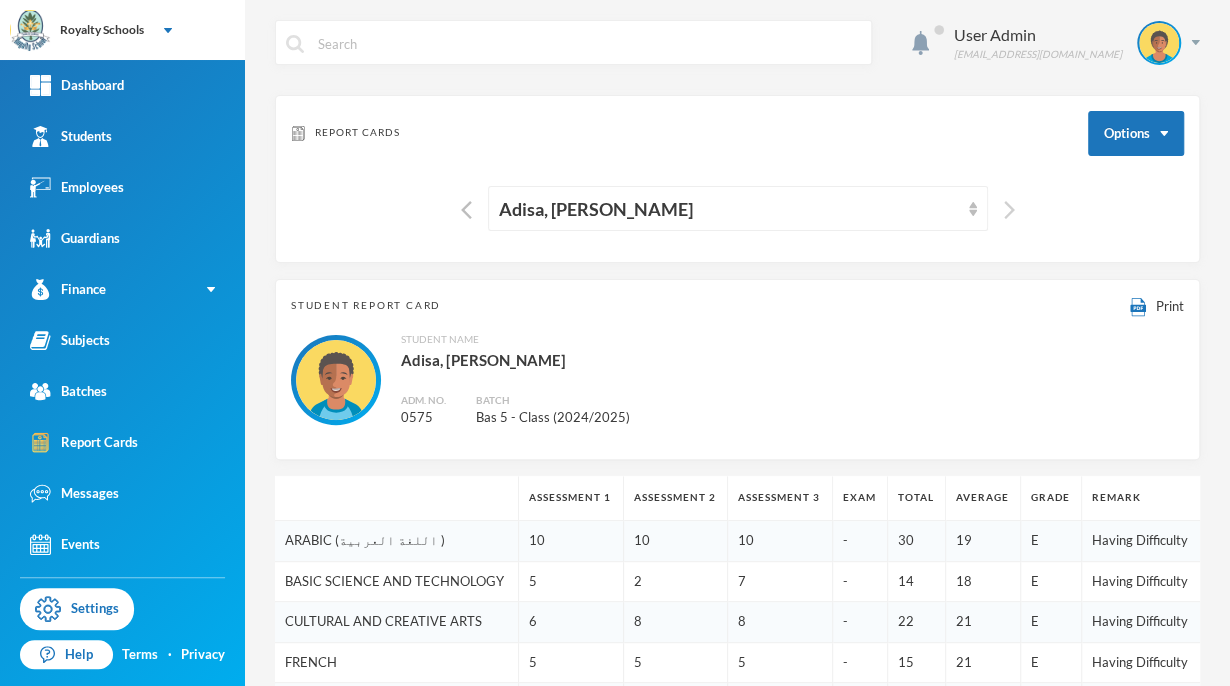 click at bounding box center [1009, 210] 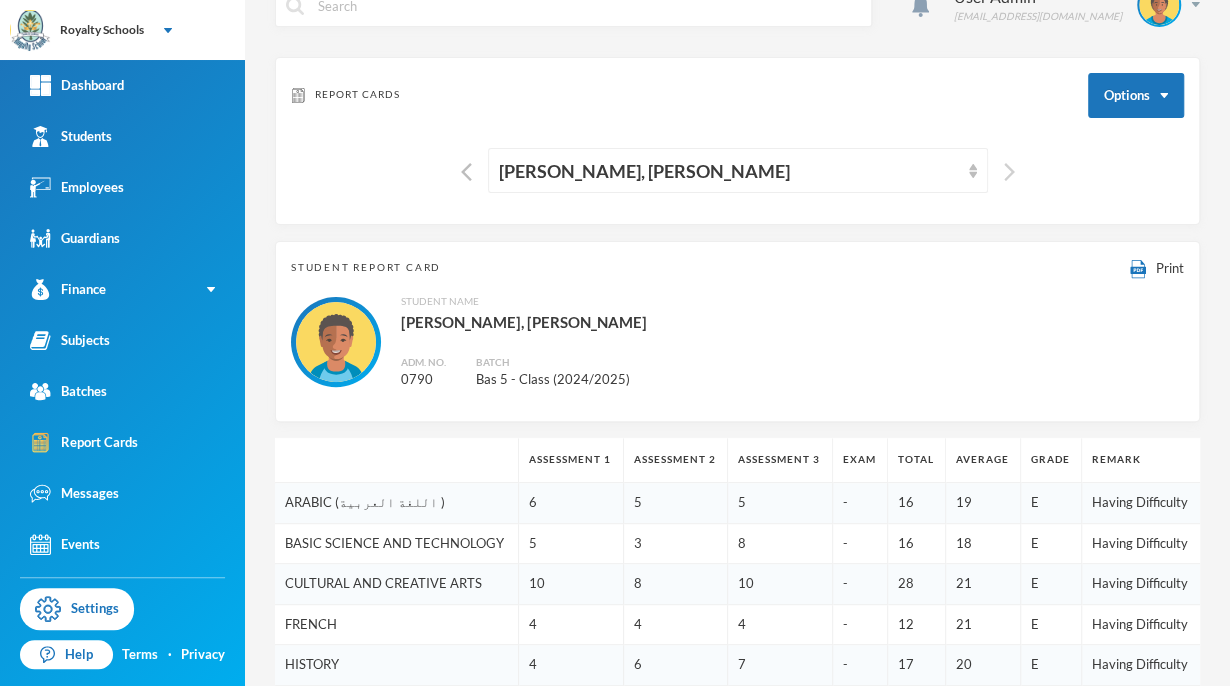 scroll, scrollTop: 0, scrollLeft: 0, axis: both 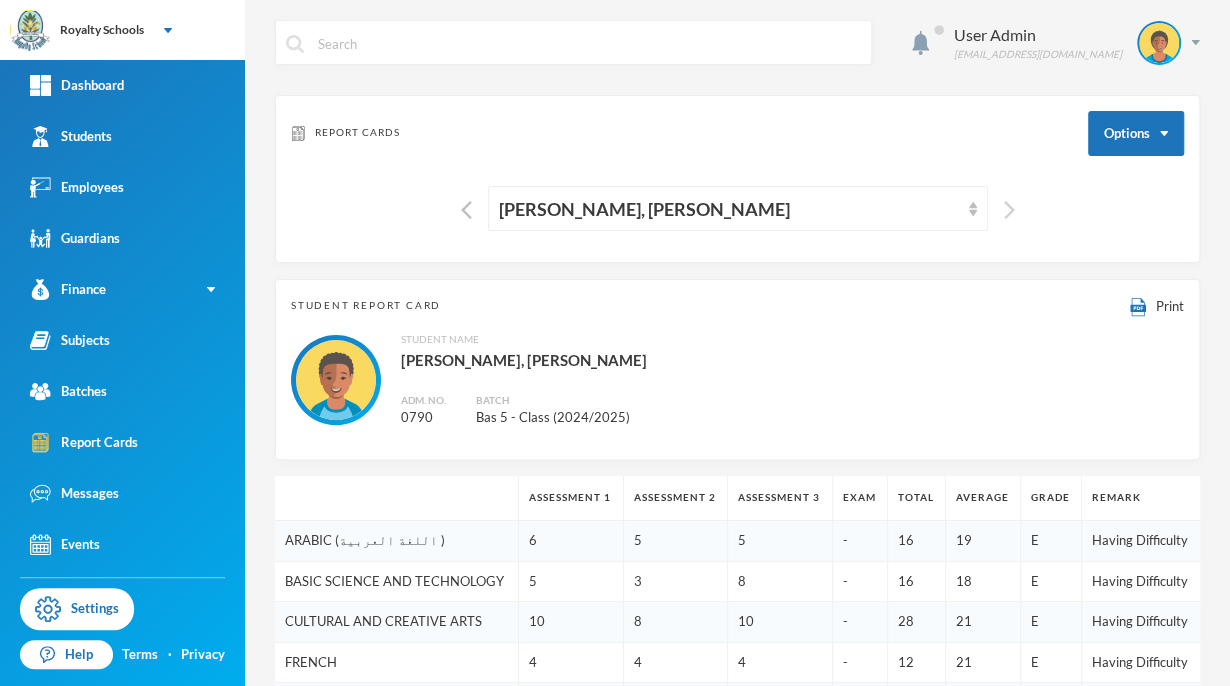 click at bounding box center [1009, 210] 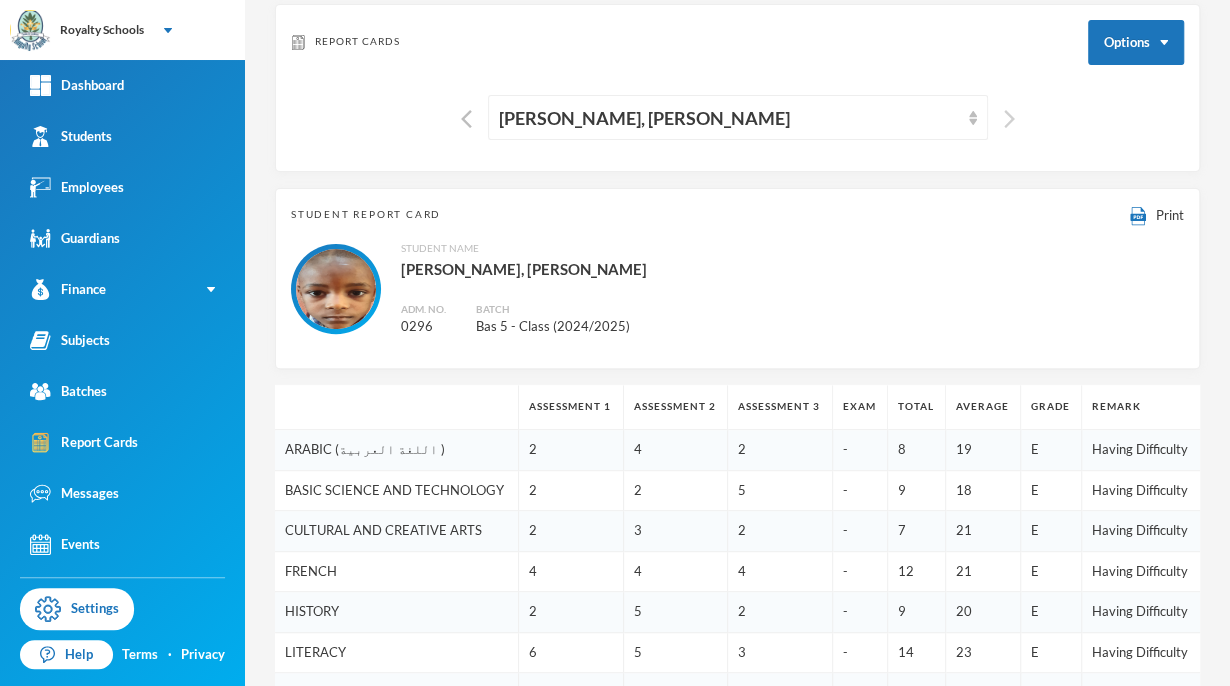 scroll, scrollTop: 0, scrollLeft: 0, axis: both 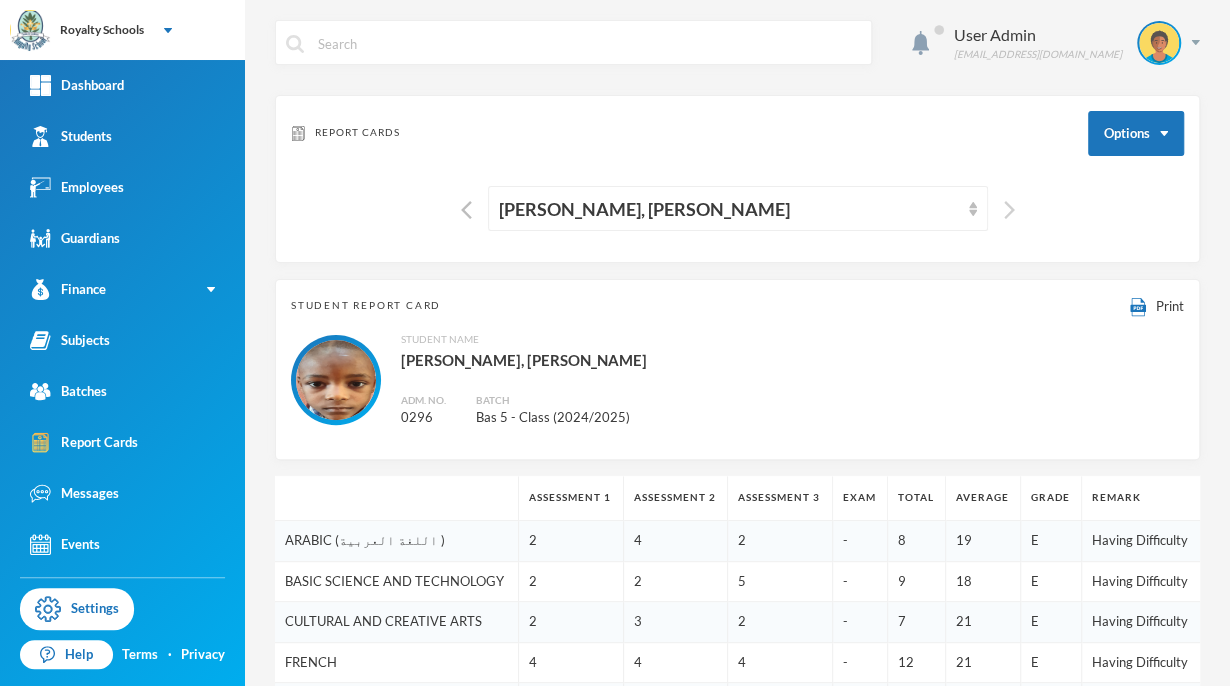 click at bounding box center [1009, 210] 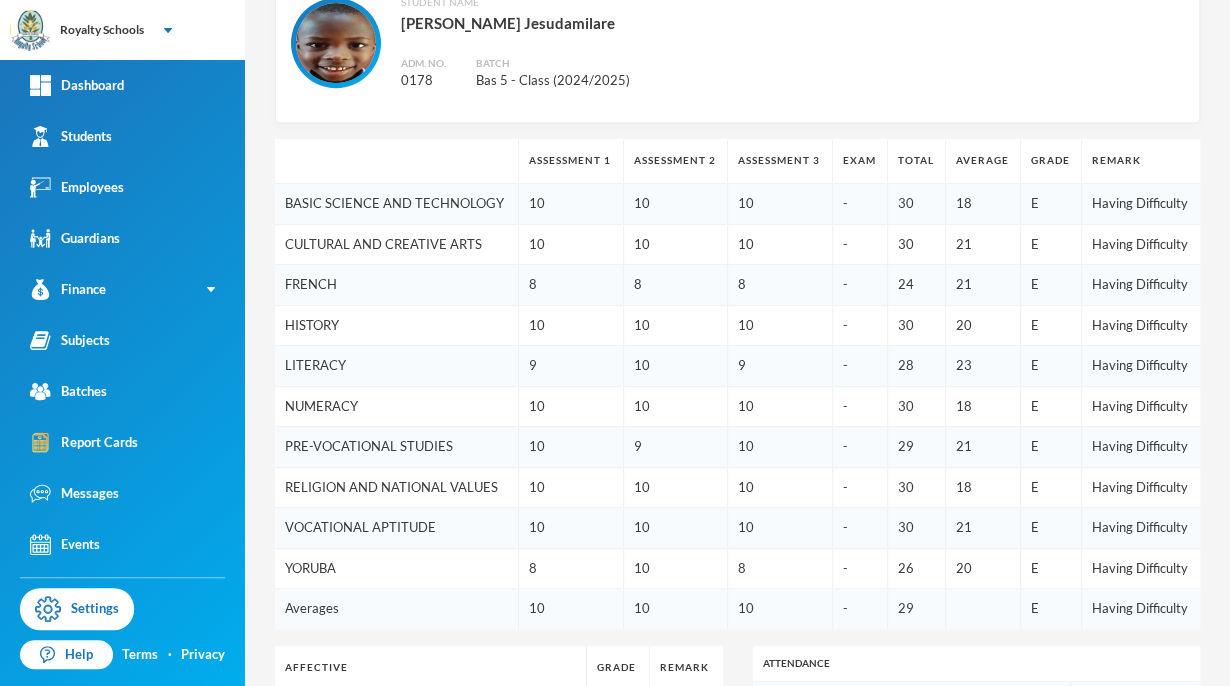 scroll, scrollTop: 0, scrollLeft: 0, axis: both 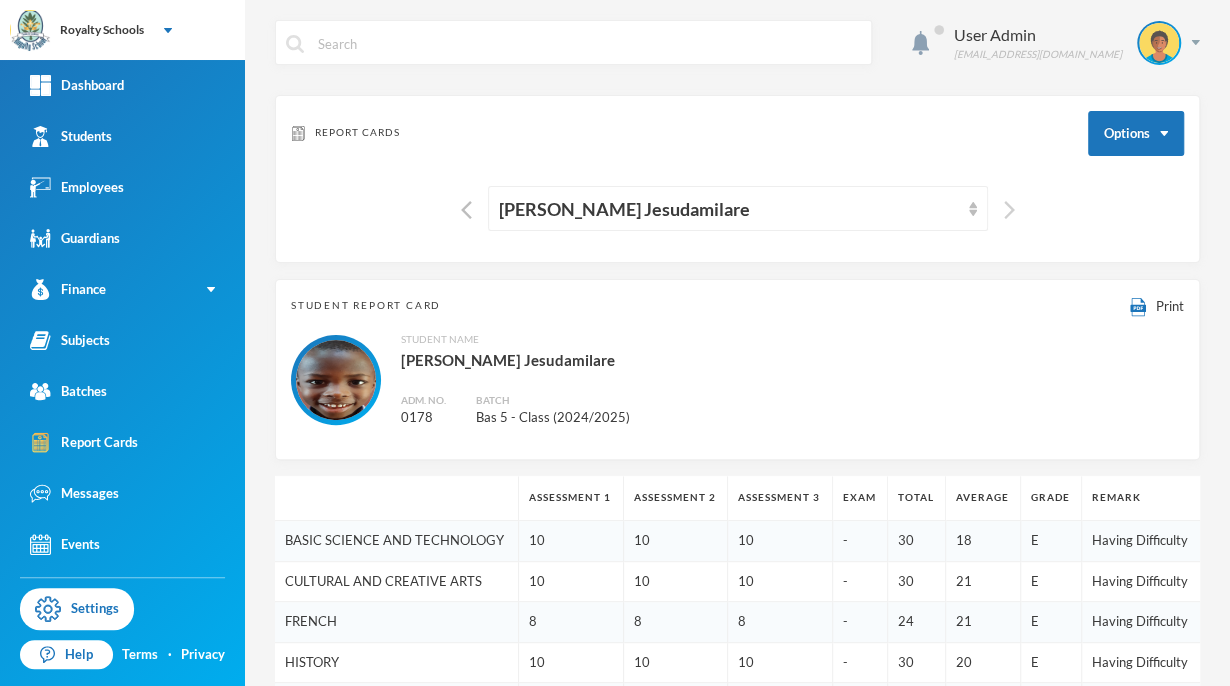 click at bounding box center (1009, 210) 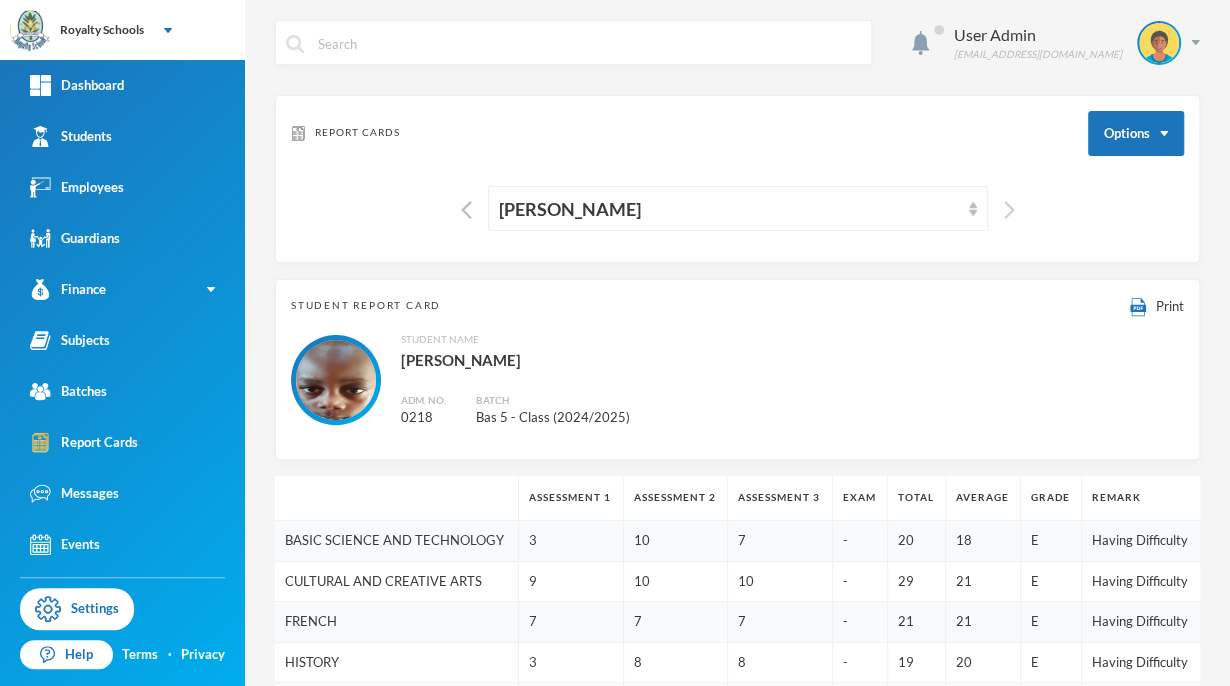 click at bounding box center (1009, 210) 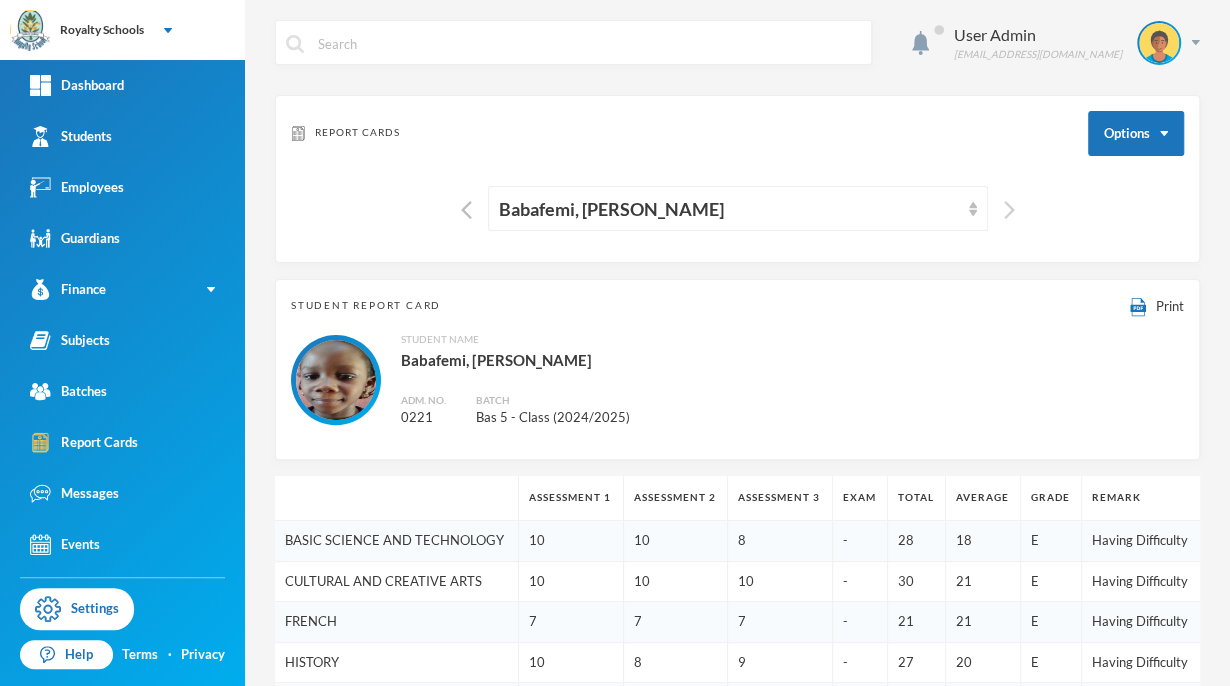 click at bounding box center [1009, 210] 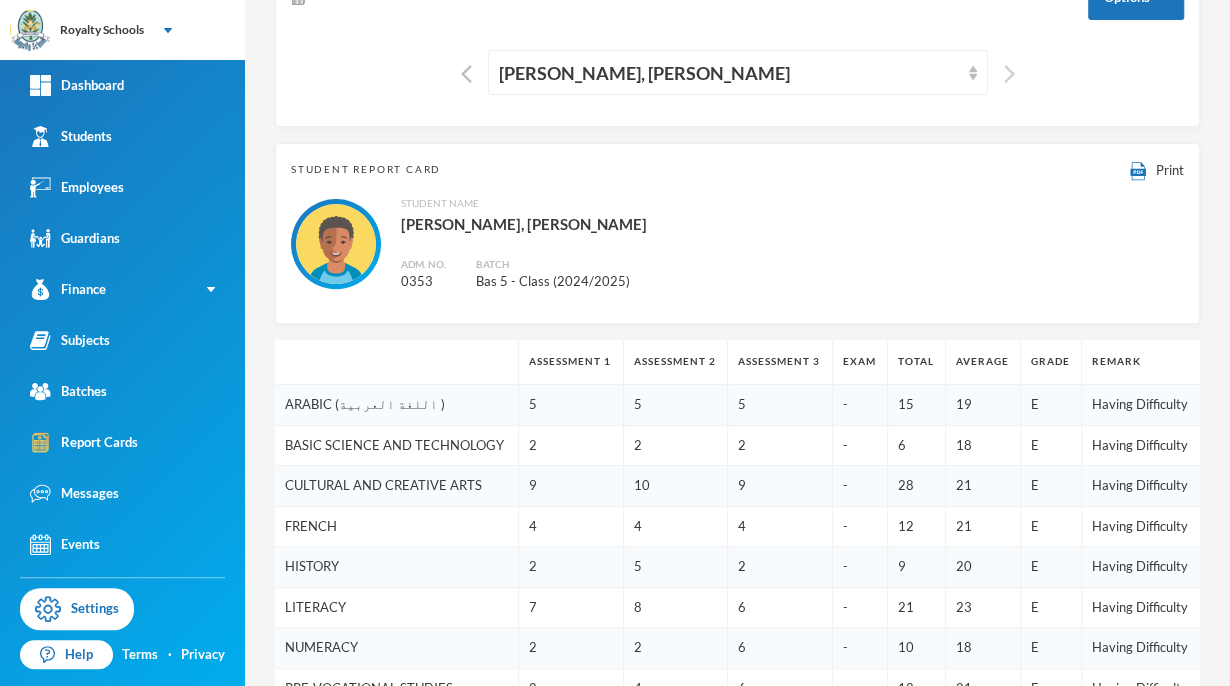scroll, scrollTop: 0, scrollLeft: 0, axis: both 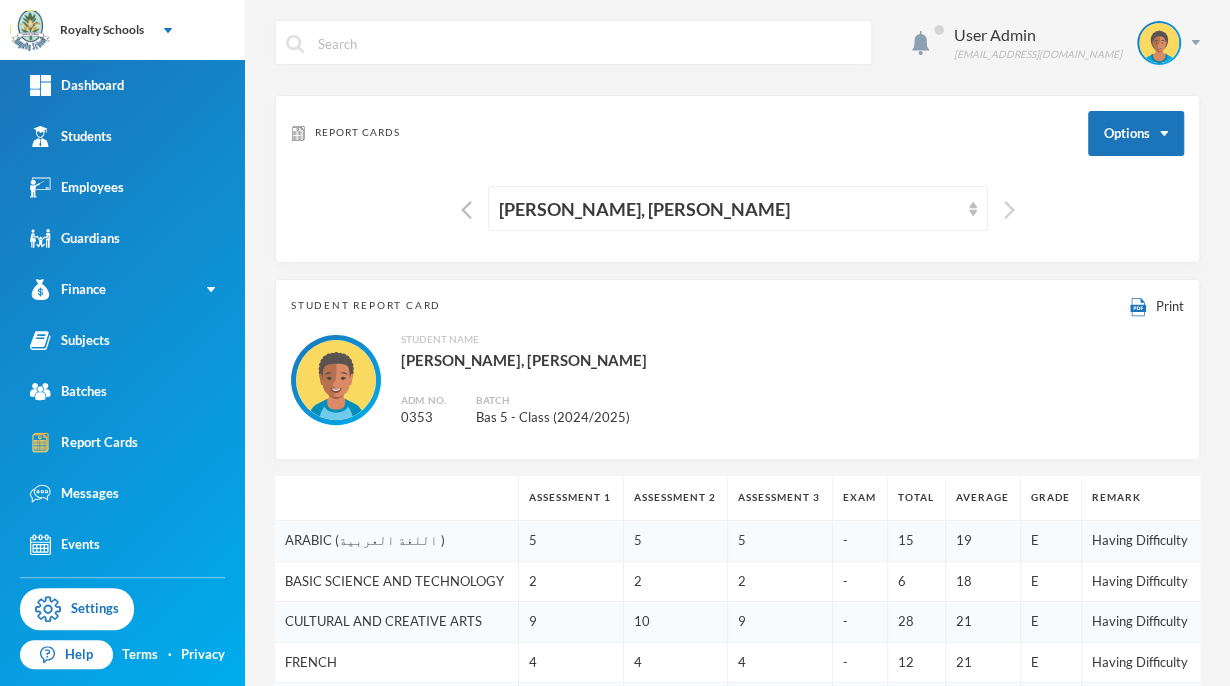 click at bounding box center (1009, 210) 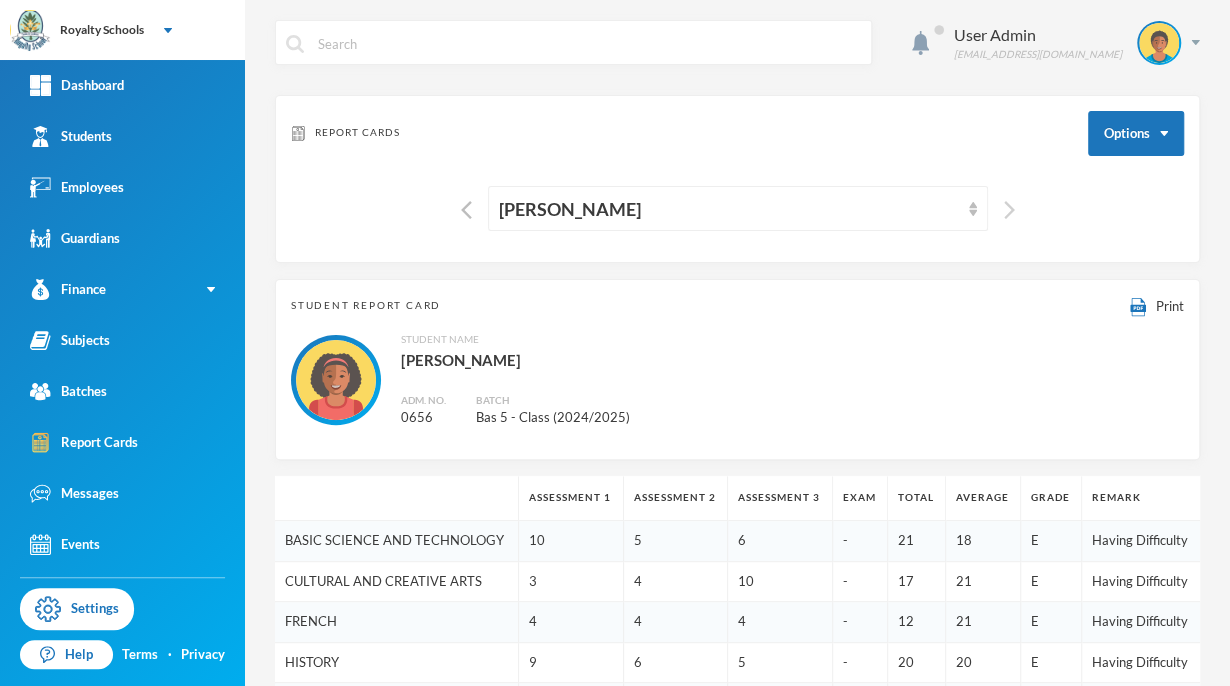 click at bounding box center [1009, 210] 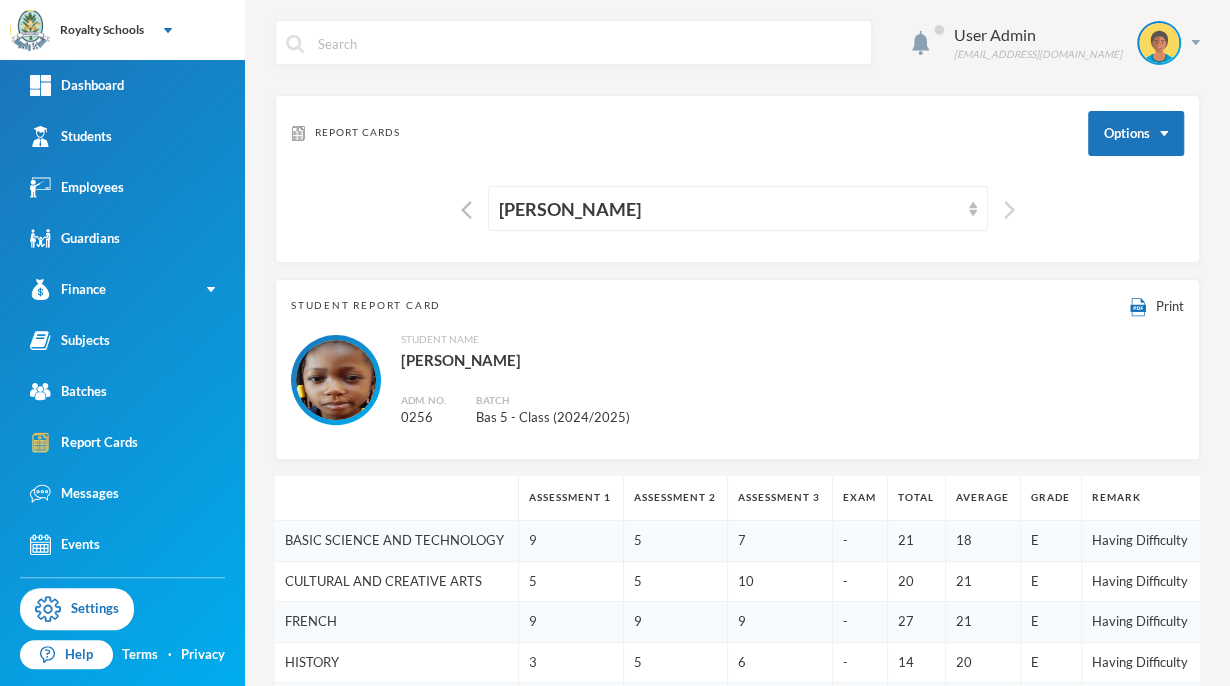 click at bounding box center (1009, 210) 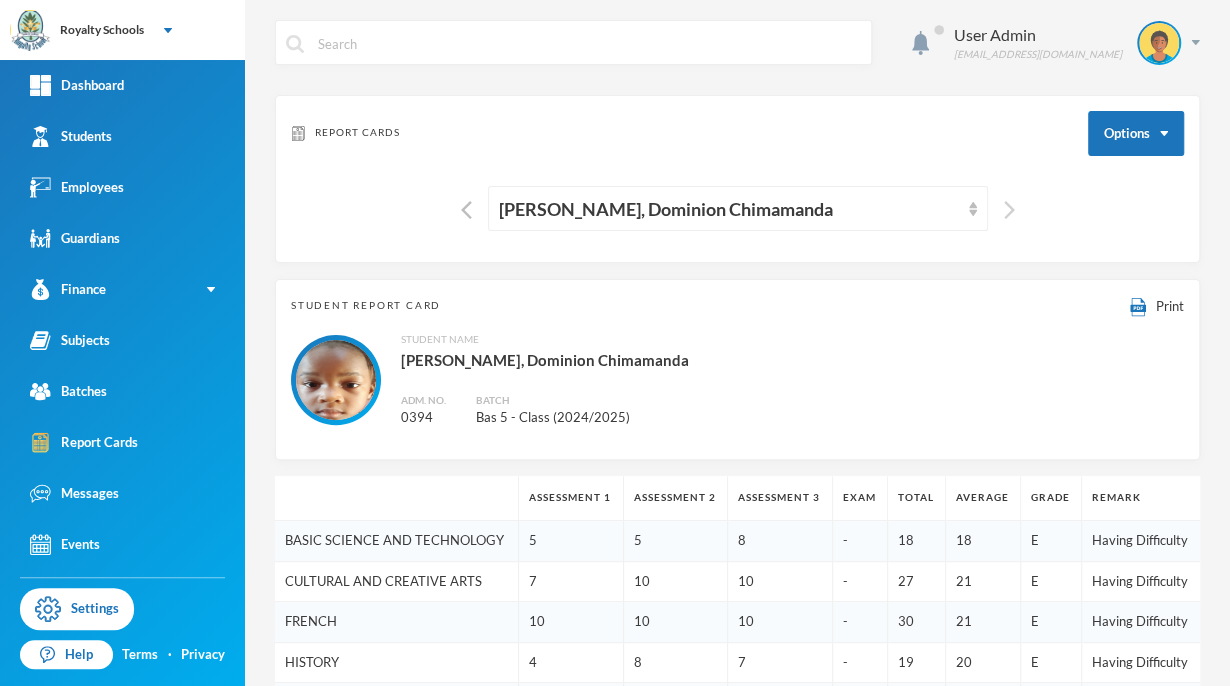 click at bounding box center [1009, 210] 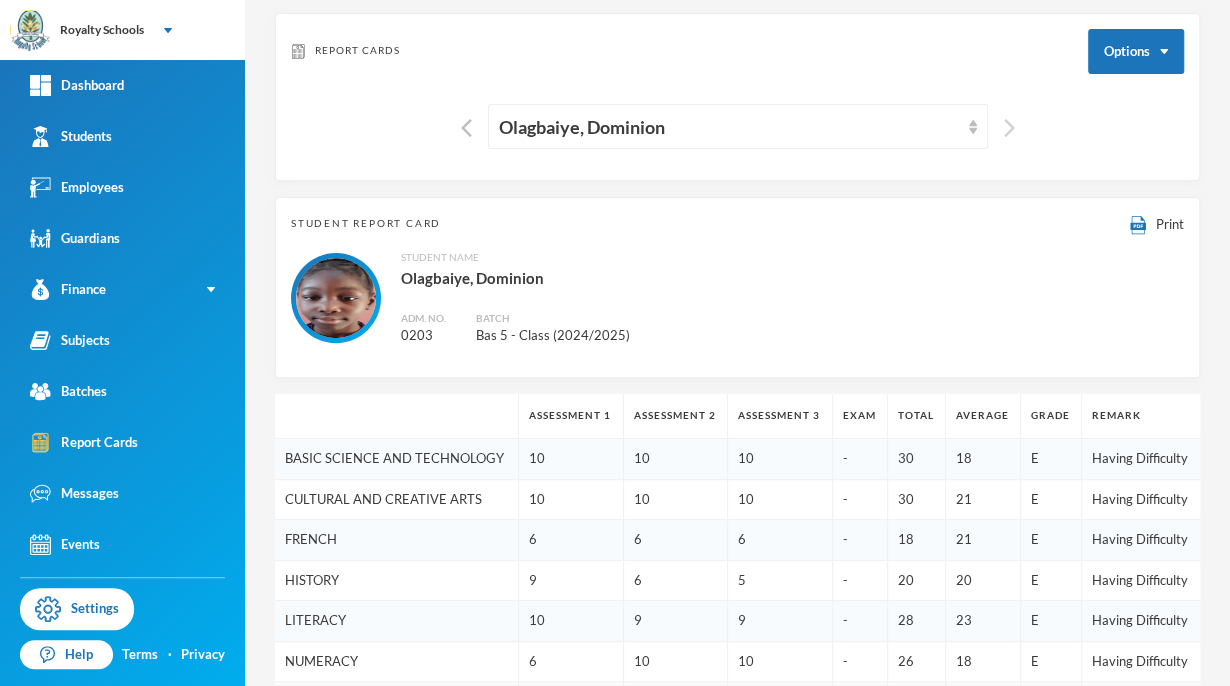 scroll, scrollTop: 0, scrollLeft: 0, axis: both 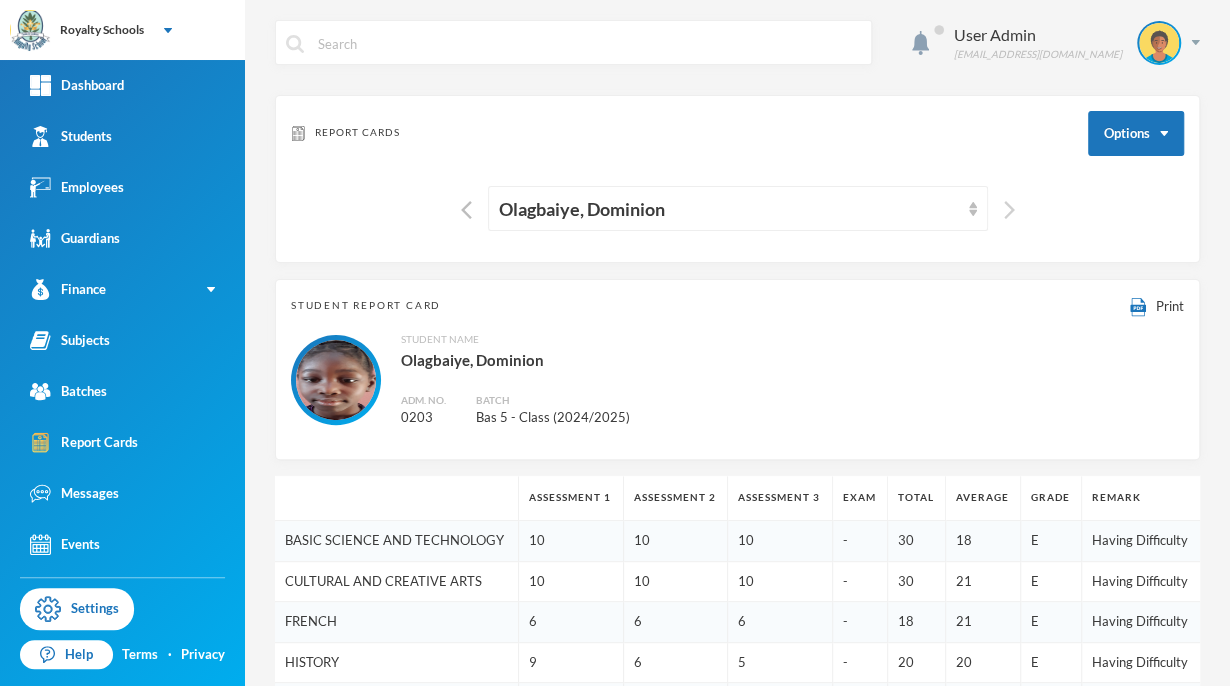 click at bounding box center [1009, 210] 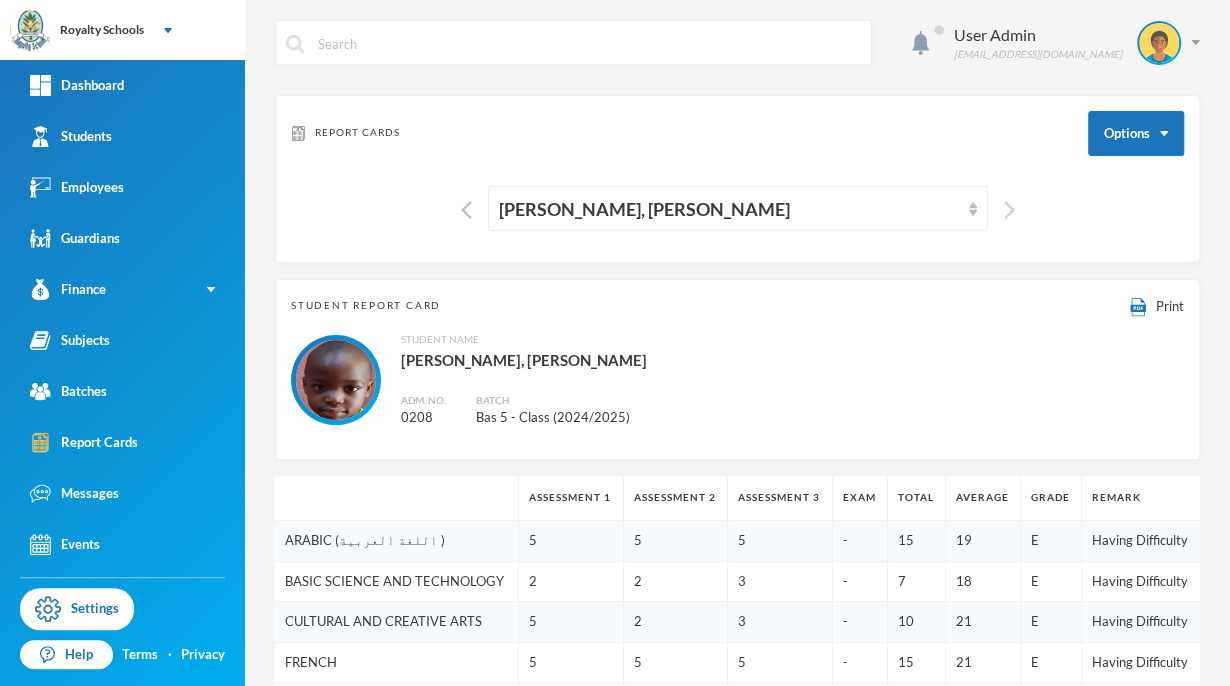 click at bounding box center [1009, 210] 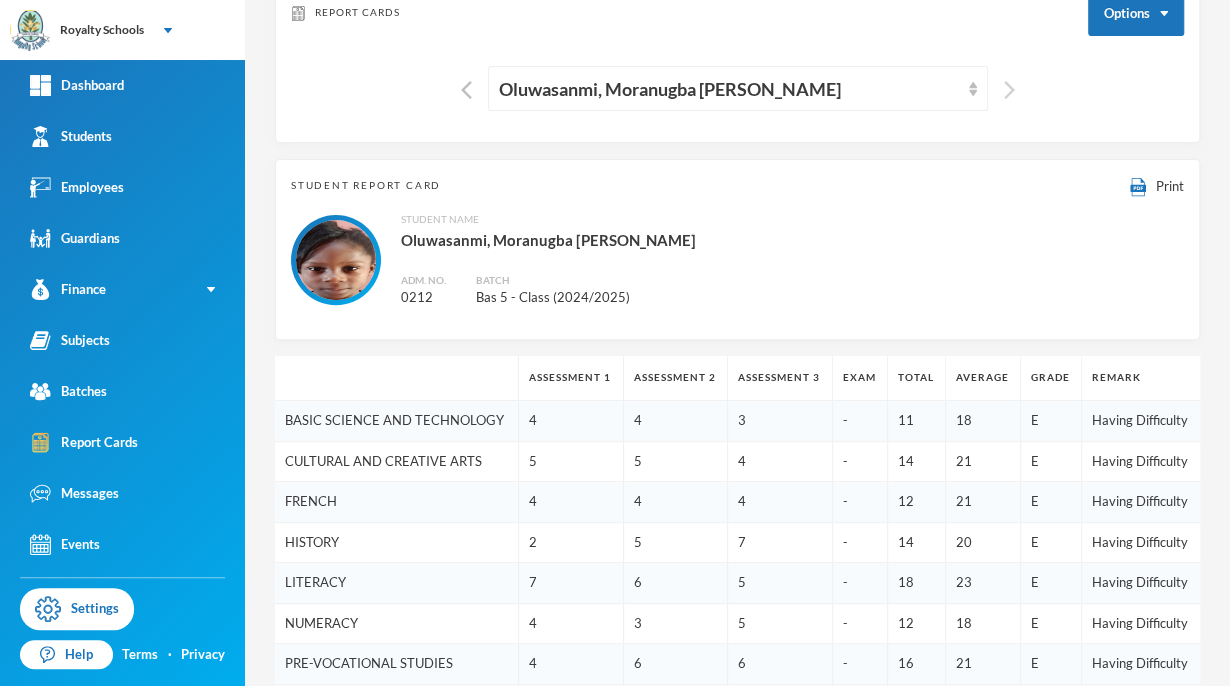 scroll, scrollTop: 119, scrollLeft: 0, axis: vertical 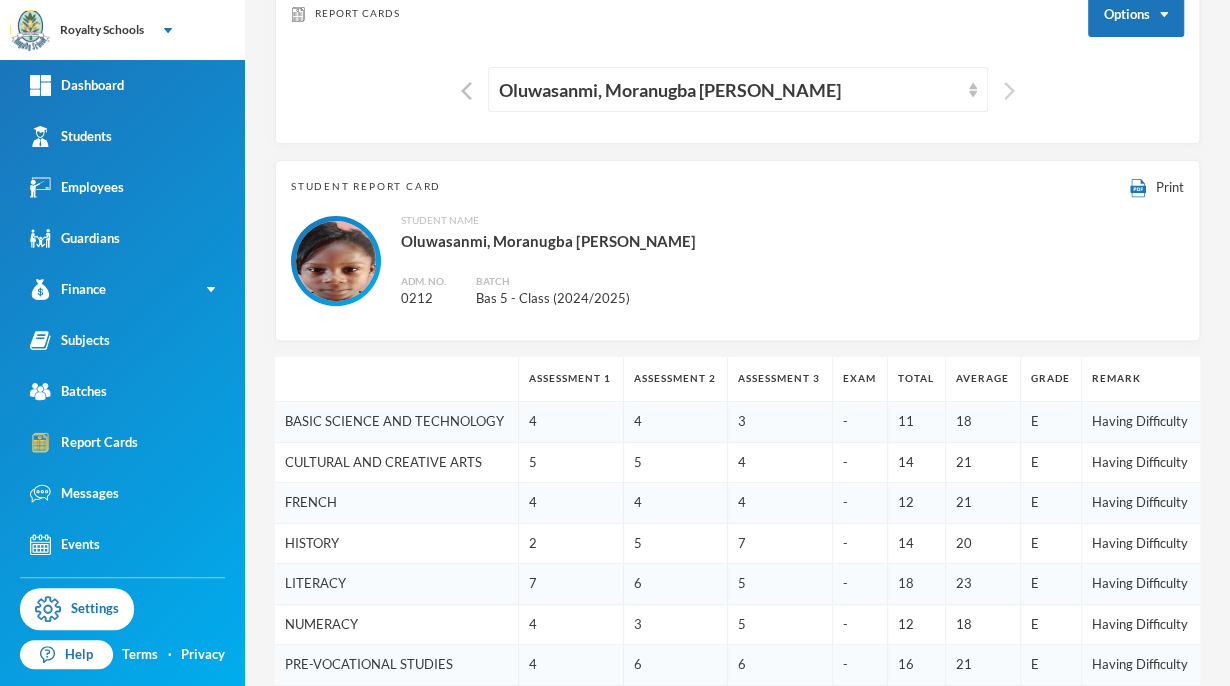 click at bounding box center (1009, 91) 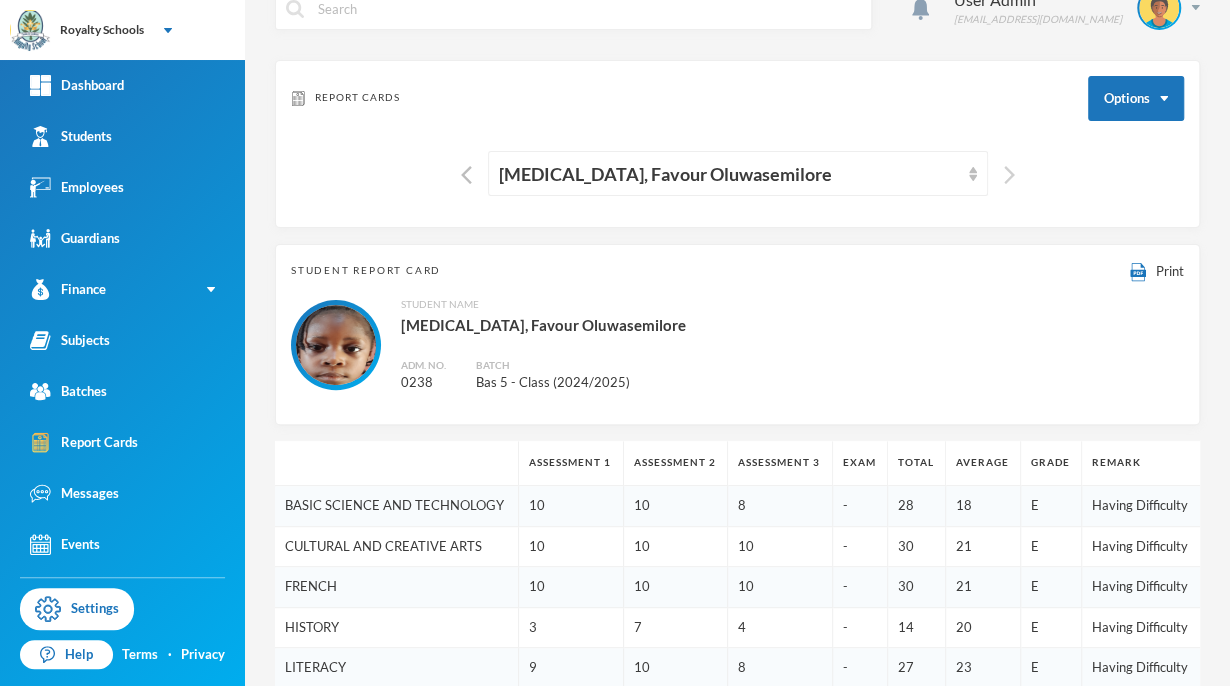 scroll, scrollTop: 0, scrollLeft: 0, axis: both 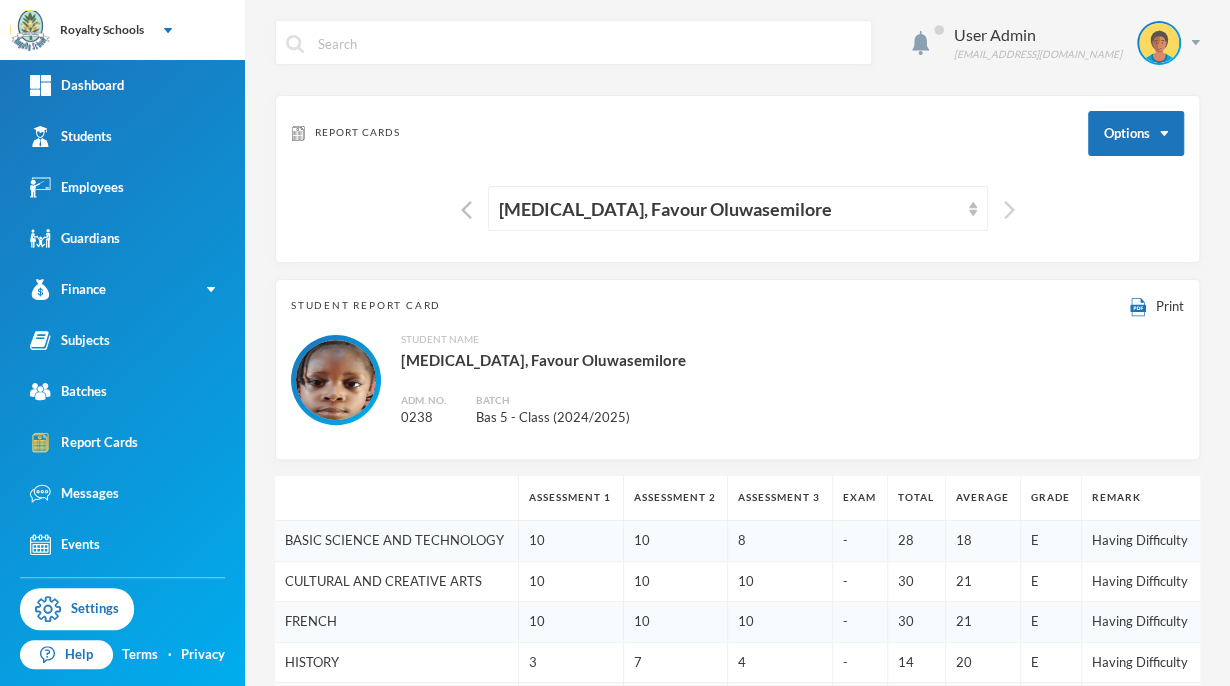 click at bounding box center (1009, 210) 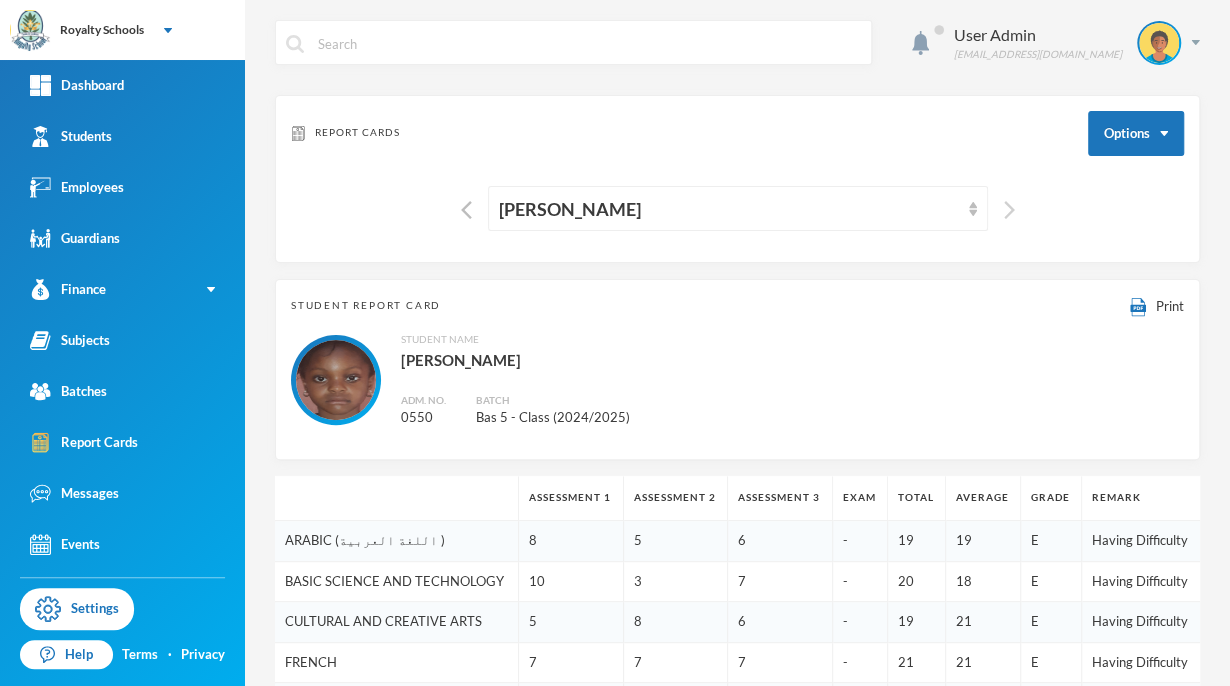 scroll, scrollTop: 3, scrollLeft: 0, axis: vertical 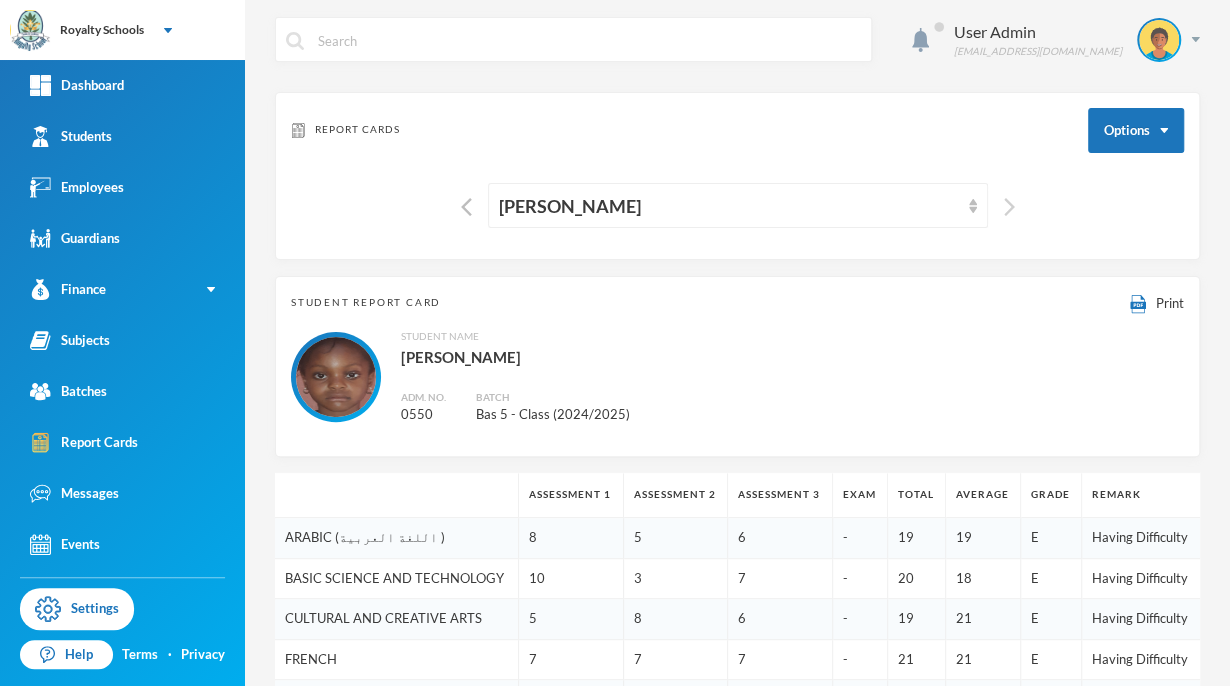 click at bounding box center (1009, 207) 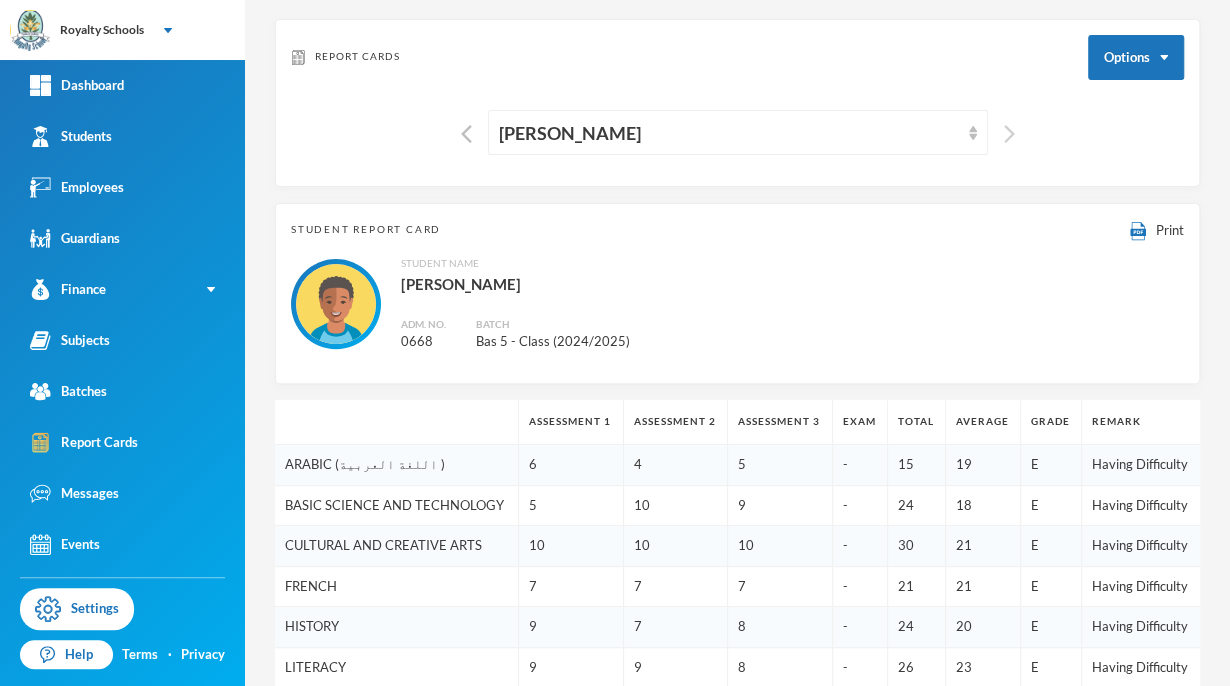 scroll, scrollTop: 0, scrollLeft: 0, axis: both 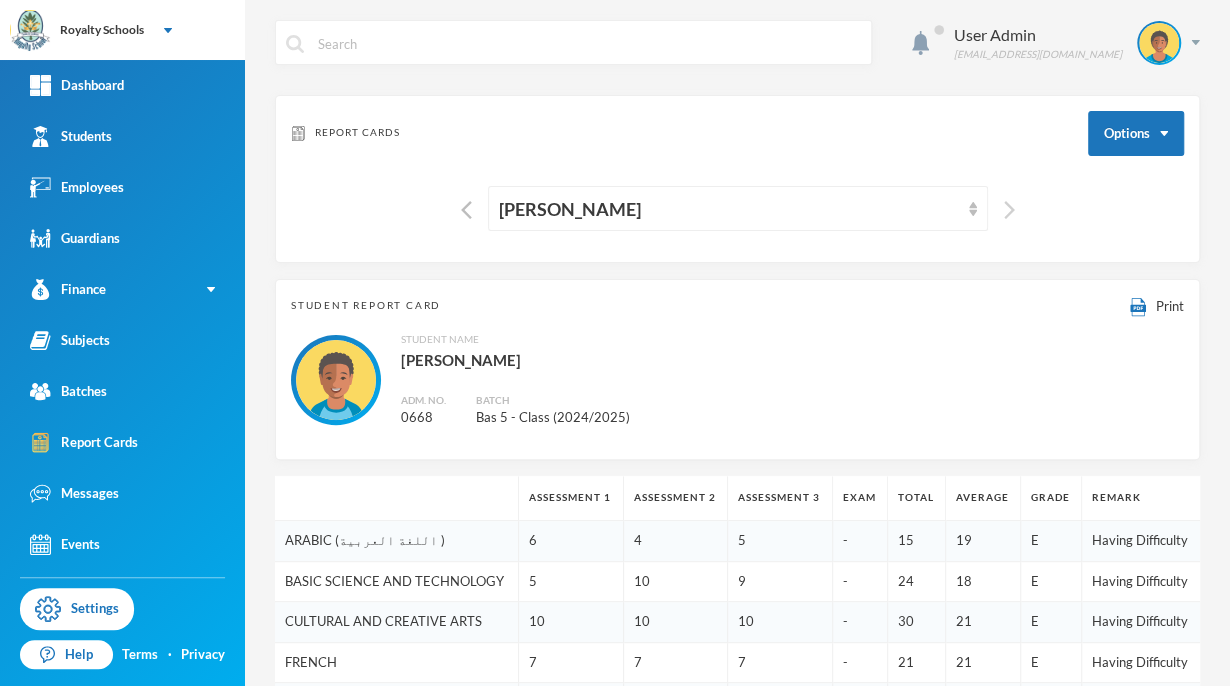 click at bounding box center (1009, 210) 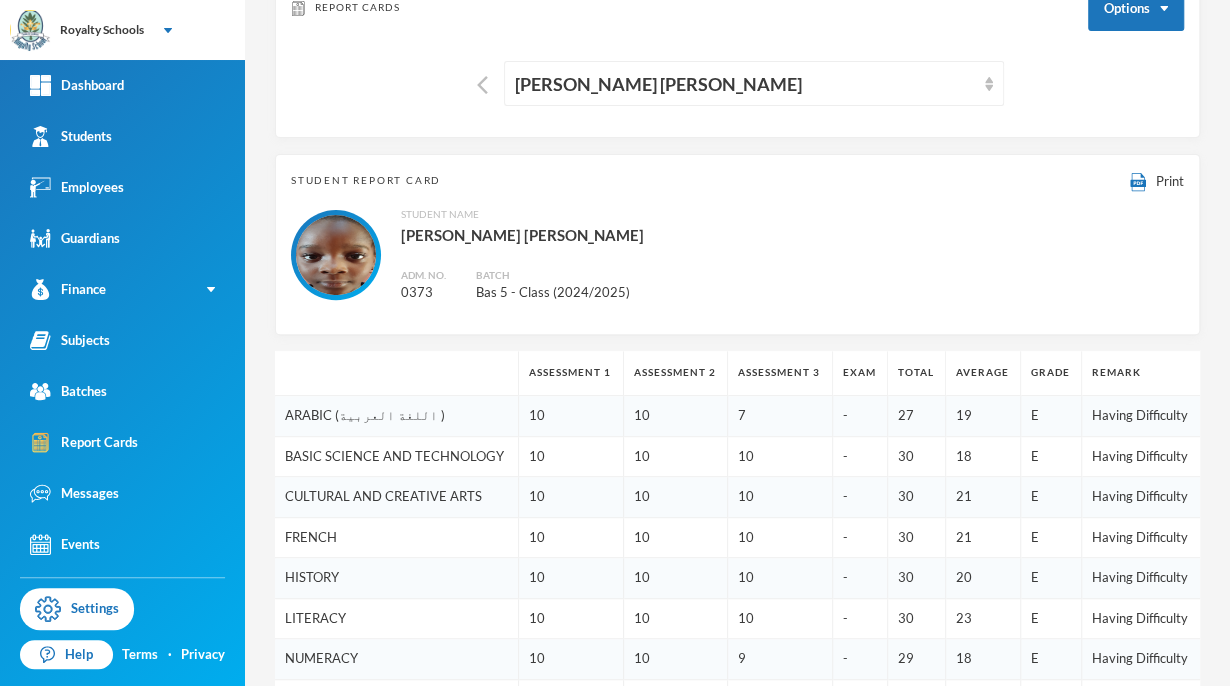 scroll, scrollTop: 124, scrollLeft: 0, axis: vertical 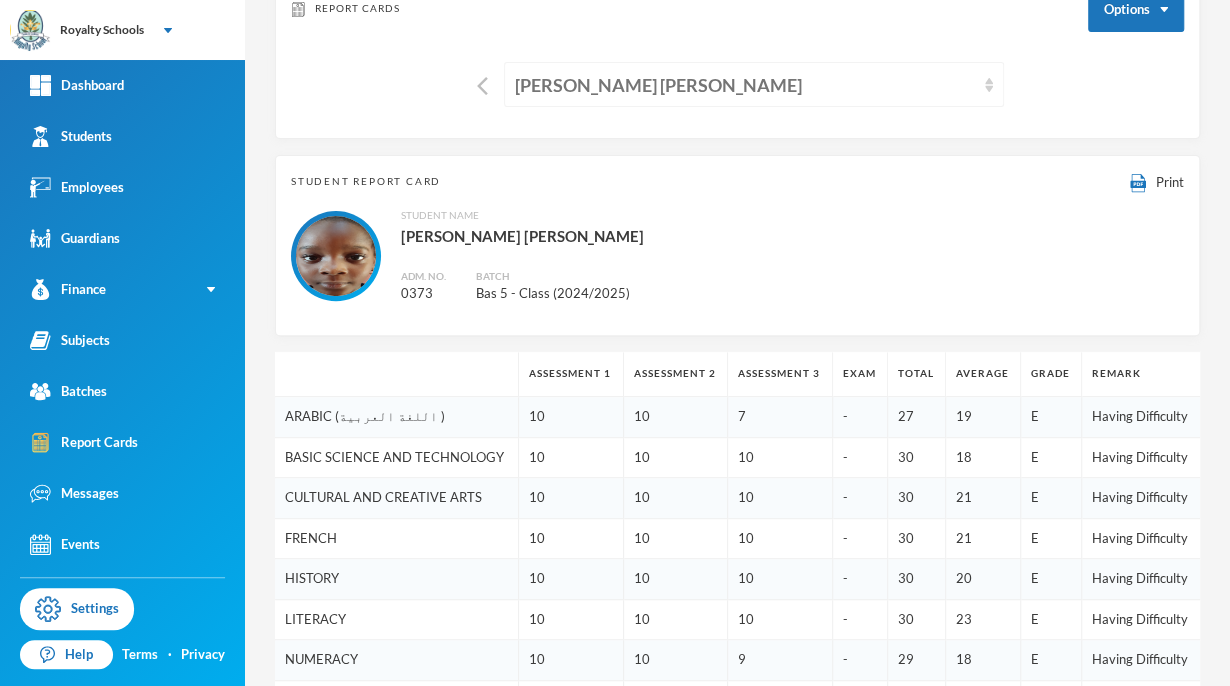 click on "Yakub, Samiat Opeyemi" at bounding box center (754, 84) 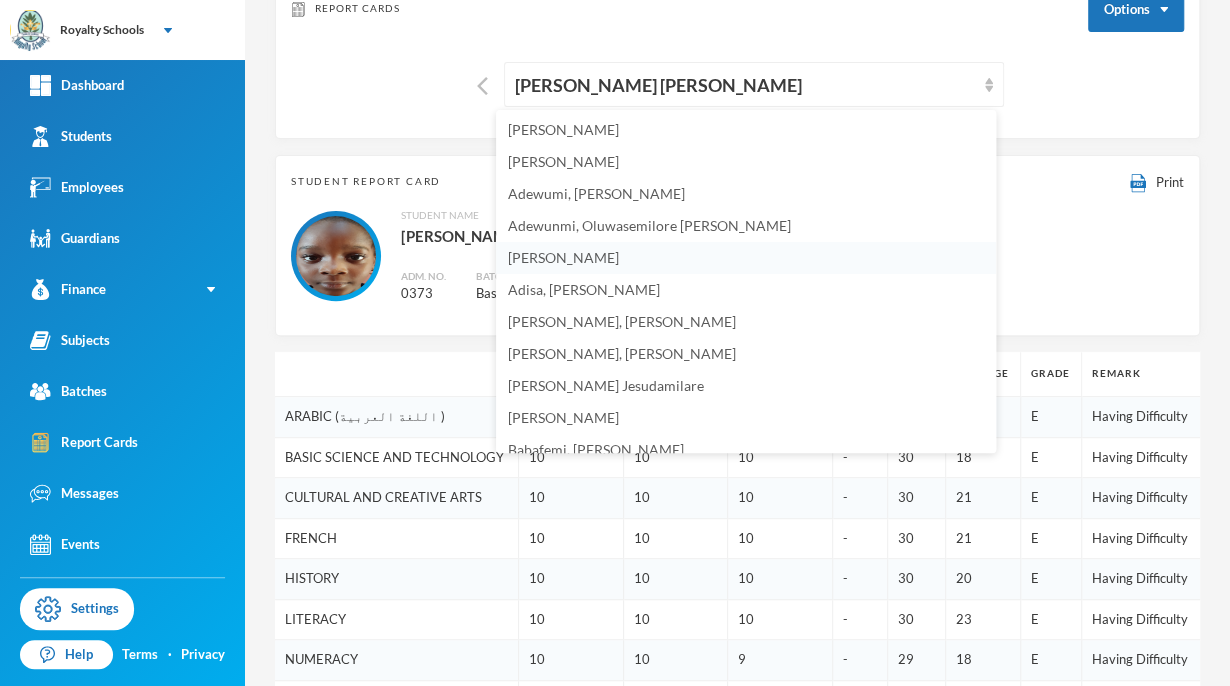 click on "[PERSON_NAME]" at bounding box center (563, 257) 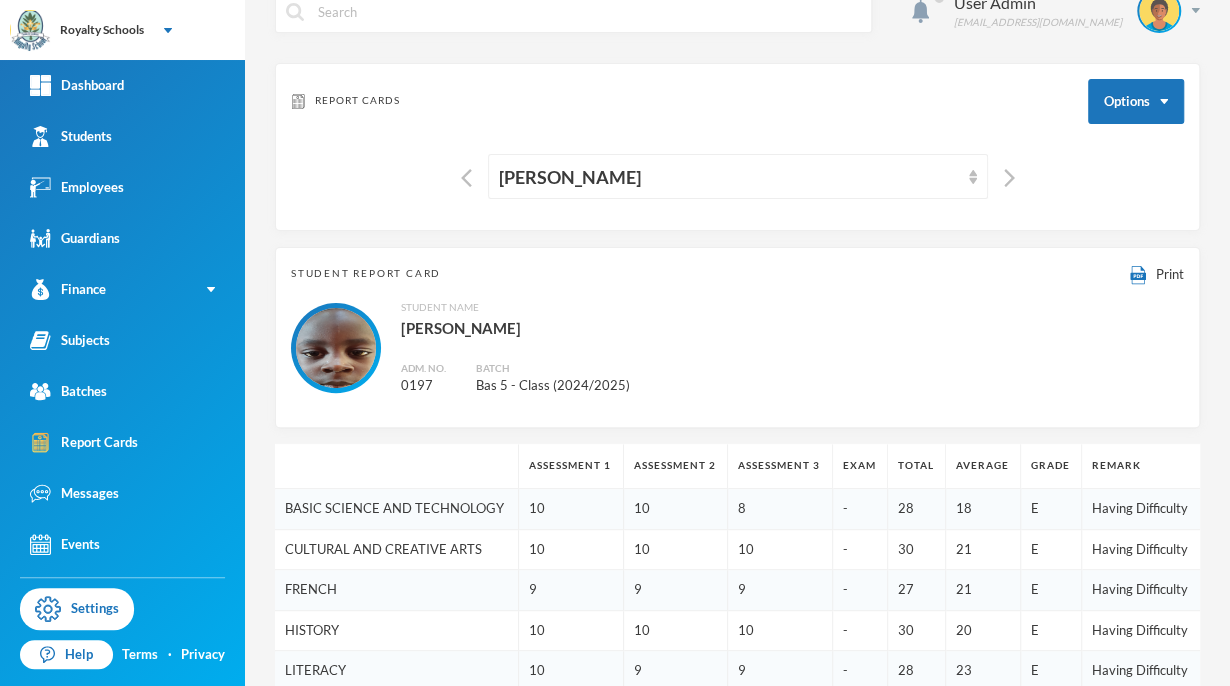 scroll, scrollTop: 0, scrollLeft: 0, axis: both 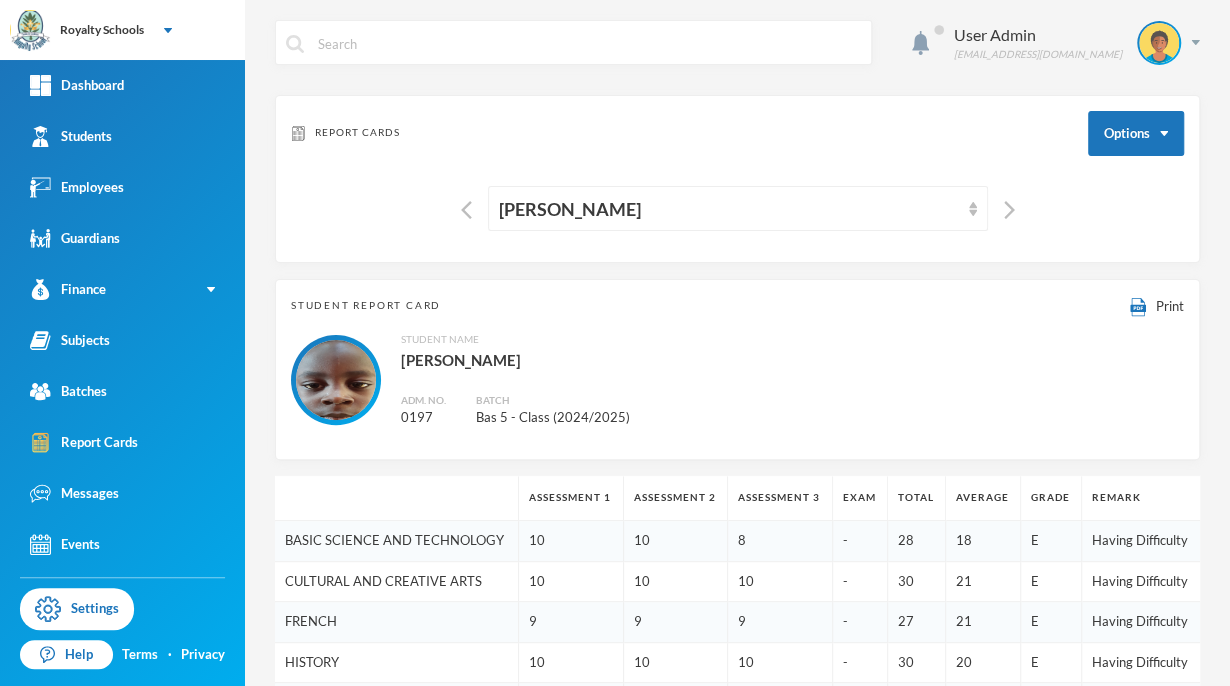 click on "[PERSON_NAME]" at bounding box center [729, 209] 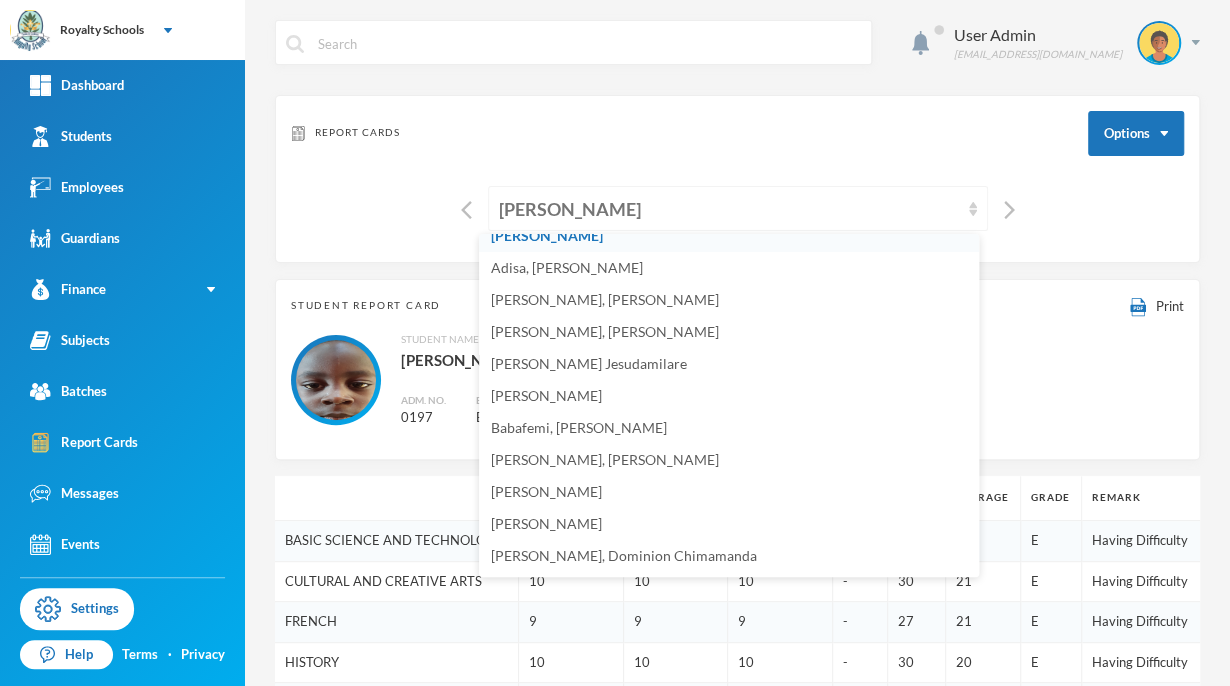 scroll, scrollTop: 148, scrollLeft: 0, axis: vertical 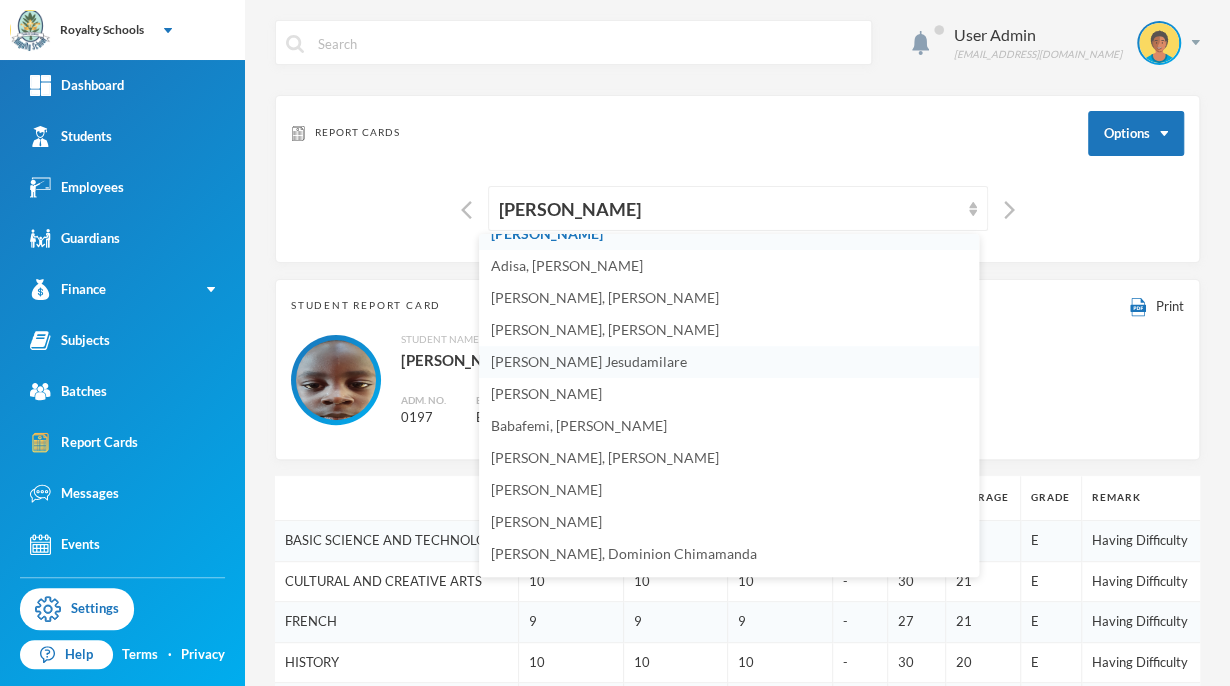 click on "[PERSON_NAME] Jesudamilare" at bounding box center [589, 361] 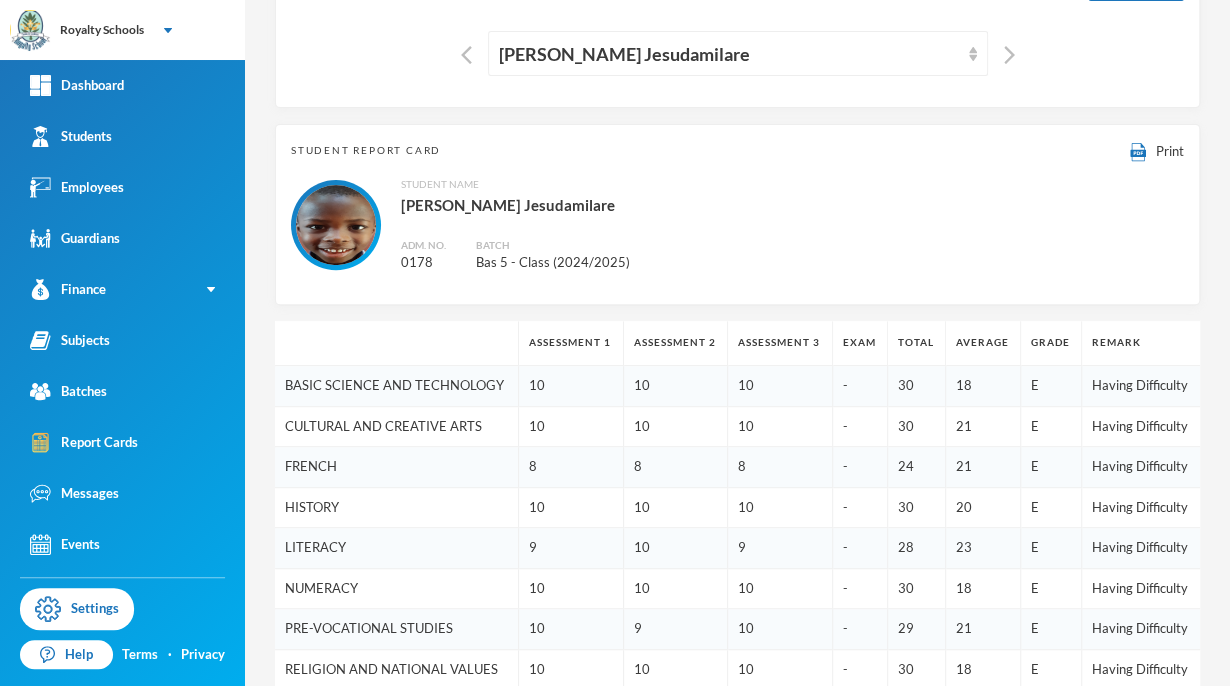 scroll, scrollTop: 0, scrollLeft: 0, axis: both 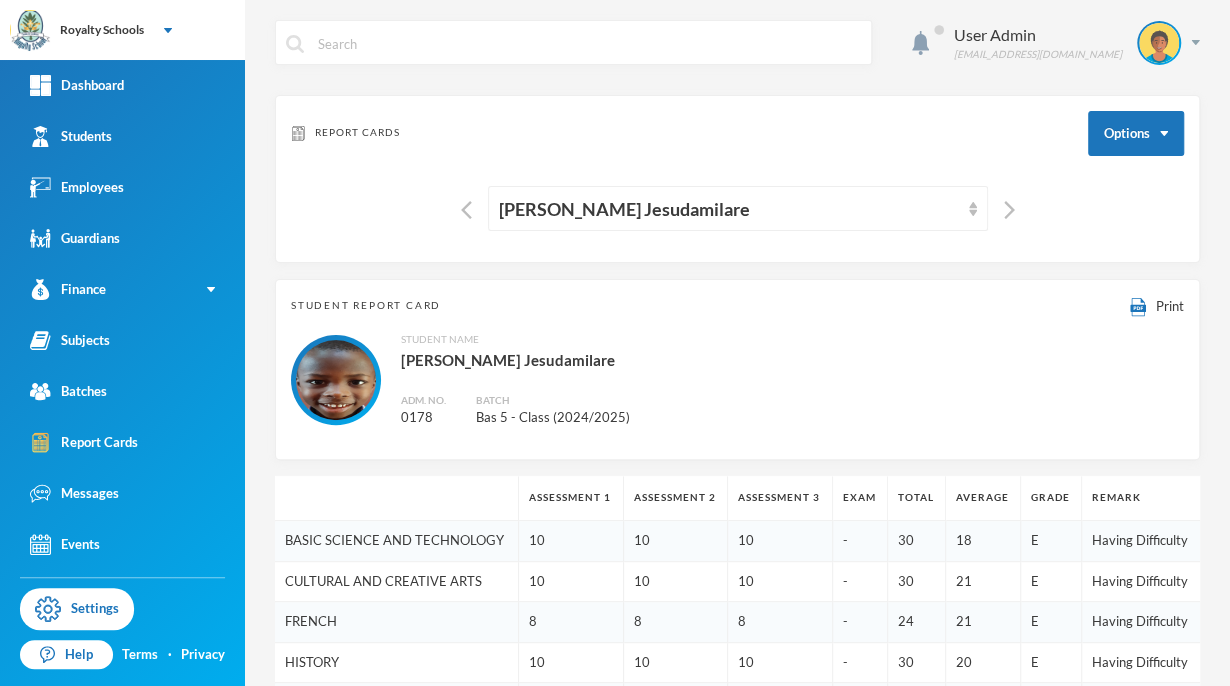 click on "[PERSON_NAME] Jesudamilare" at bounding box center [729, 209] 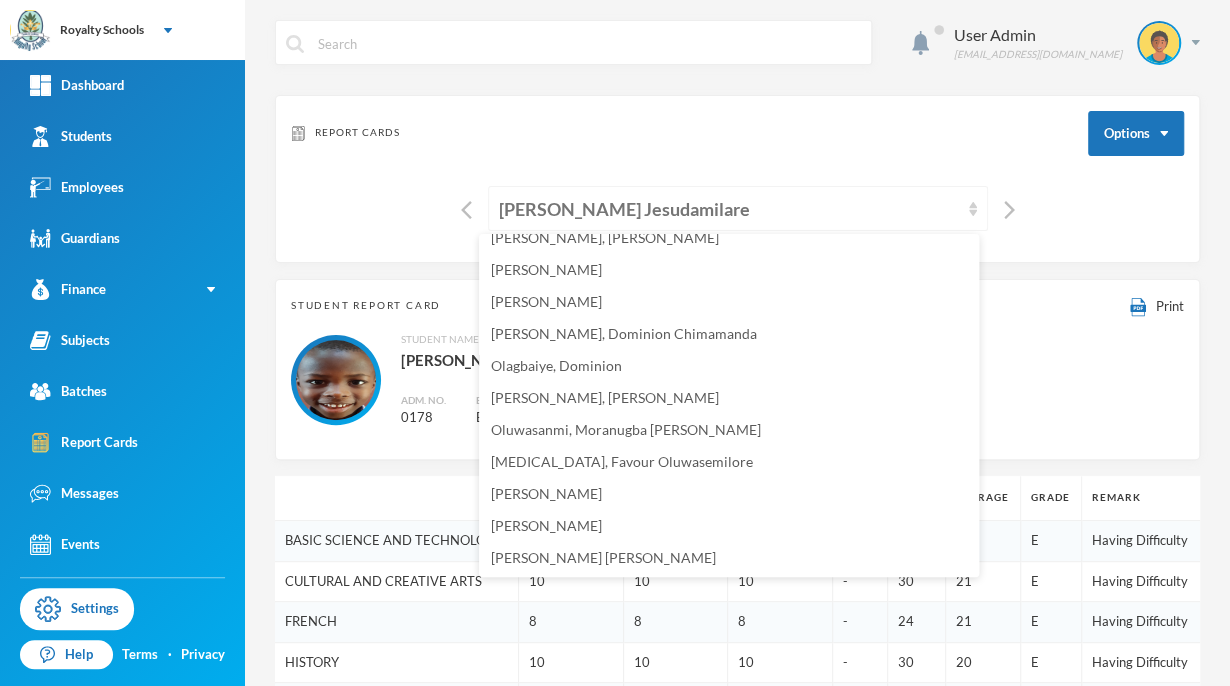 scroll, scrollTop: 368, scrollLeft: 0, axis: vertical 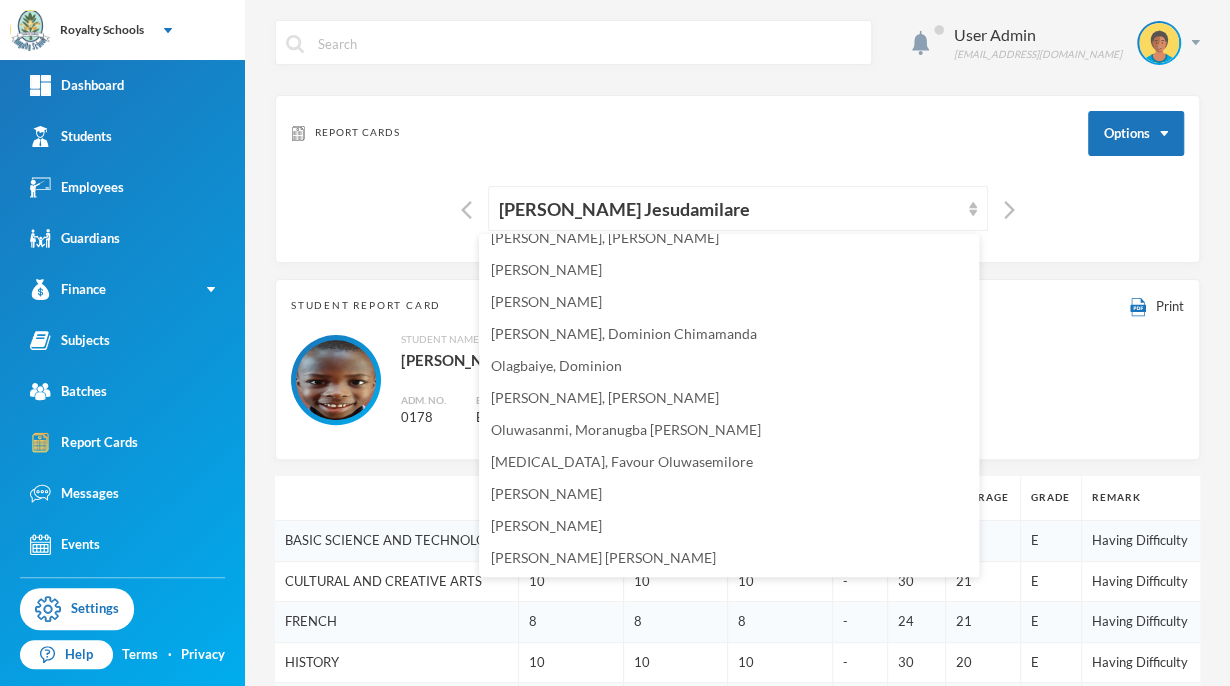 click on "[PERSON_NAME] Jesudamilare" at bounding box center (737, 208) 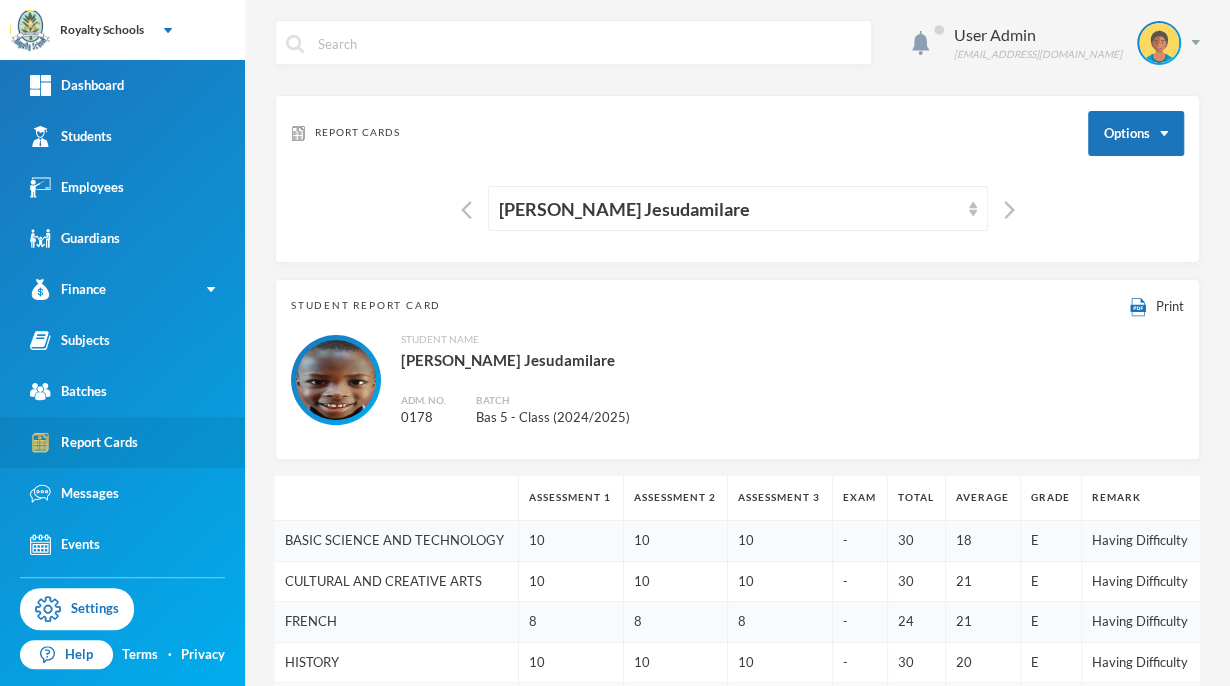click on "Report Cards" at bounding box center (122, 442) 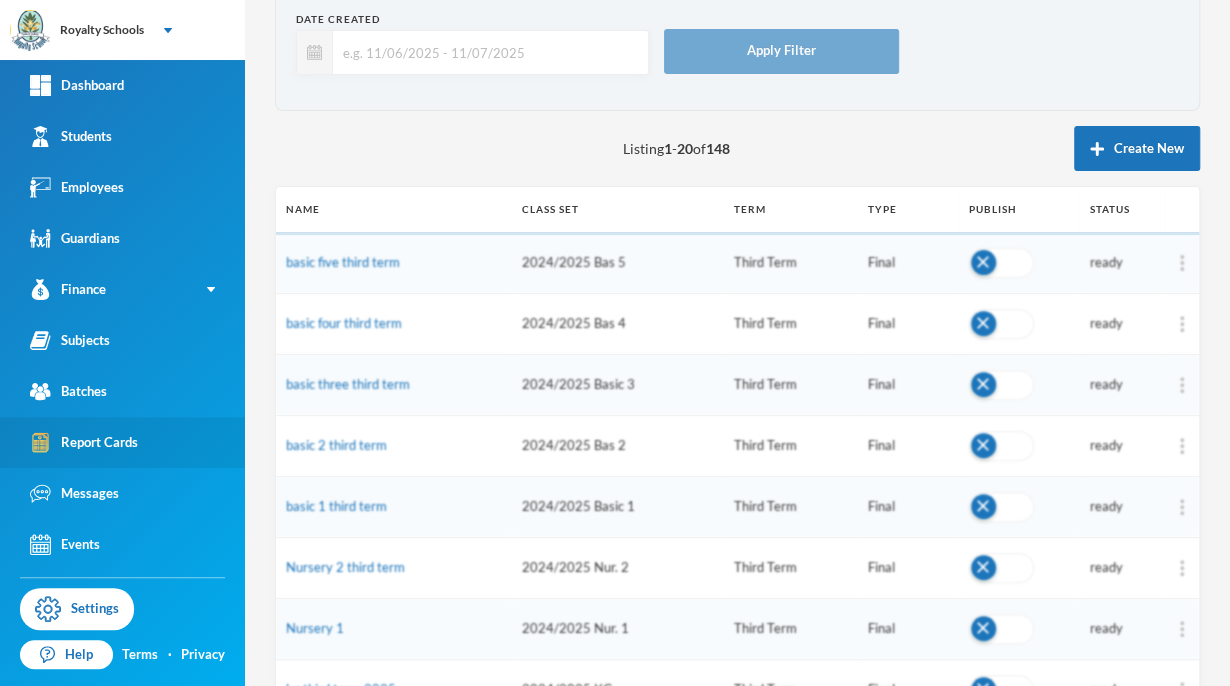 scroll, scrollTop: 106, scrollLeft: 0, axis: vertical 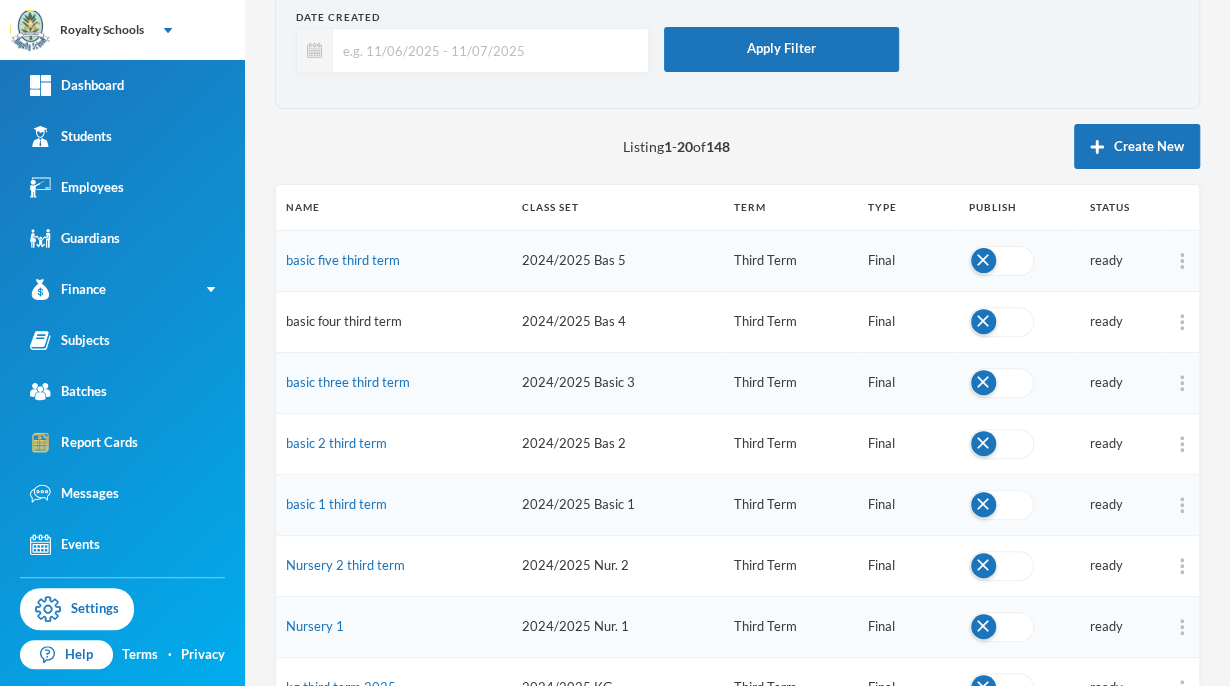 click on "basic four third term" at bounding box center [344, 321] 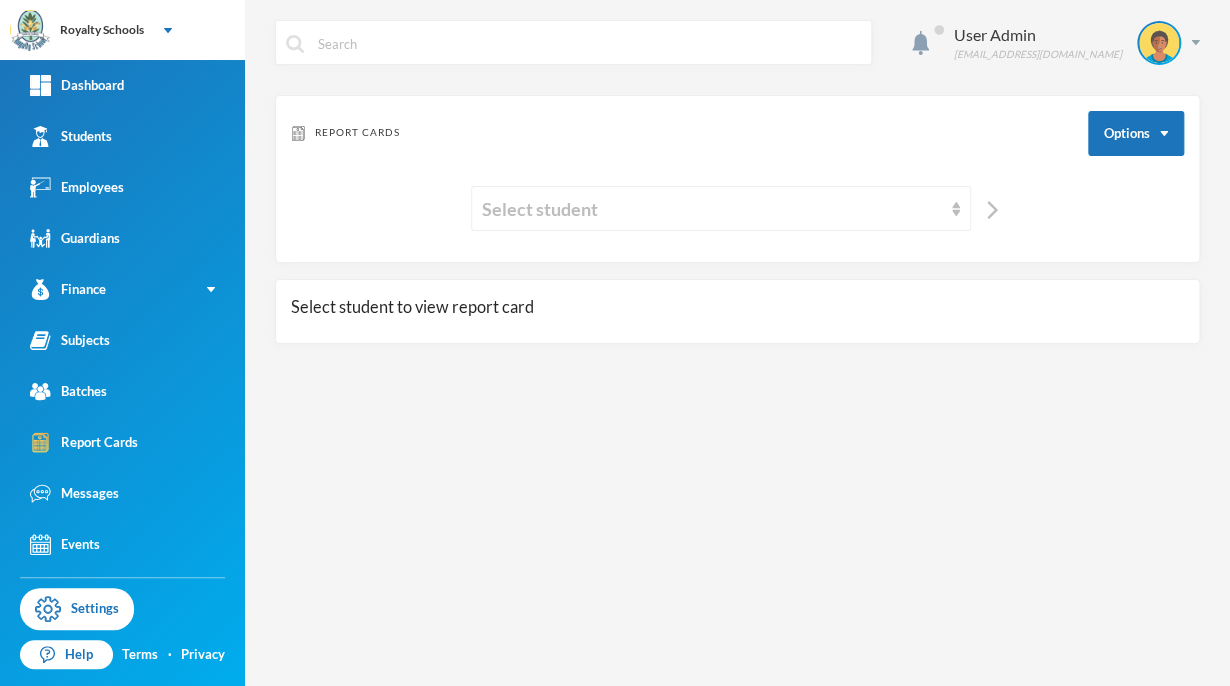 scroll, scrollTop: 0, scrollLeft: 0, axis: both 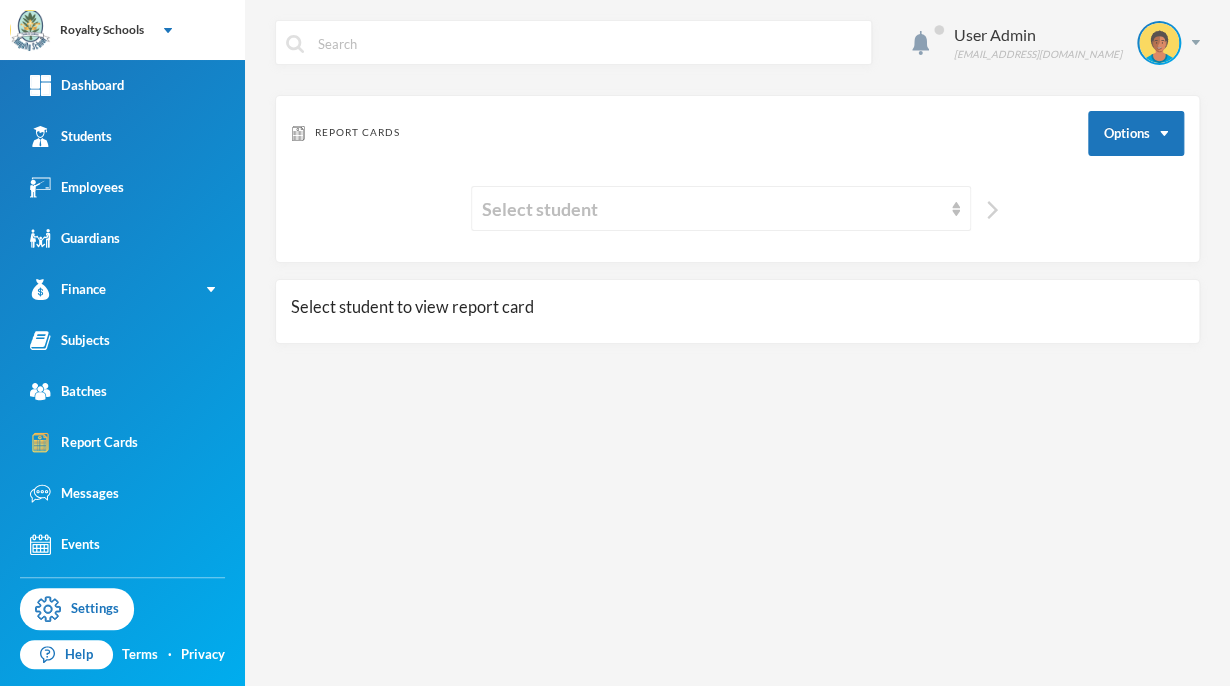 click at bounding box center [992, 210] 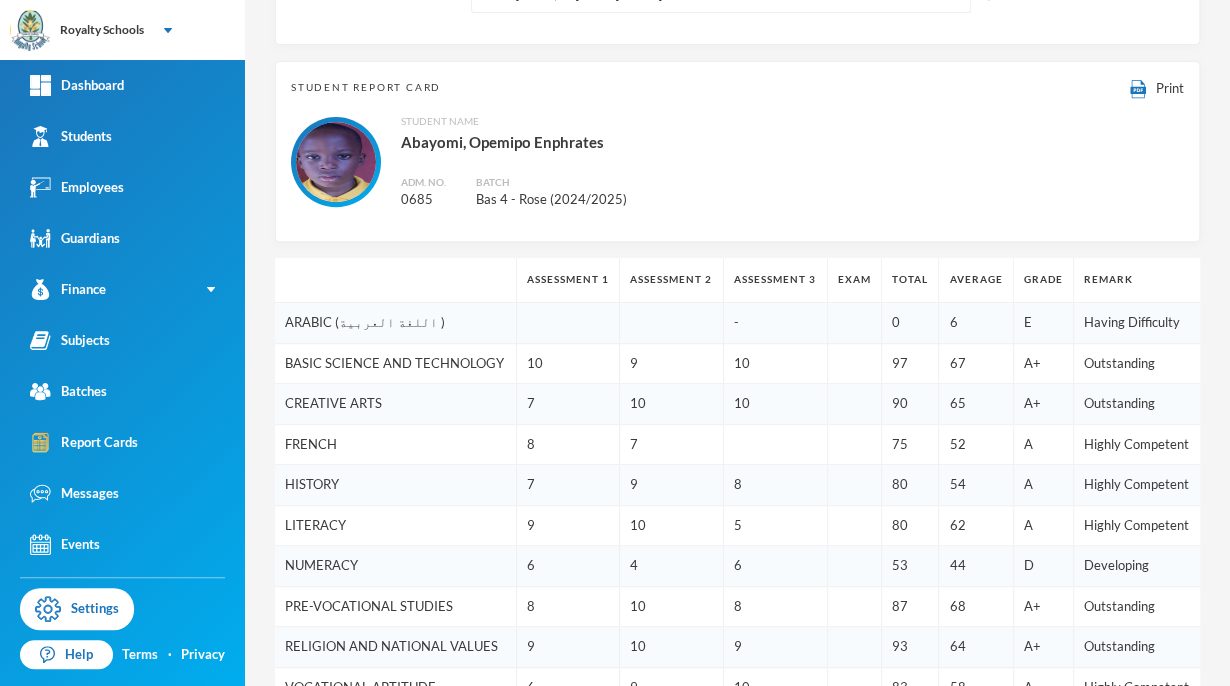 scroll, scrollTop: 0, scrollLeft: 0, axis: both 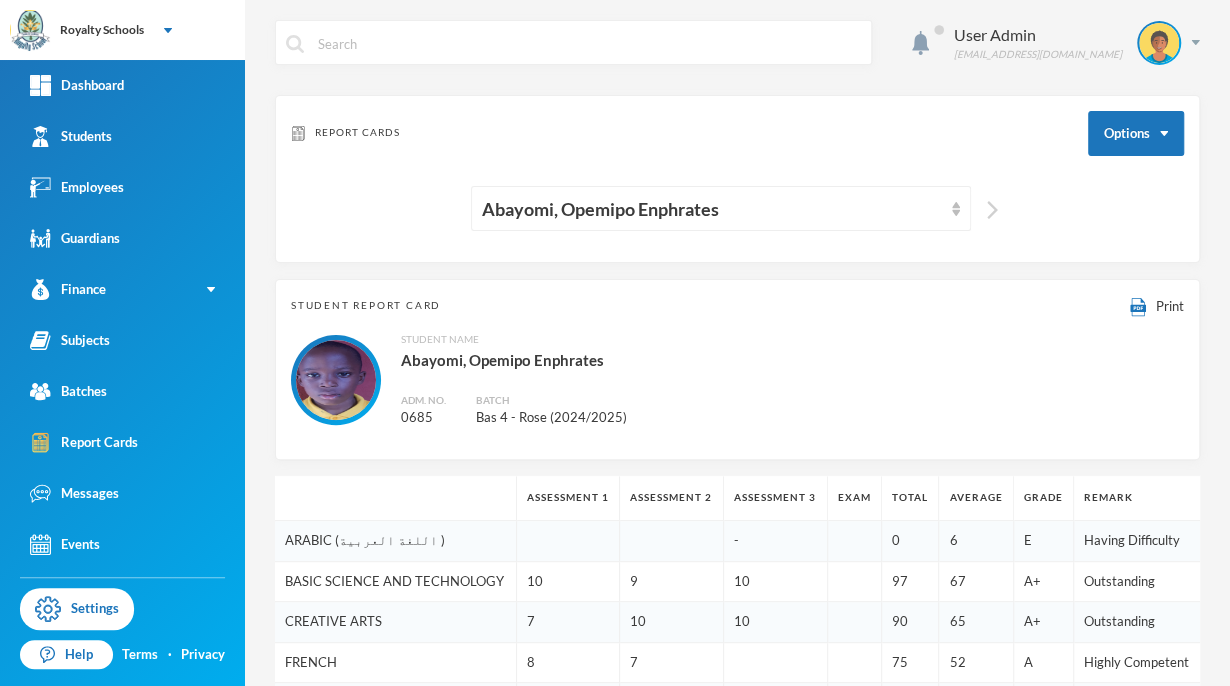 click at bounding box center (992, 210) 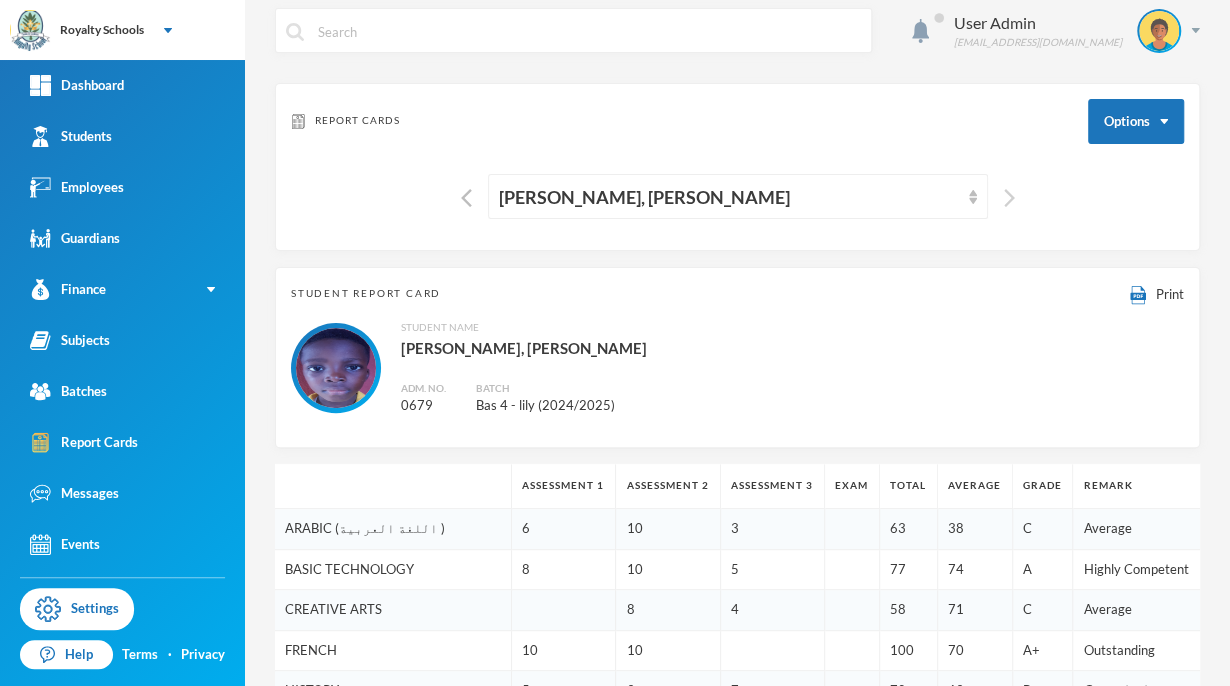 scroll, scrollTop: 6, scrollLeft: 0, axis: vertical 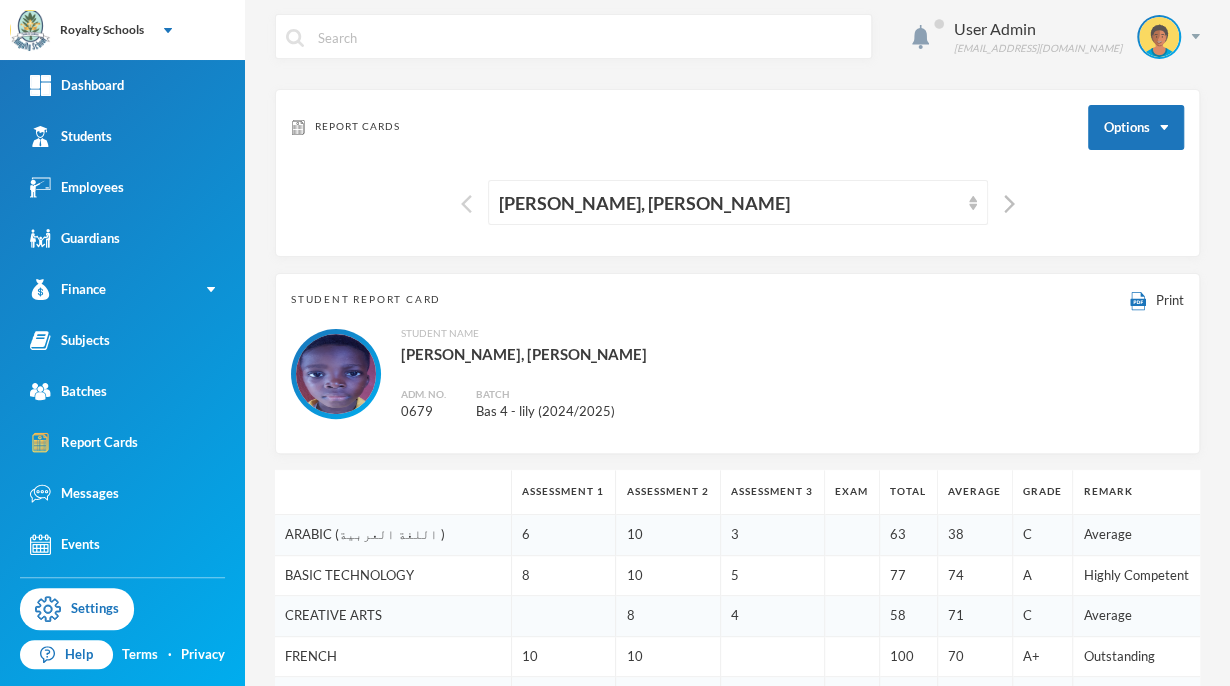 click at bounding box center (466, 204) 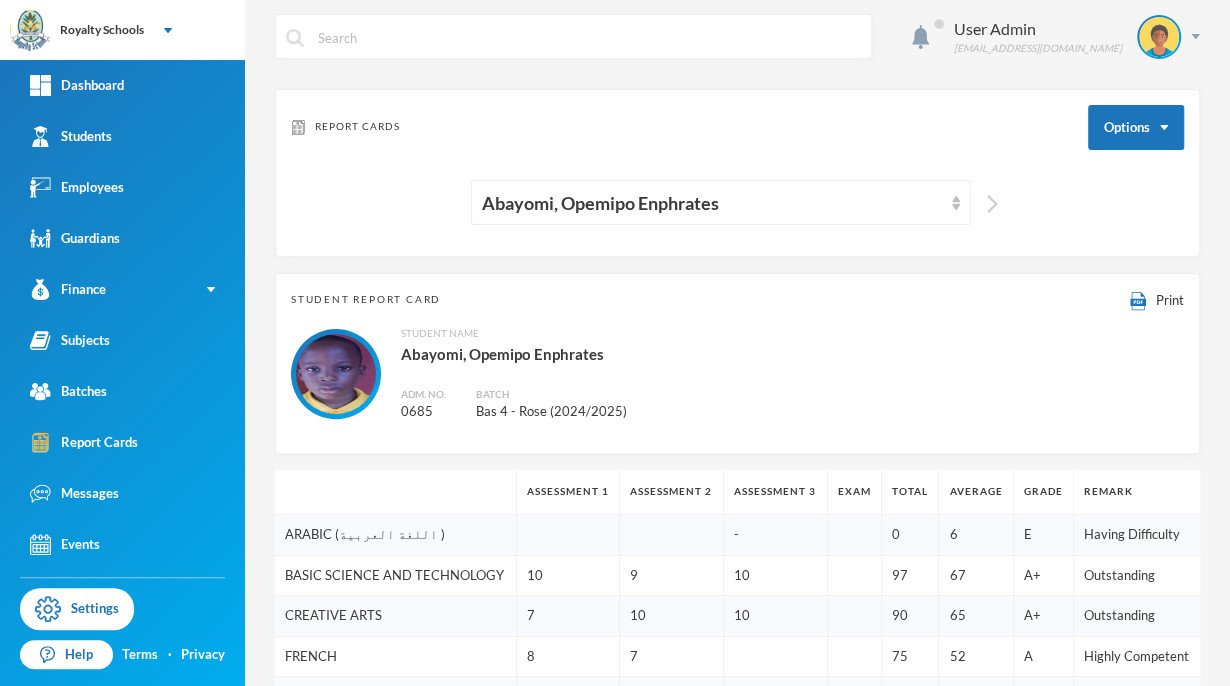 click at bounding box center (992, 204) 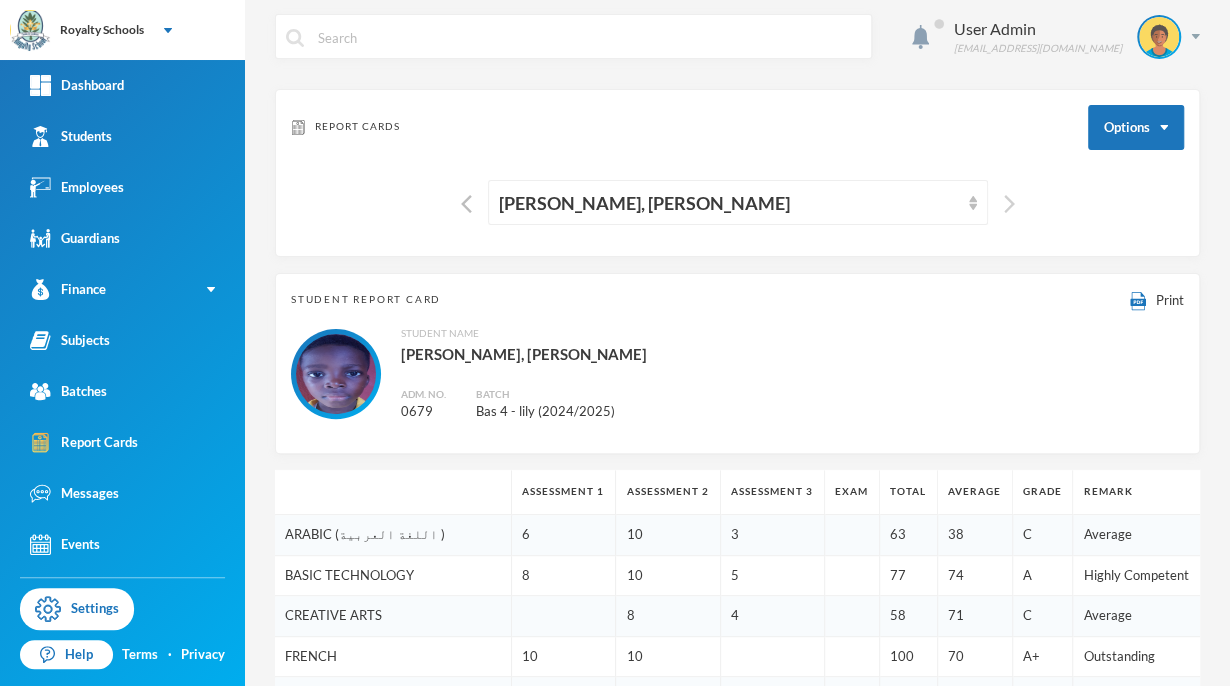 click at bounding box center (1009, 204) 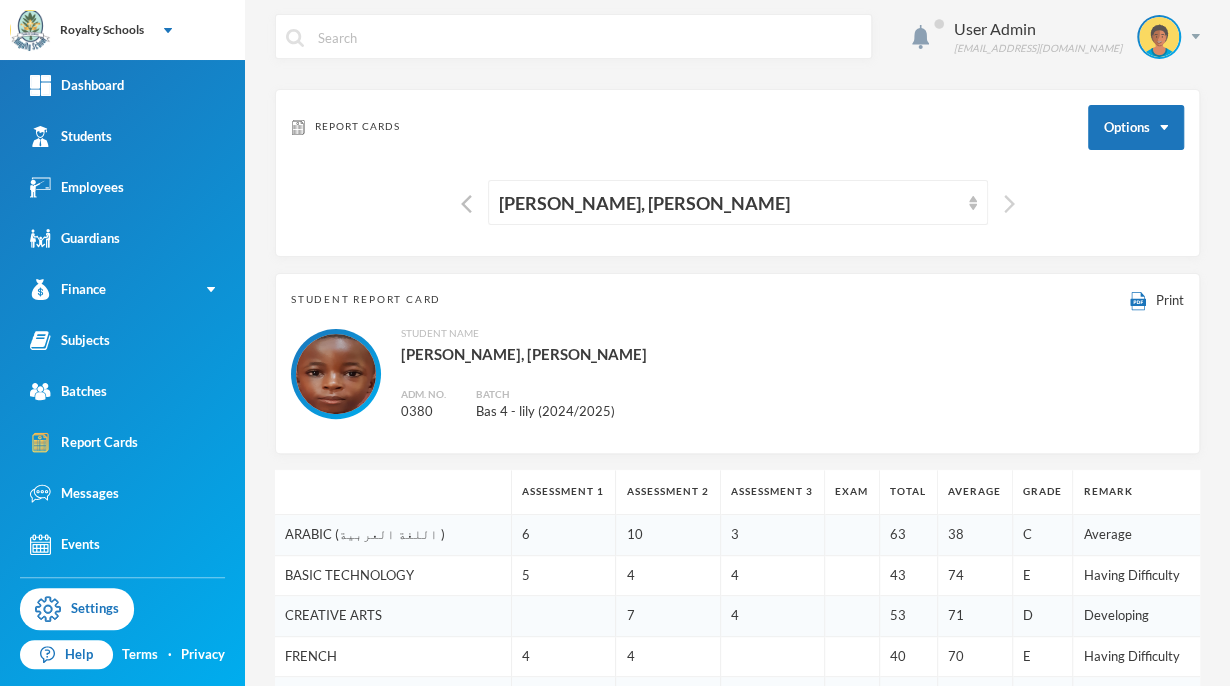 click at bounding box center [1009, 204] 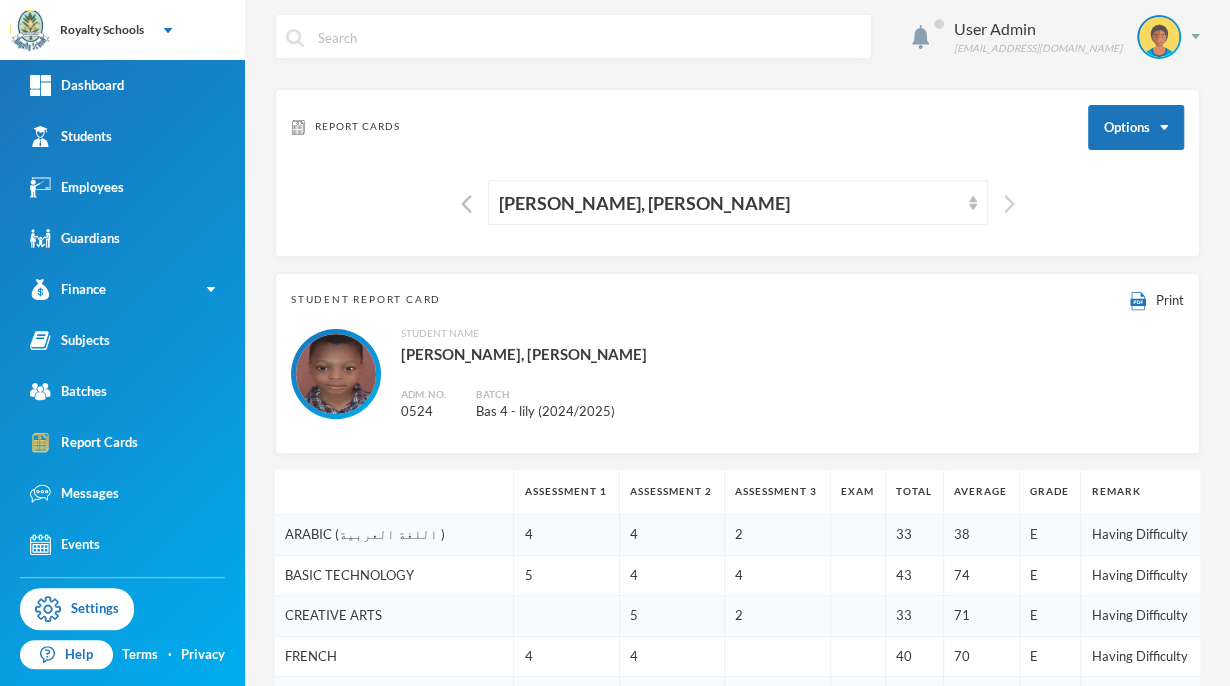 click at bounding box center [1009, 204] 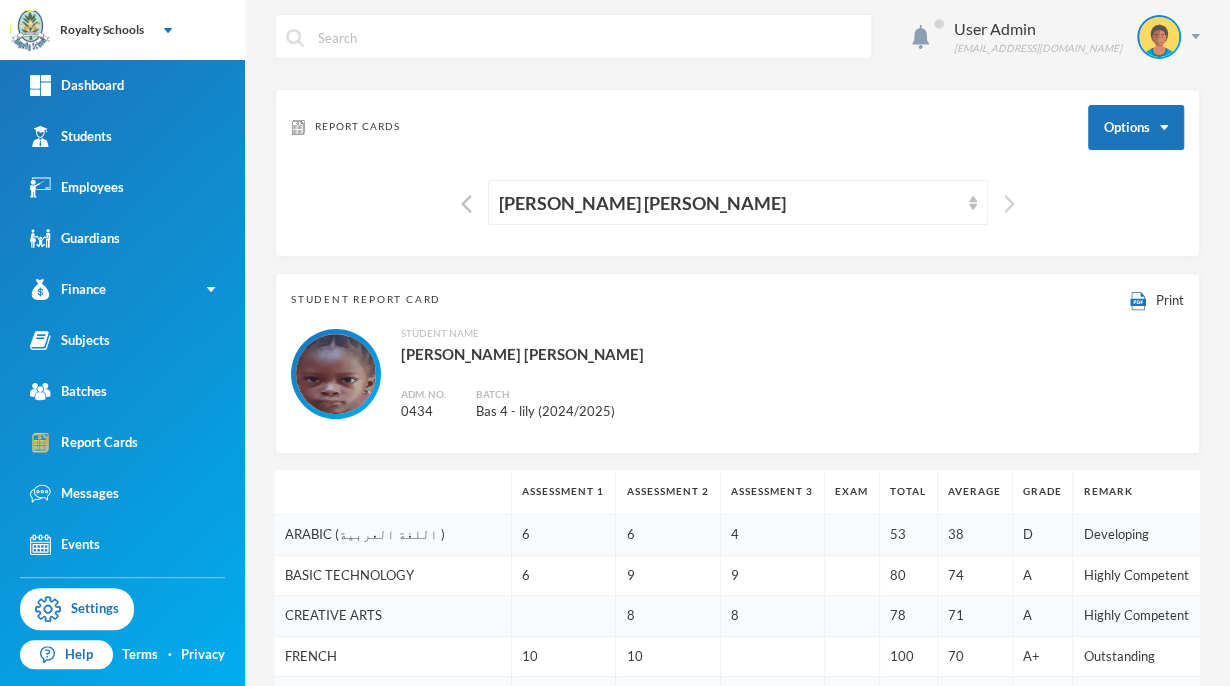 click at bounding box center [1009, 204] 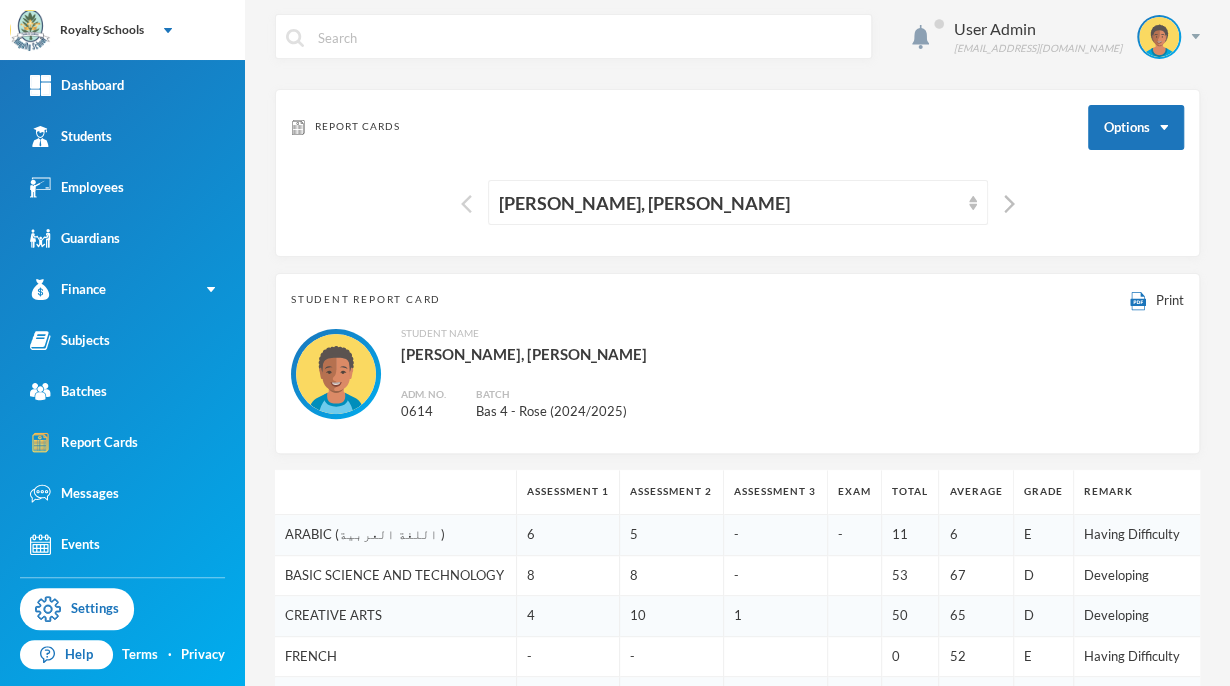 click at bounding box center (466, 204) 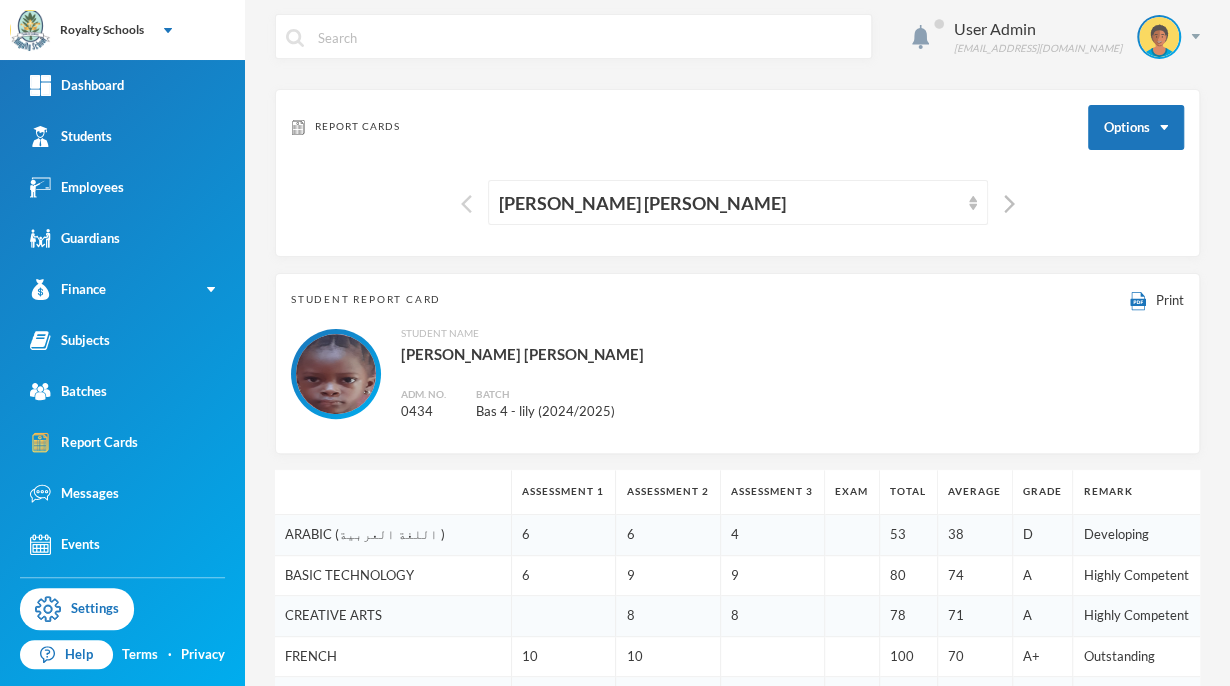 click at bounding box center [466, 204] 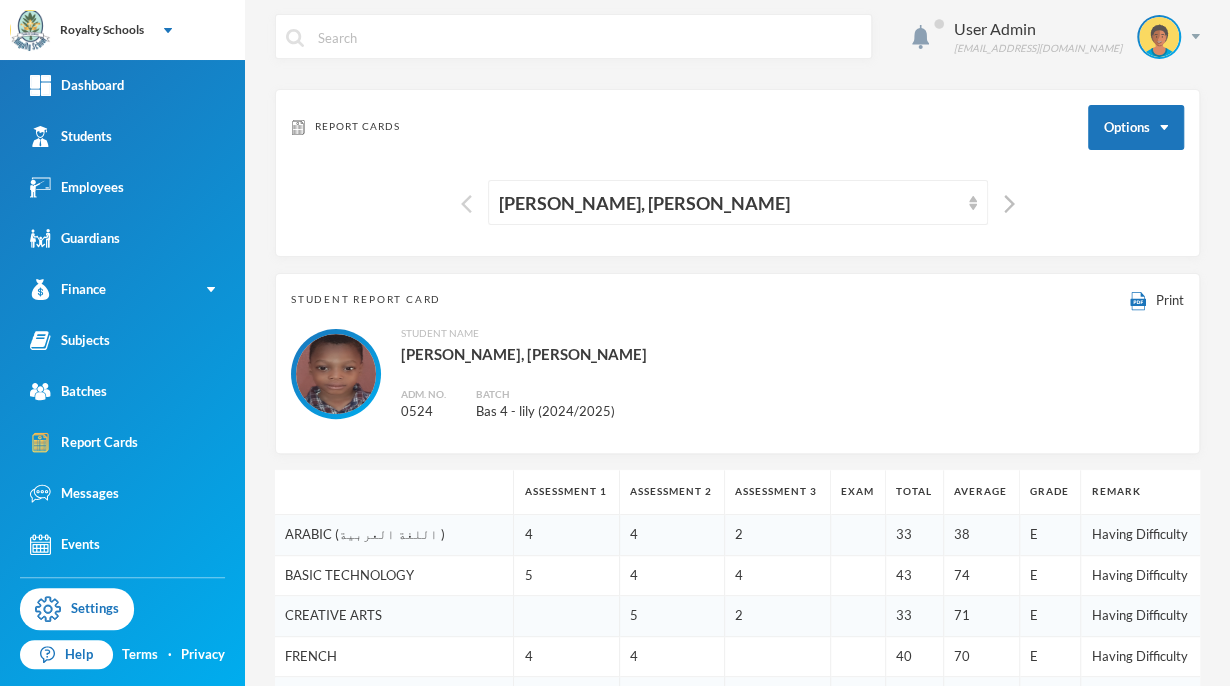 click at bounding box center (466, 204) 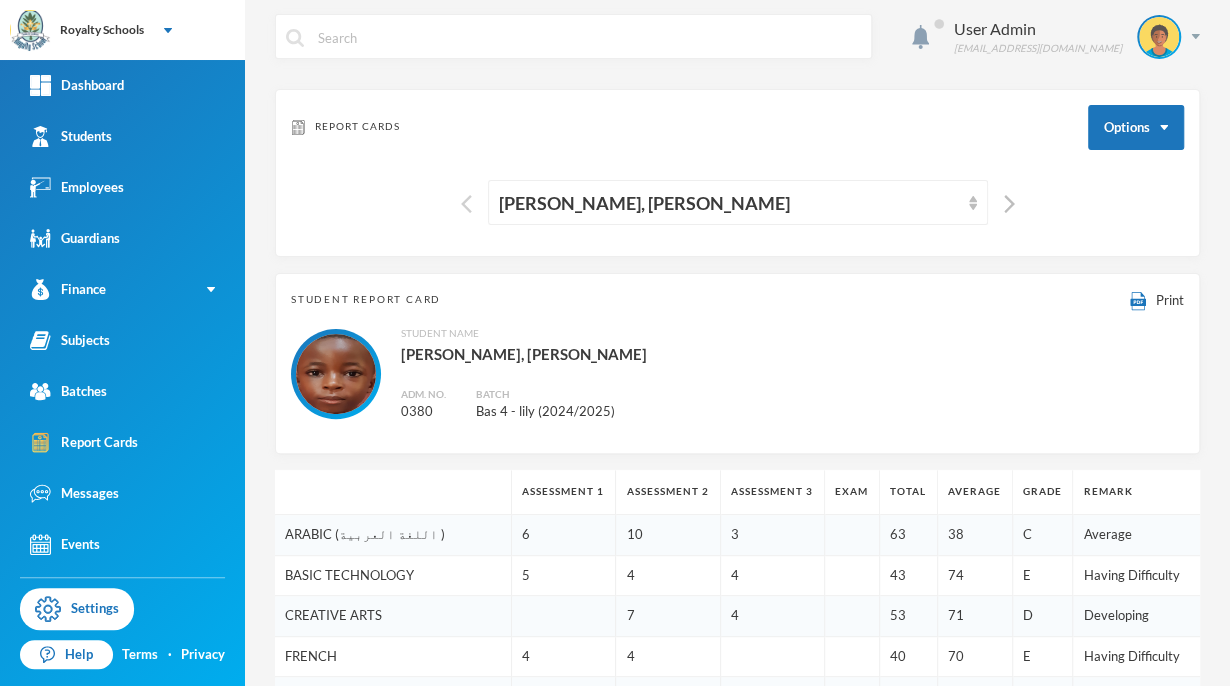click at bounding box center [466, 204] 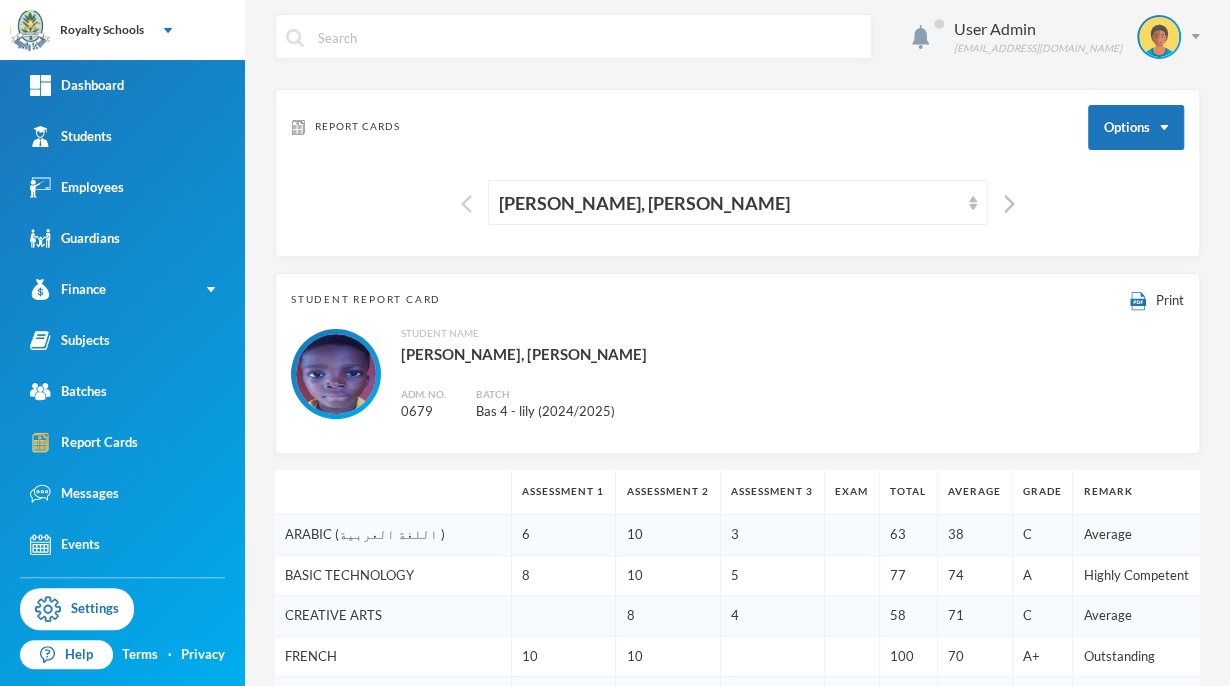 click at bounding box center [466, 204] 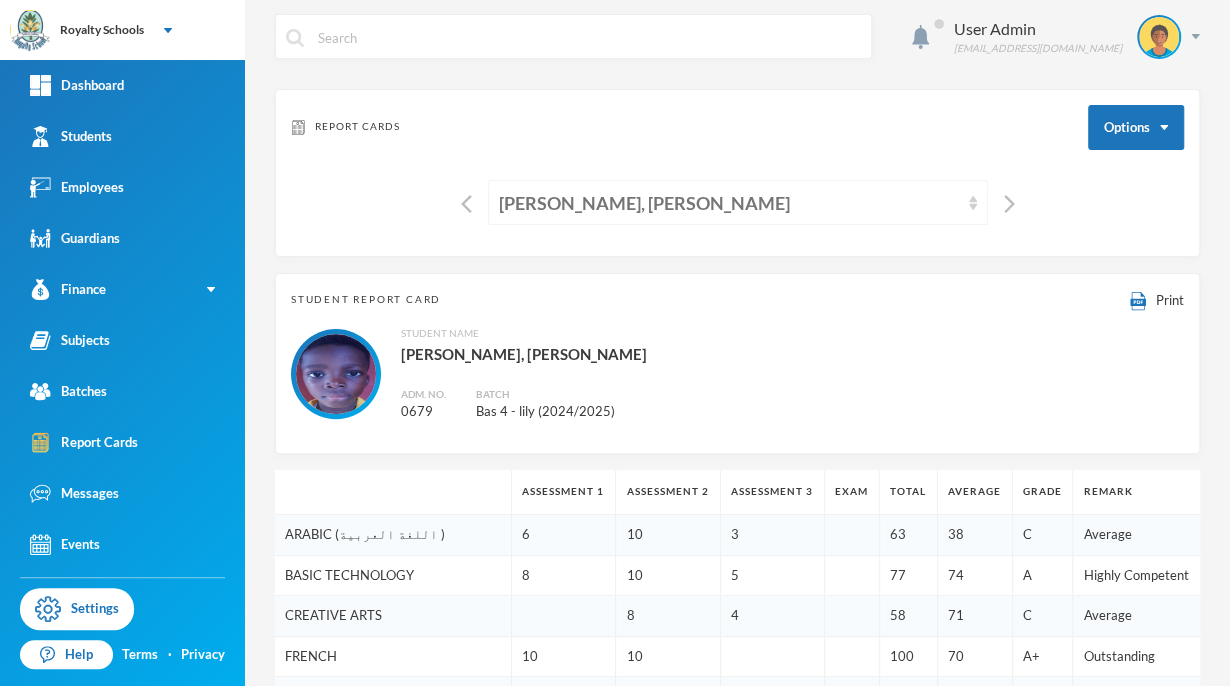 click on "Abdulfatai Jimba, Umar Farooq" at bounding box center [738, 202] 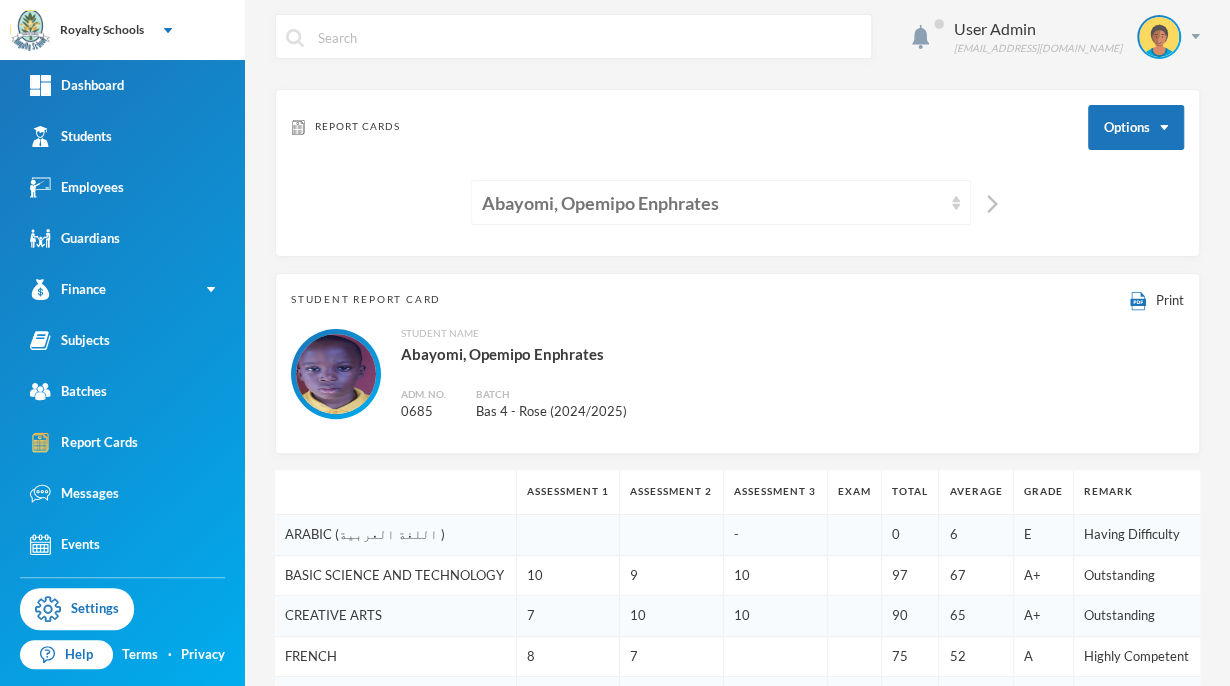 click on "Abayomi, Opemipo Enphrates" at bounding box center [721, 202] 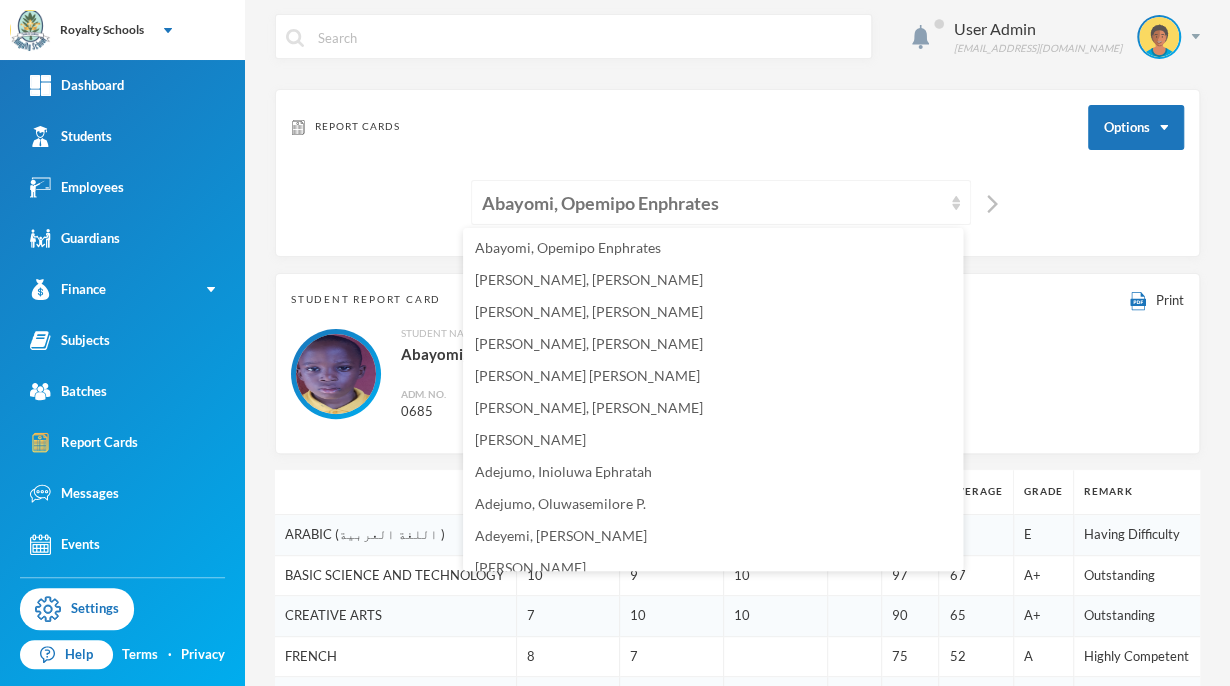 click on "Abayomi, Opemipo Enphrates" at bounding box center [721, 202] 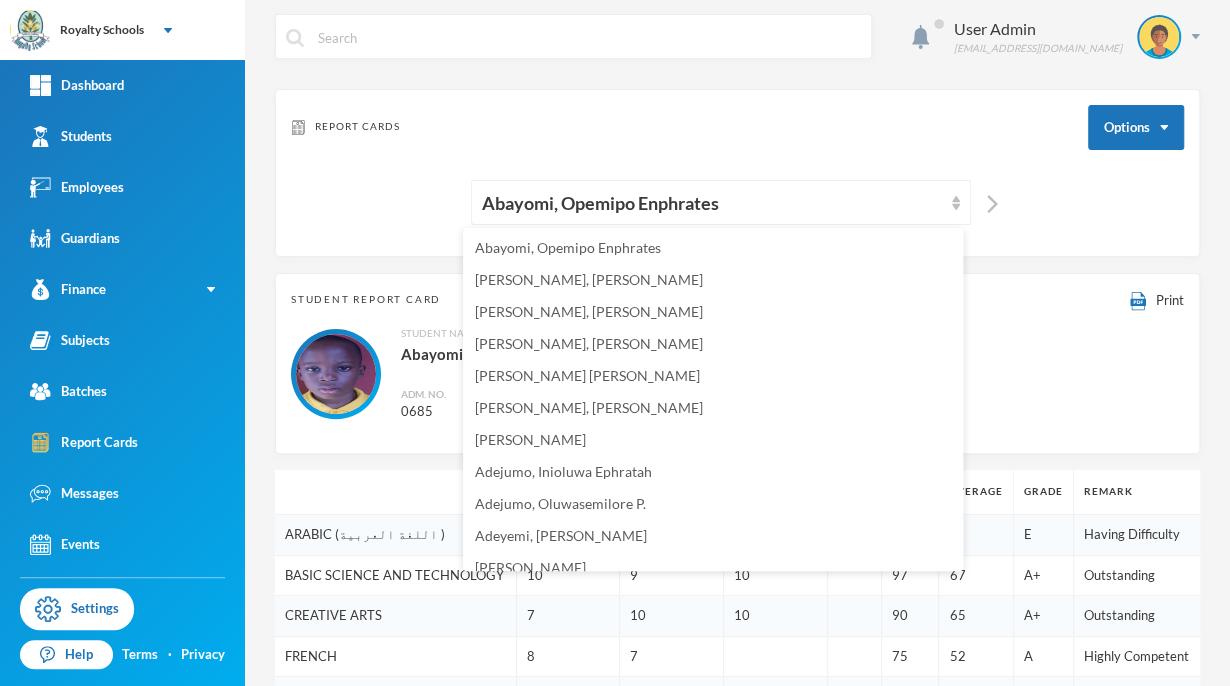 click on "Abayomi, Opemipo Enphrates" at bounding box center (737, 202) 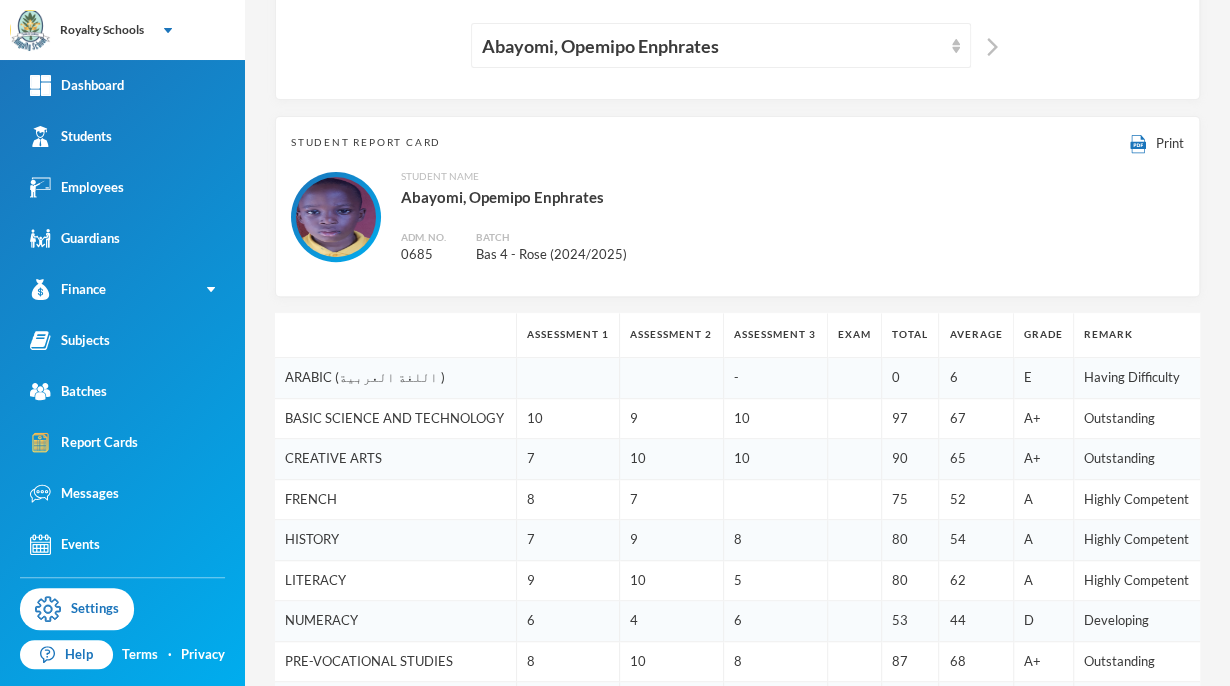 scroll, scrollTop: 114, scrollLeft: 0, axis: vertical 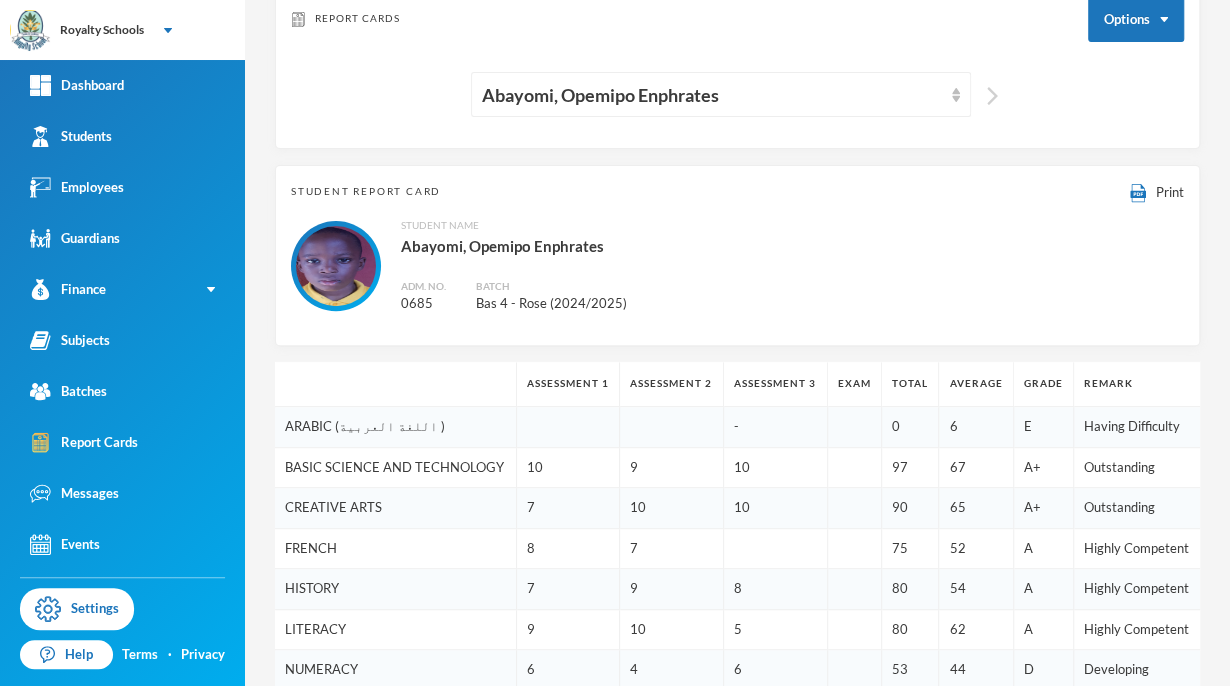 click at bounding box center [992, 96] 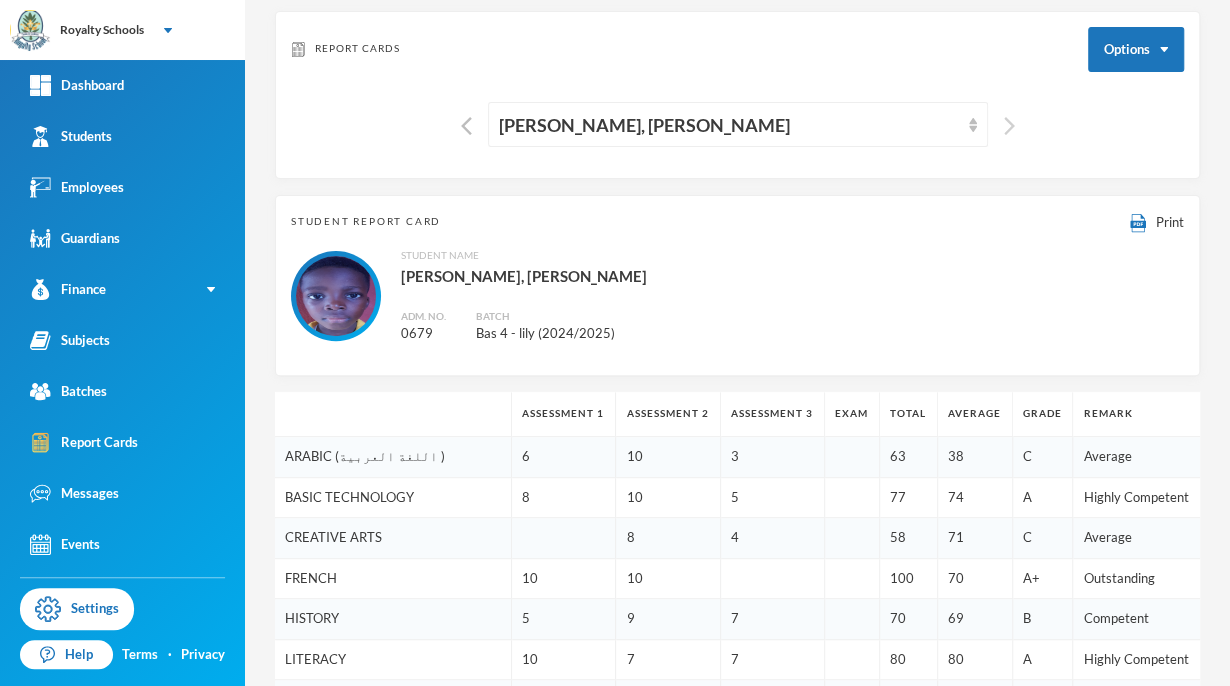 scroll, scrollTop: 83, scrollLeft: 0, axis: vertical 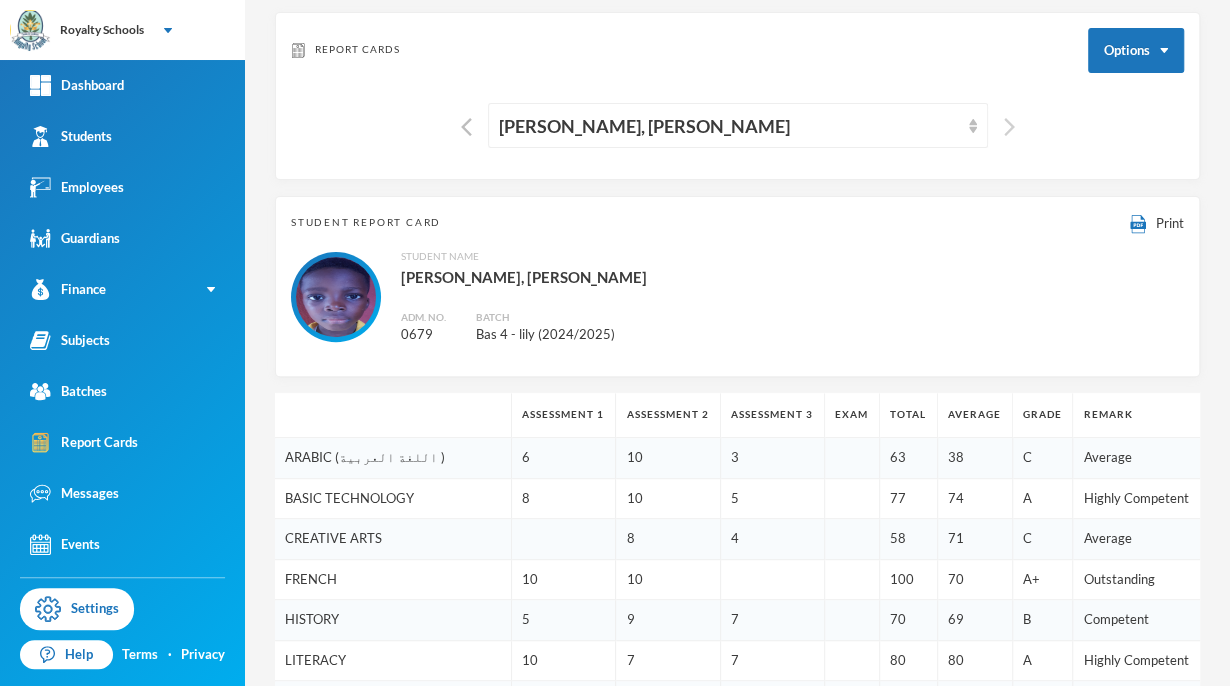 click at bounding box center (1009, 127) 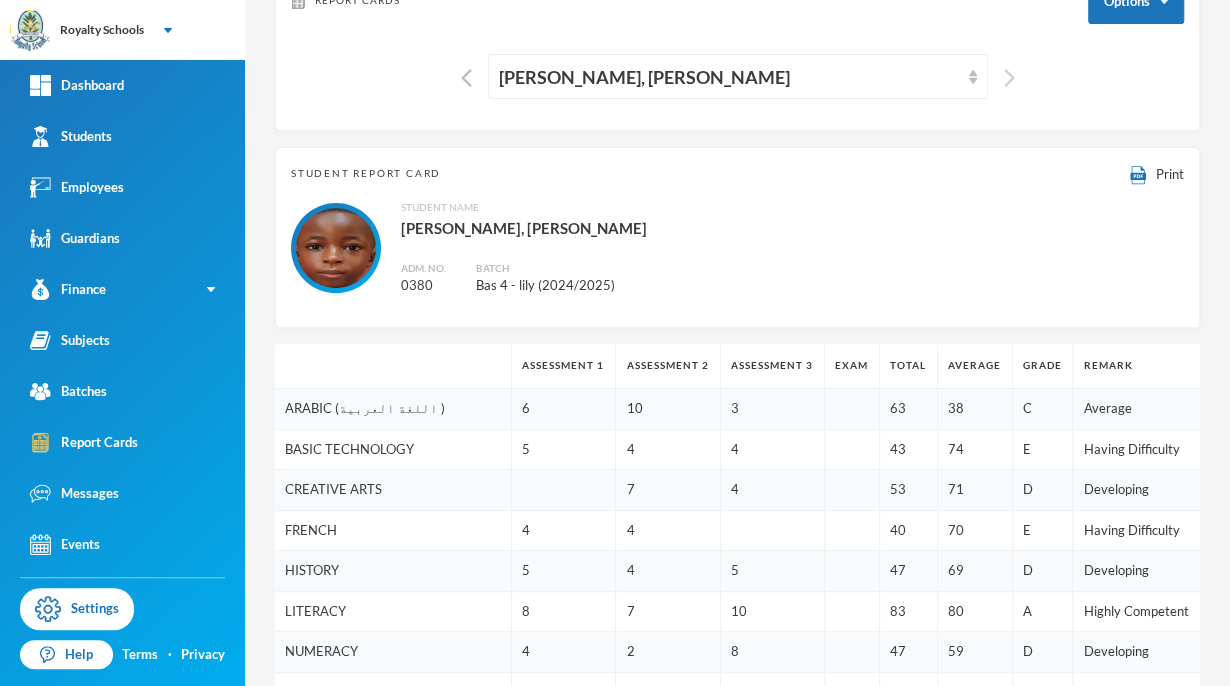 scroll, scrollTop: 129, scrollLeft: 0, axis: vertical 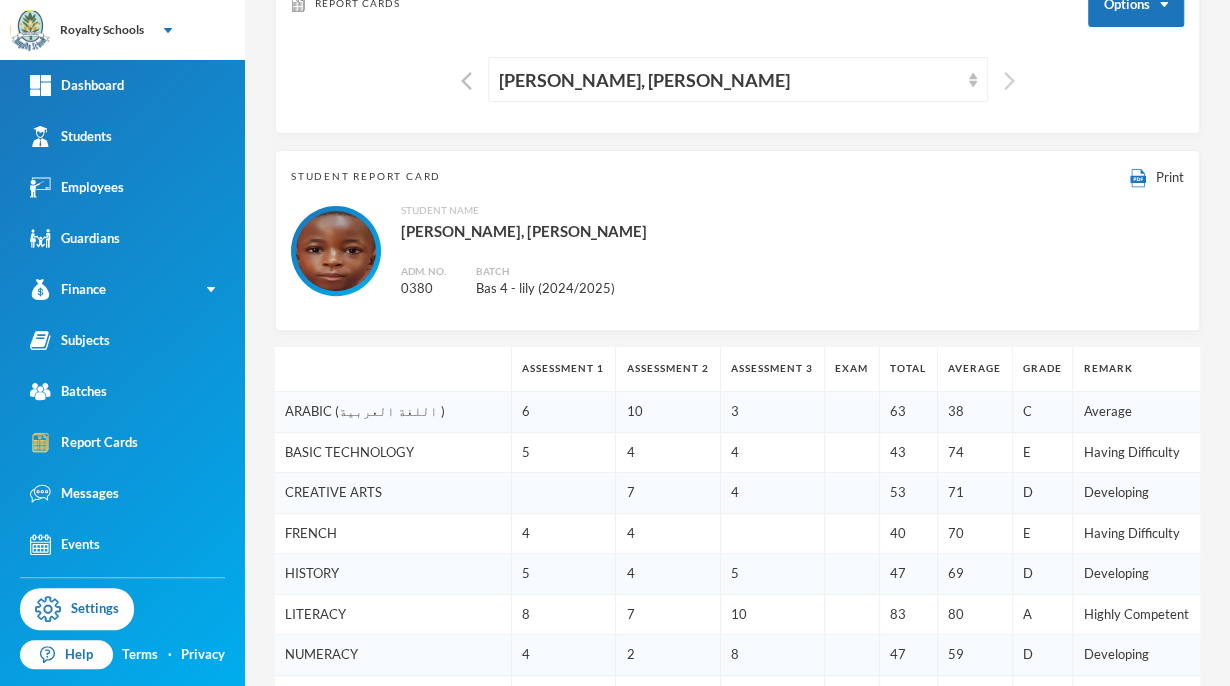 click at bounding box center [1009, 81] 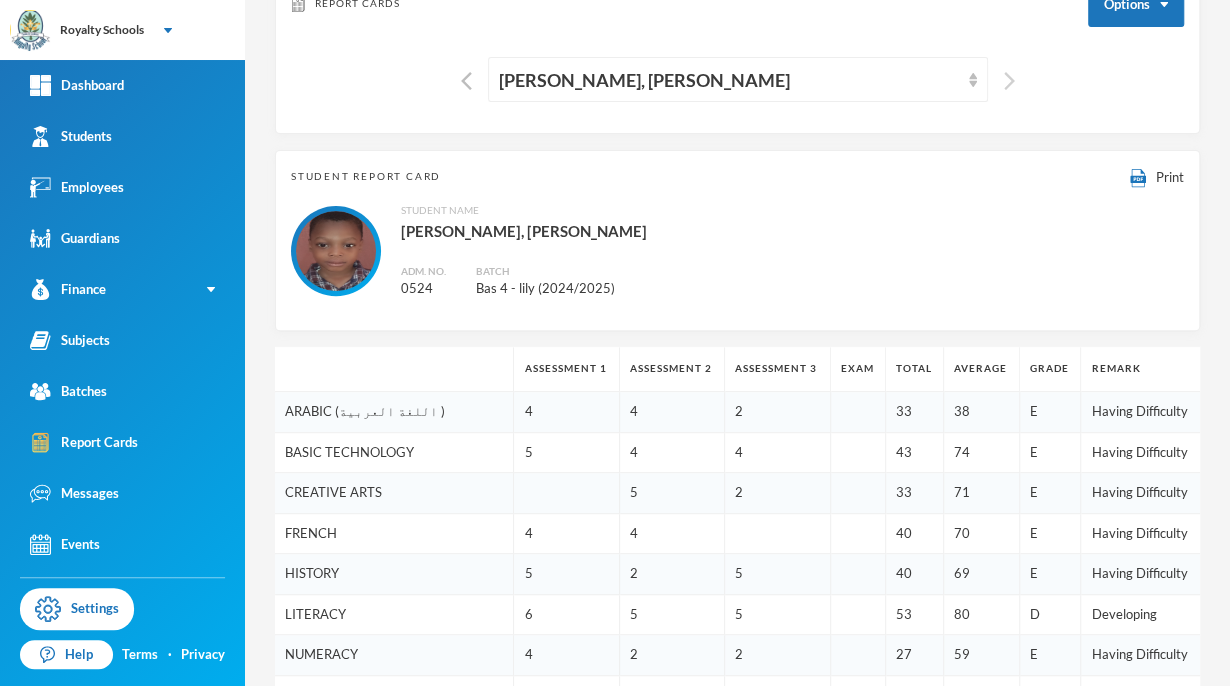 click at bounding box center [1009, 81] 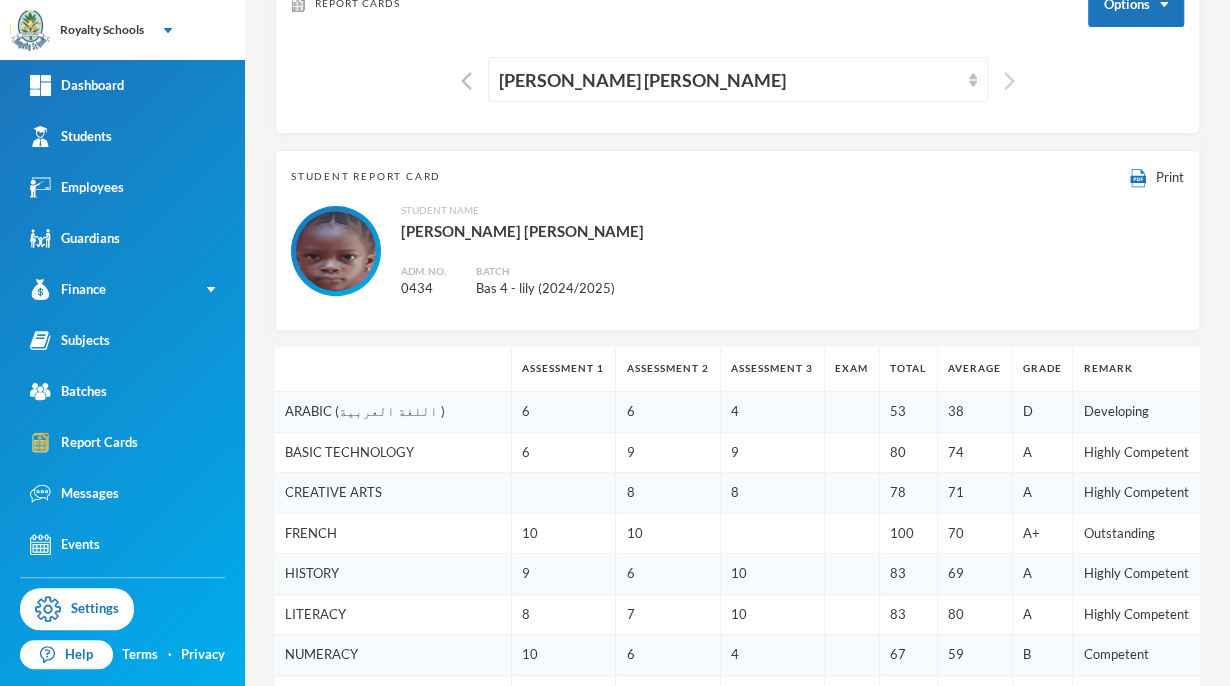 click at bounding box center [1009, 81] 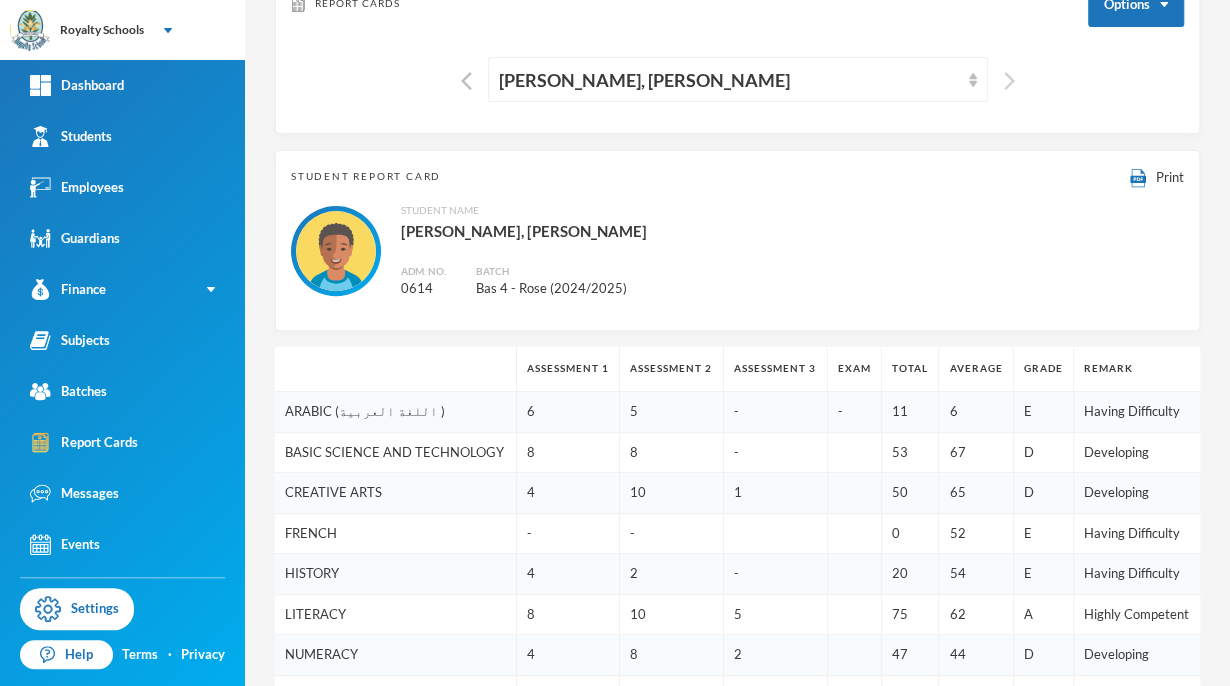 click at bounding box center [1009, 81] 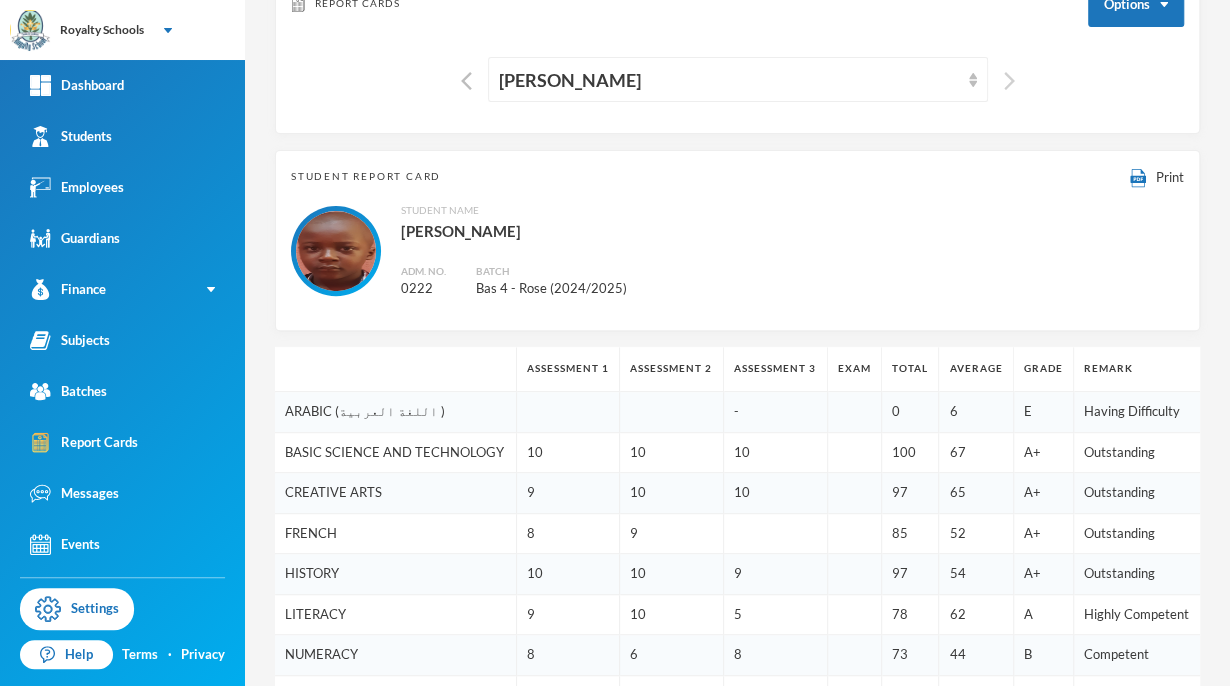 click at bounding box center (1009, 81) 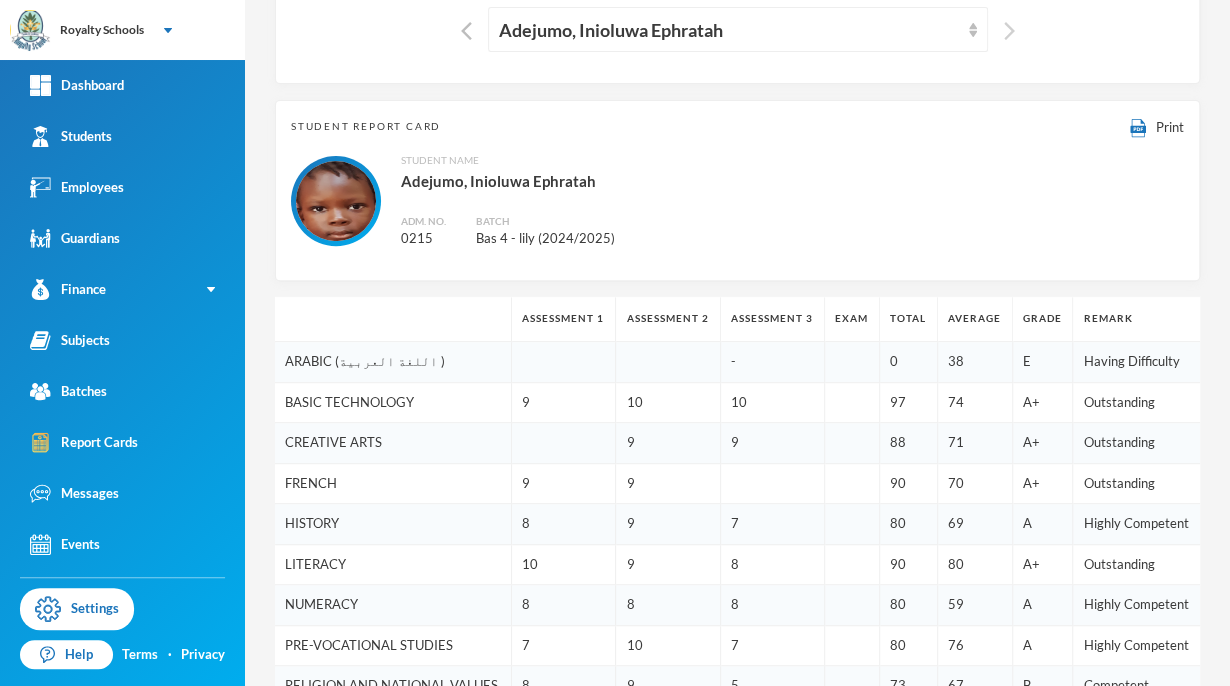 scroll, scrollTop: 149, scrollLeft: 0, axis: vertical 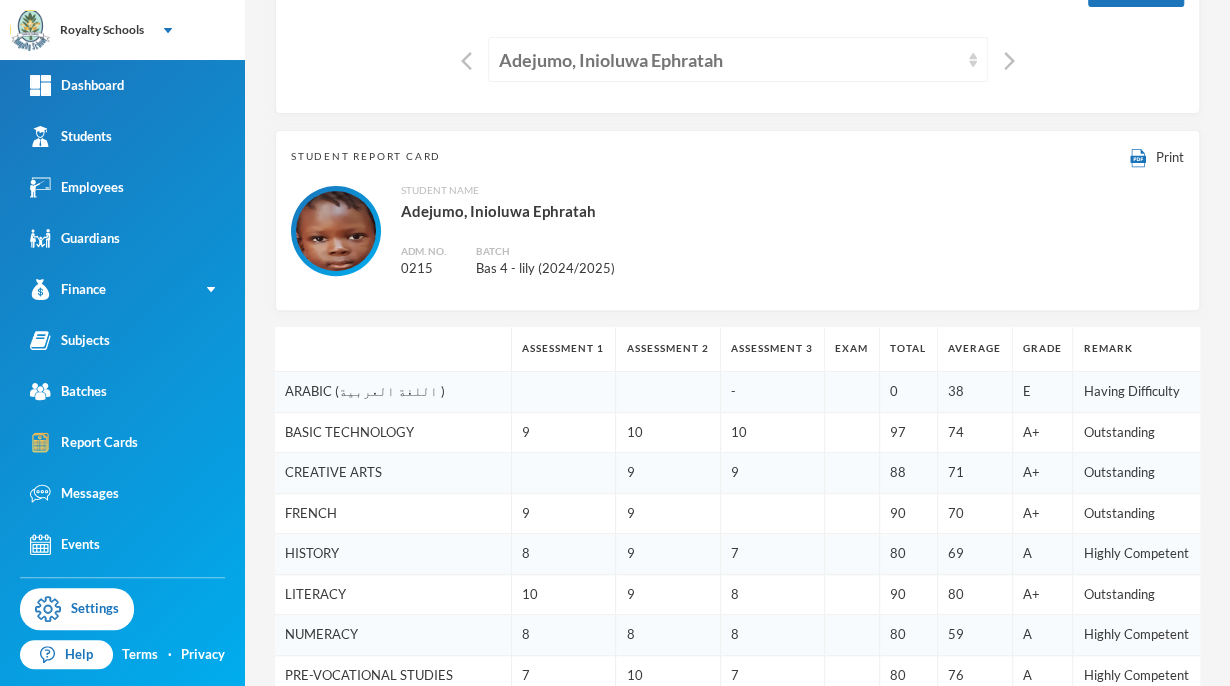 click on "Adejumo, Inioluwa Ephratah" at bounding box center [738, 59] 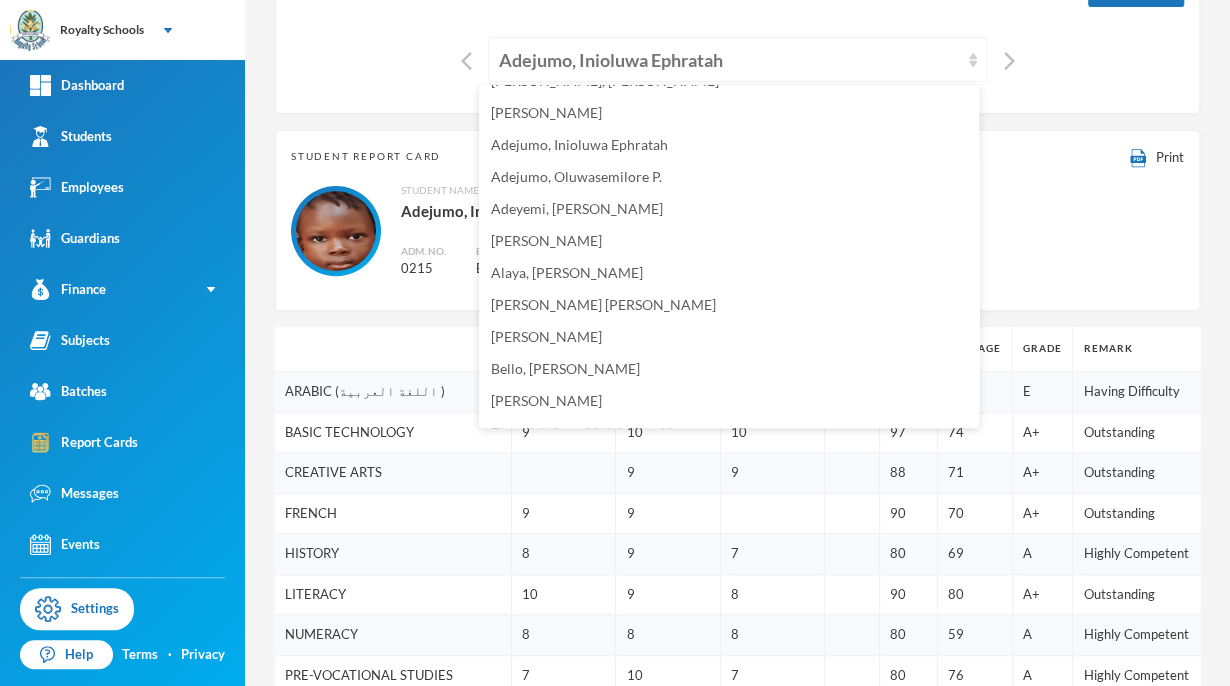 scroll, scrollTop: 180, scrollLeft: 0, axis: vertical 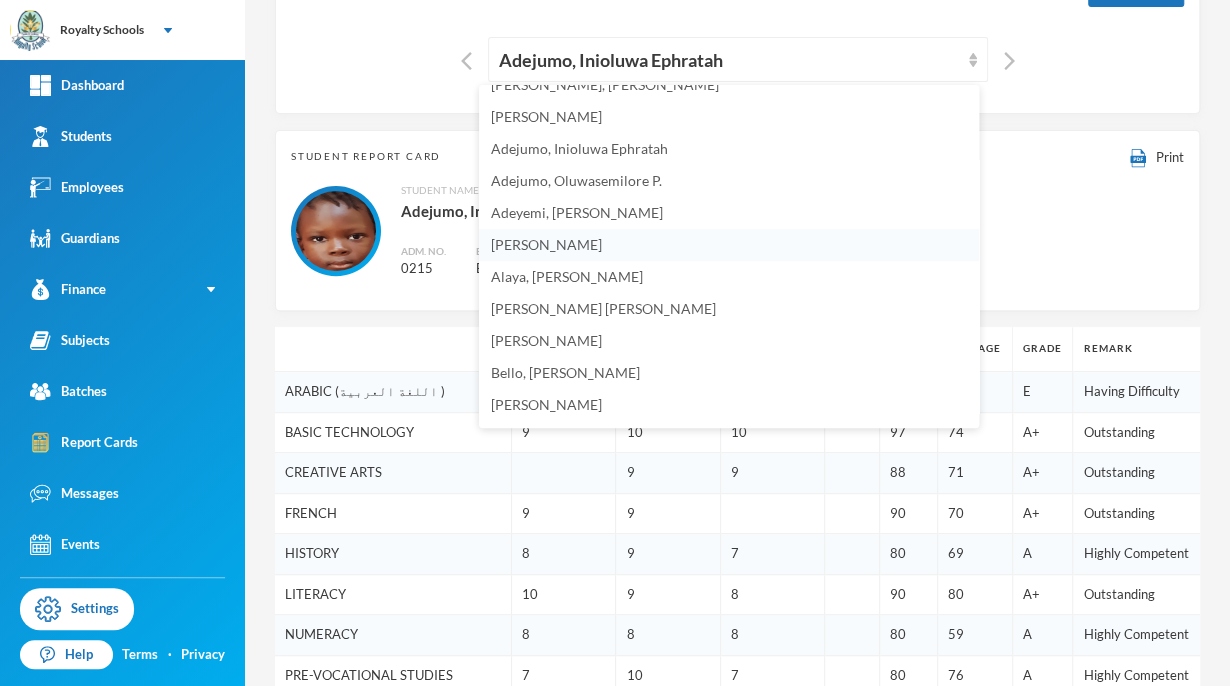 click on "[PERSON_NAME]" at bounding box center (546, 244) 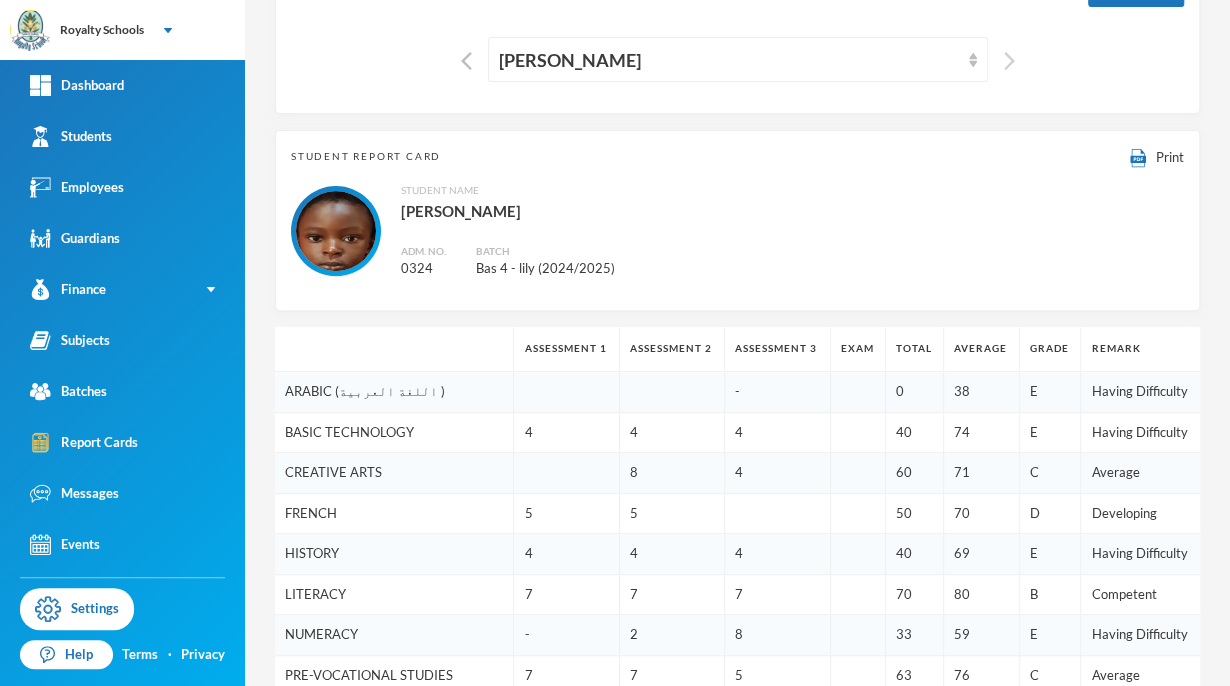 click at bounding box center [1009, 61] 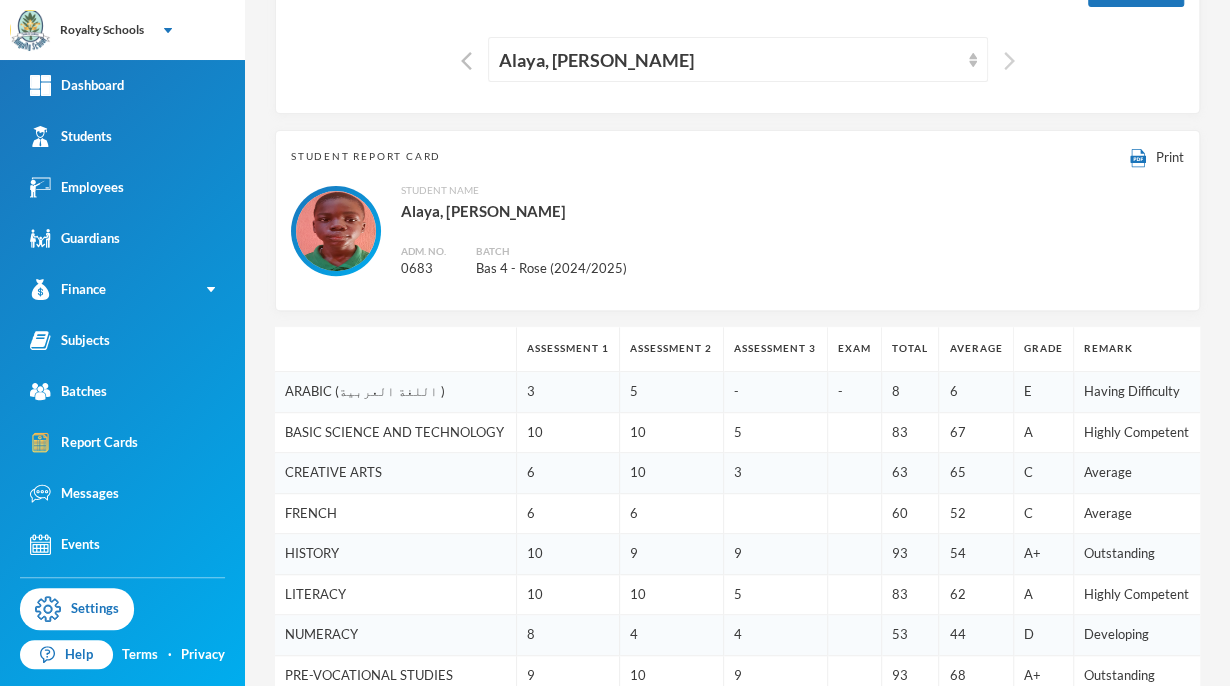 click on "Alaya, Haroon Rasheed" at bounding box center (729, 60) 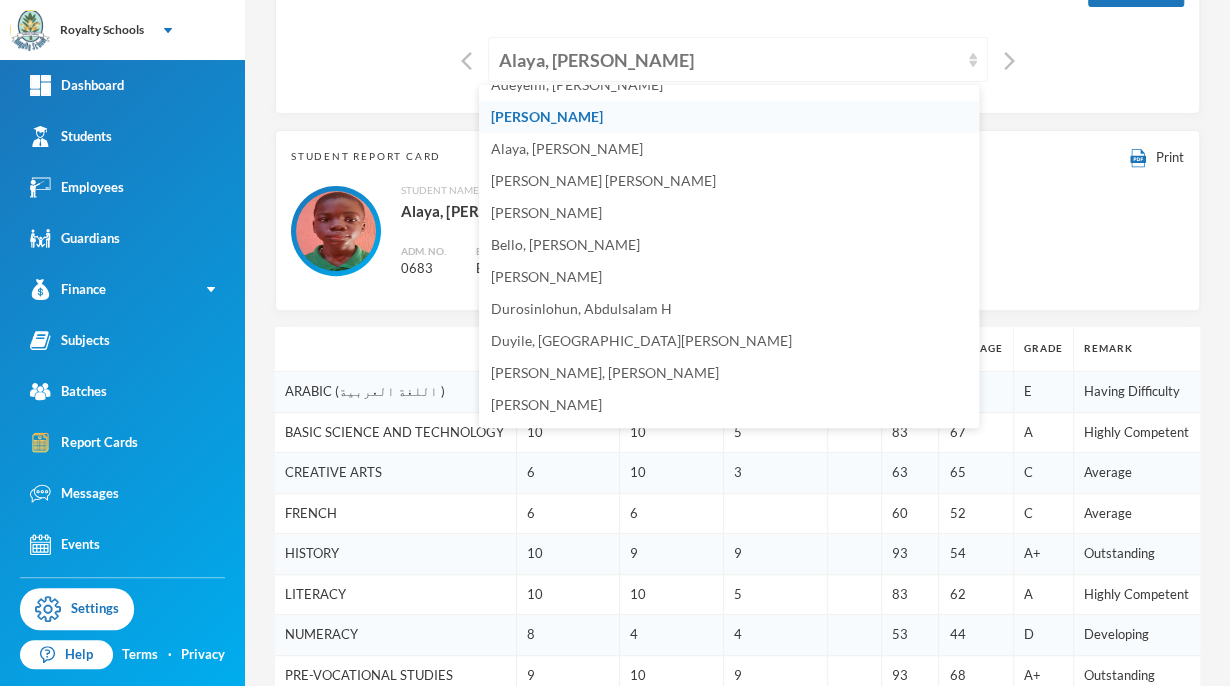 scroll, scrollTop: 312, scrollLeft: 0, axis: vertical 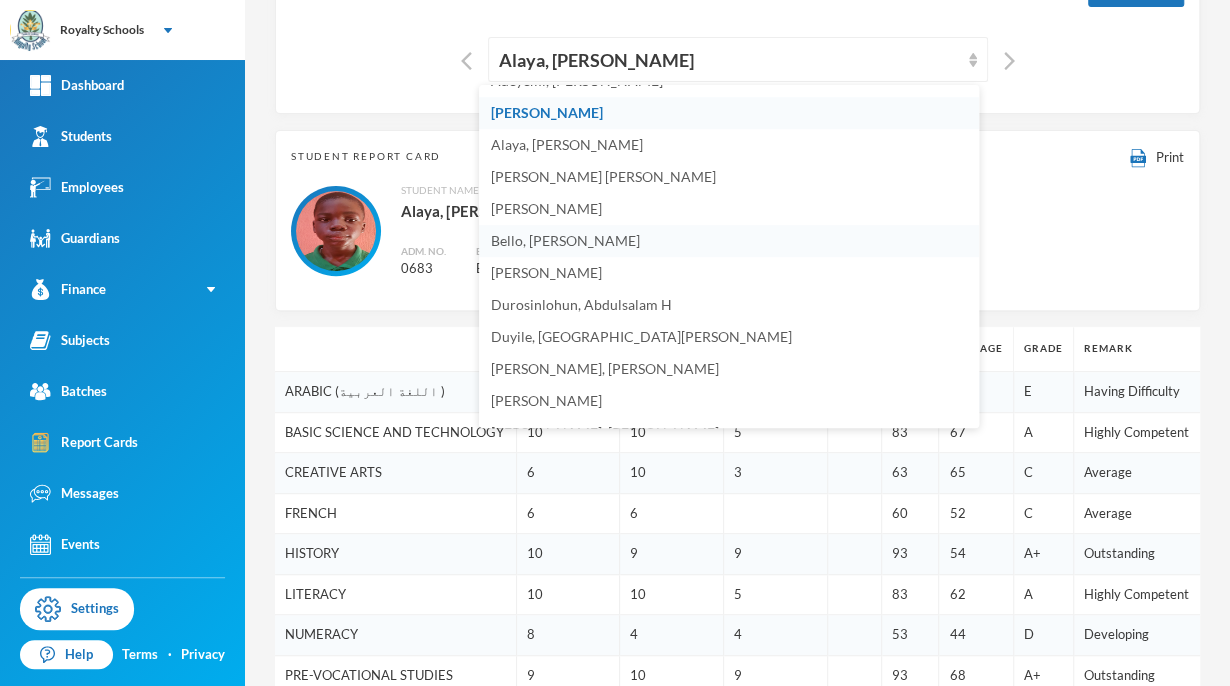 click on "Bello, Fortune Abdulbasit" at bounding box center (729, 241) 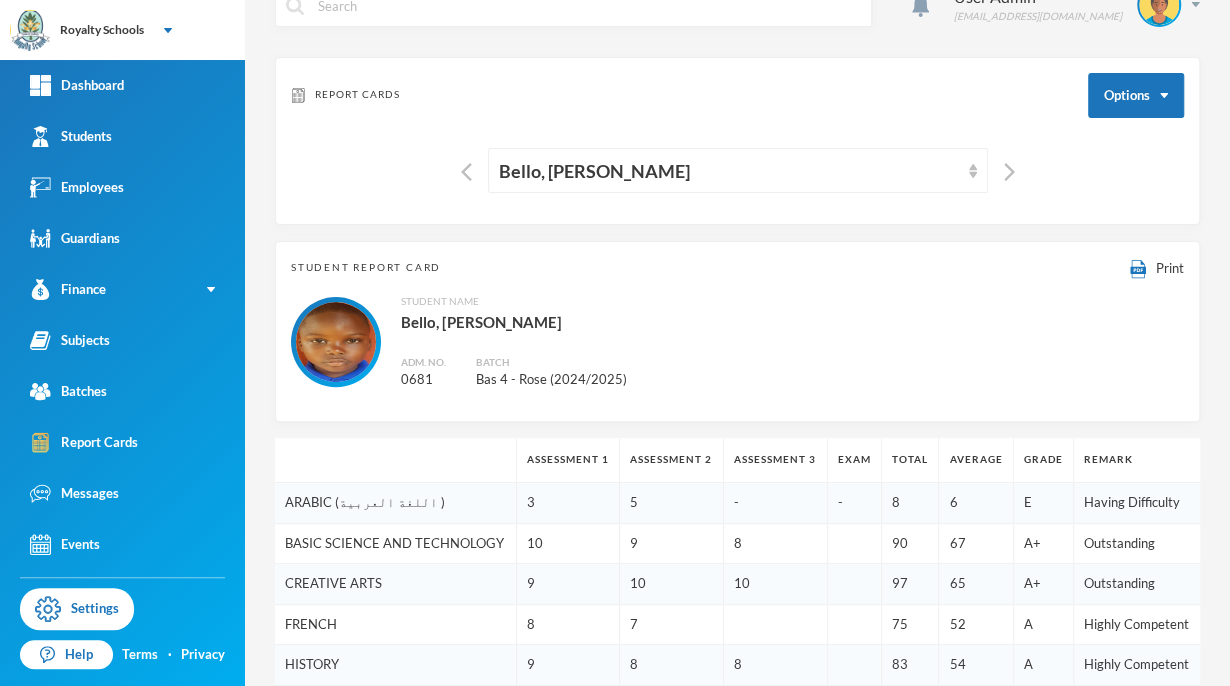 scroll, scrollTop: 0, scrollLeft: 0, axis: both 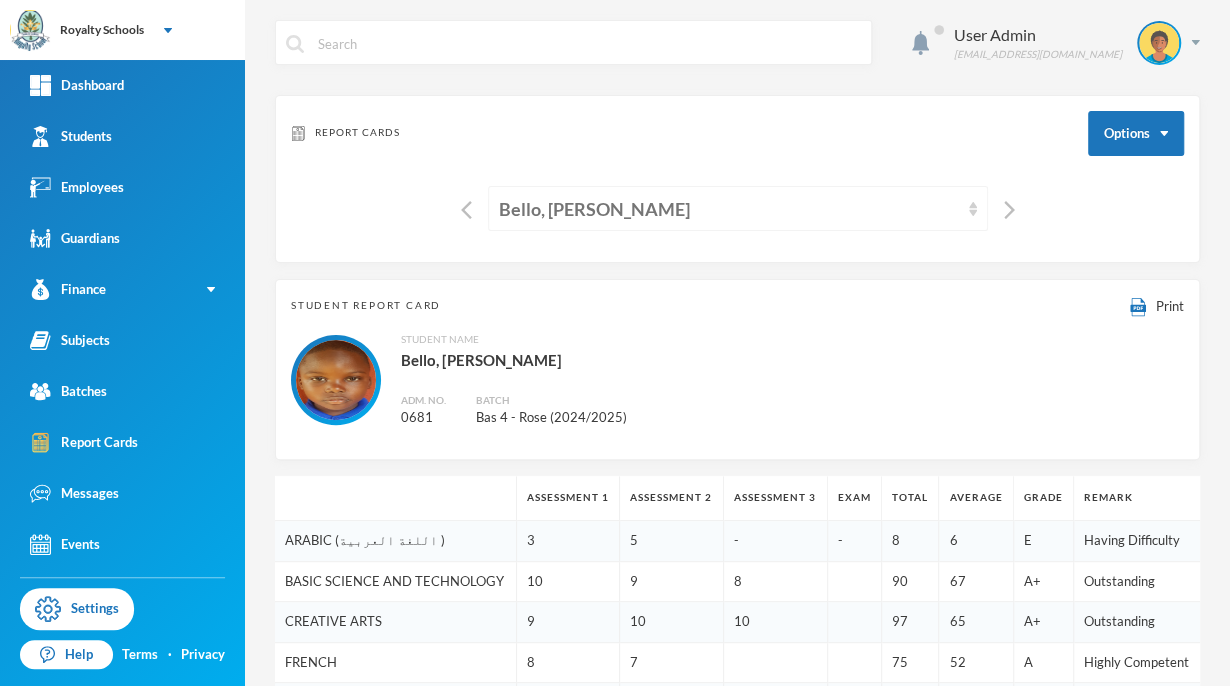 click on "Bello, Fortune Abdulbasit" at bounding box center (729, 209) 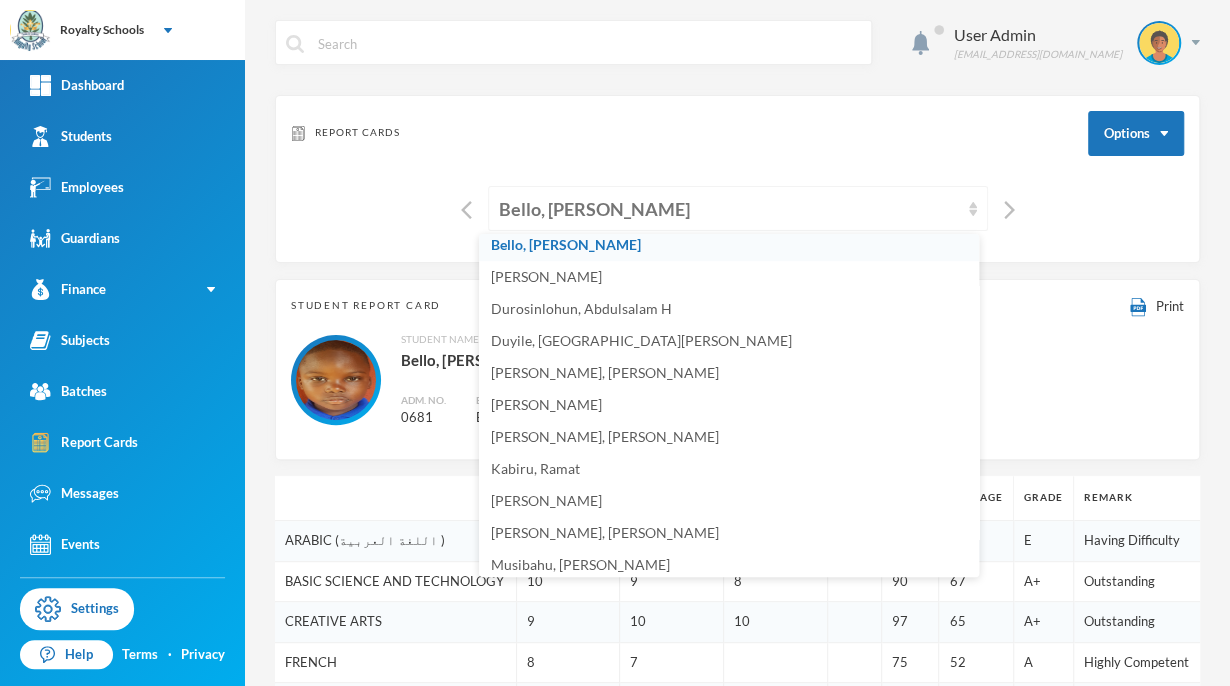 scroll, scrollTop: 456, scrollLeft: 0, axis: vertical 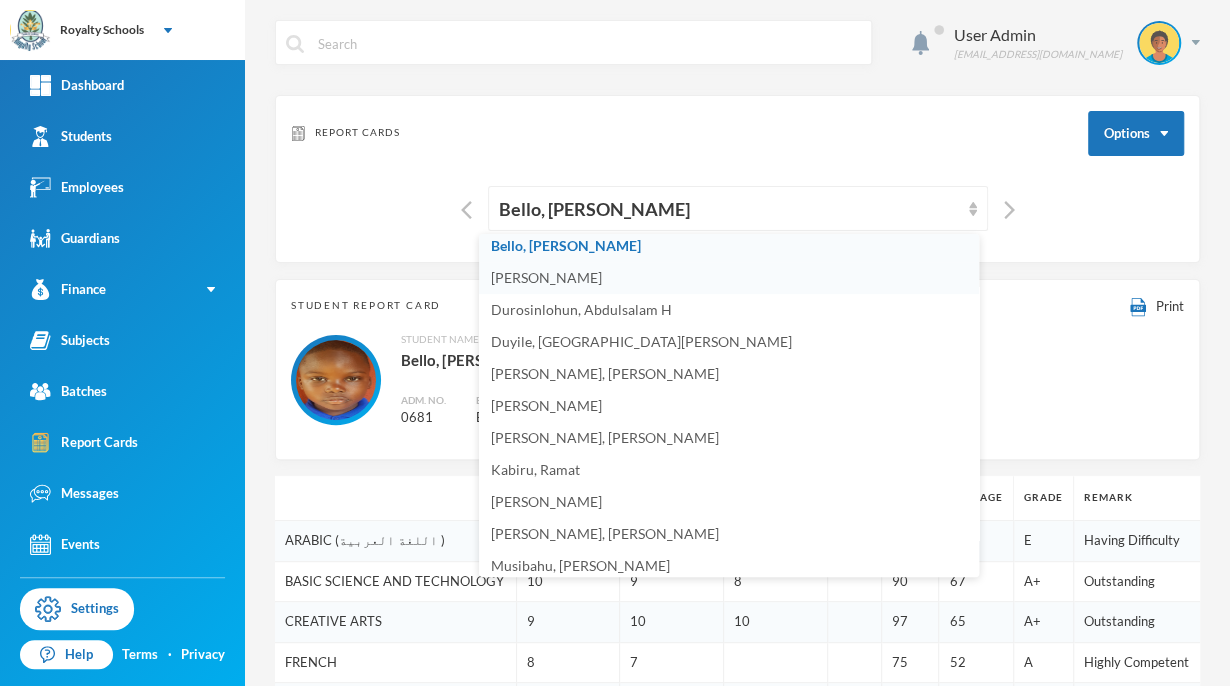 click on "Diamond, Moses" at bounding box center [729, 278] 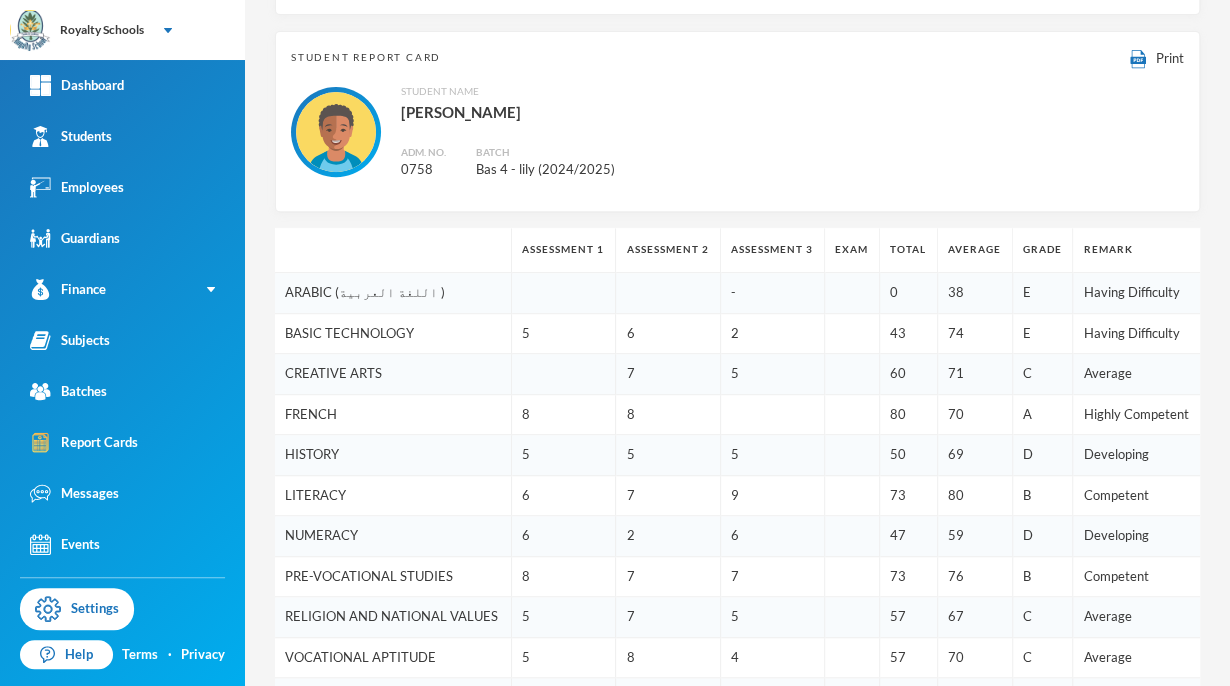 scroll, scrollTop: 0, scrollLeft: 0, axis: both 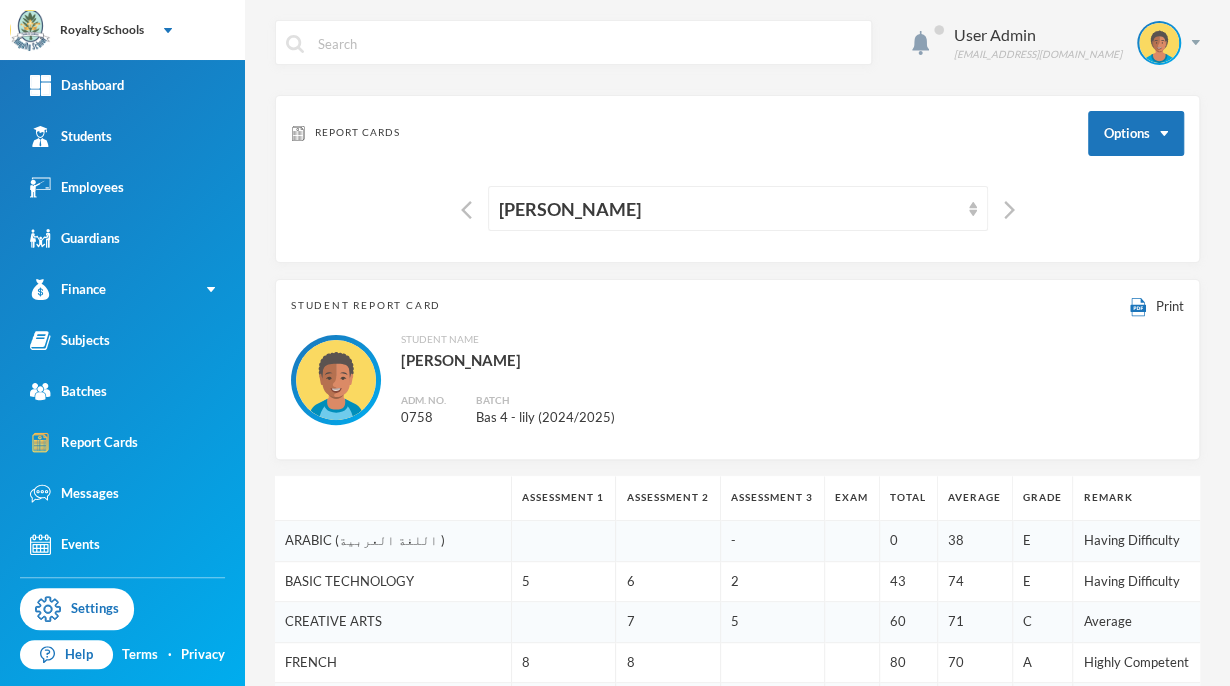 click on "Diamond, Moses" at bounding box center [729, 209] 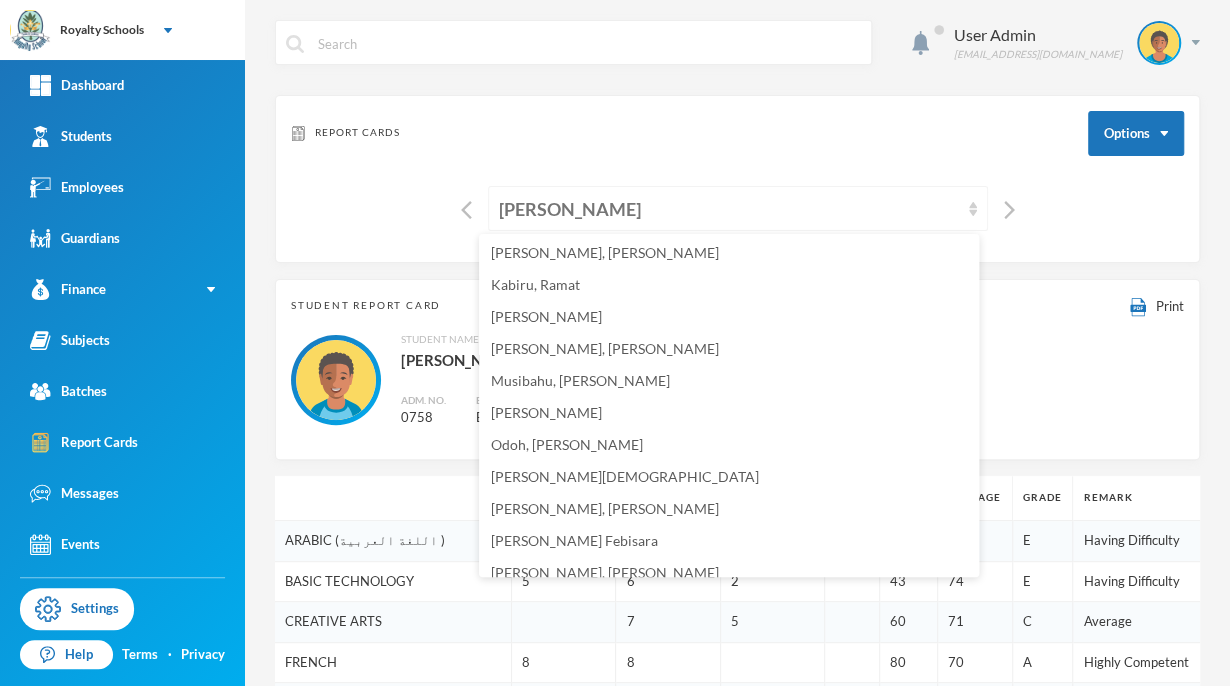 scroll, scrollTop: 642, scrollLeft: 0, axis: vertical 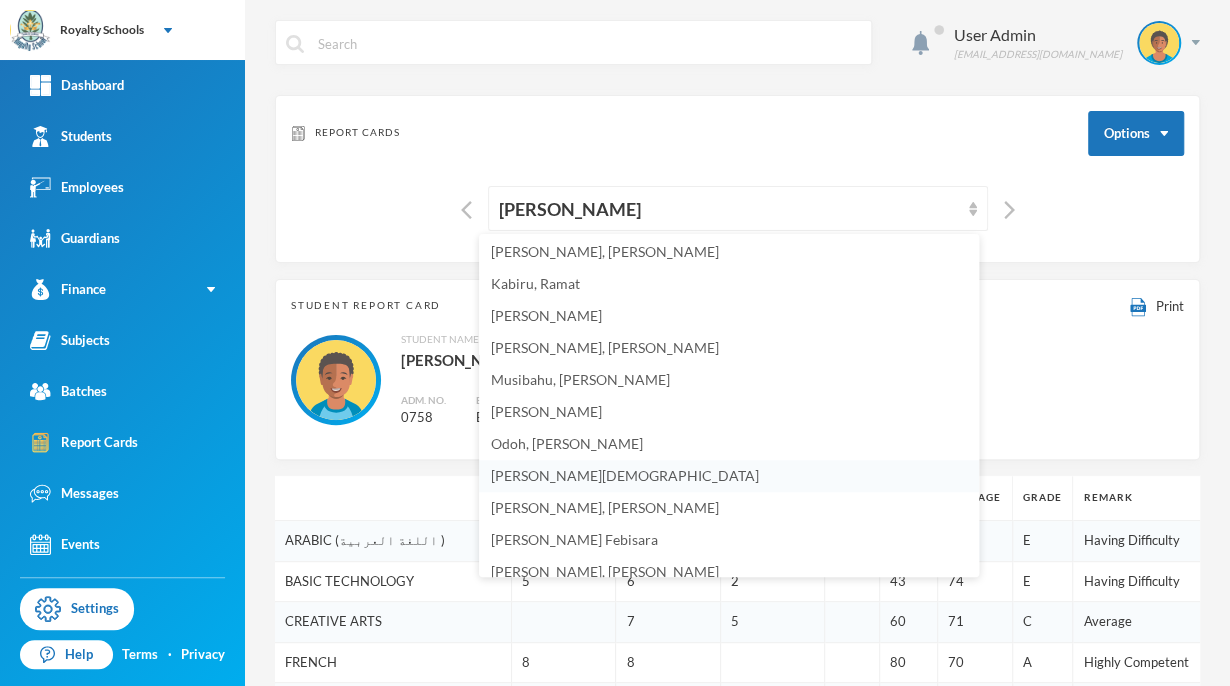 click on "Ojofeitimi, Temitayo Jemima" at bounding box center (729, 476) 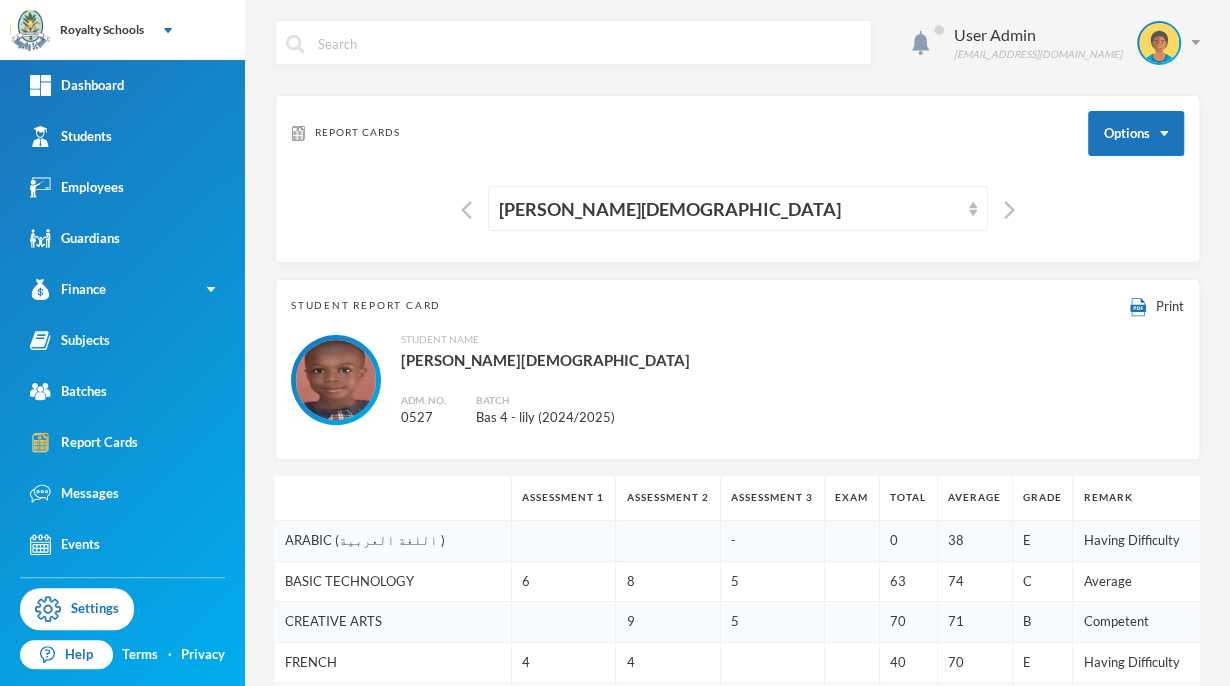 click on "Ojofeitimi, Temitayo Jemima" at bounding box center [729, 209] 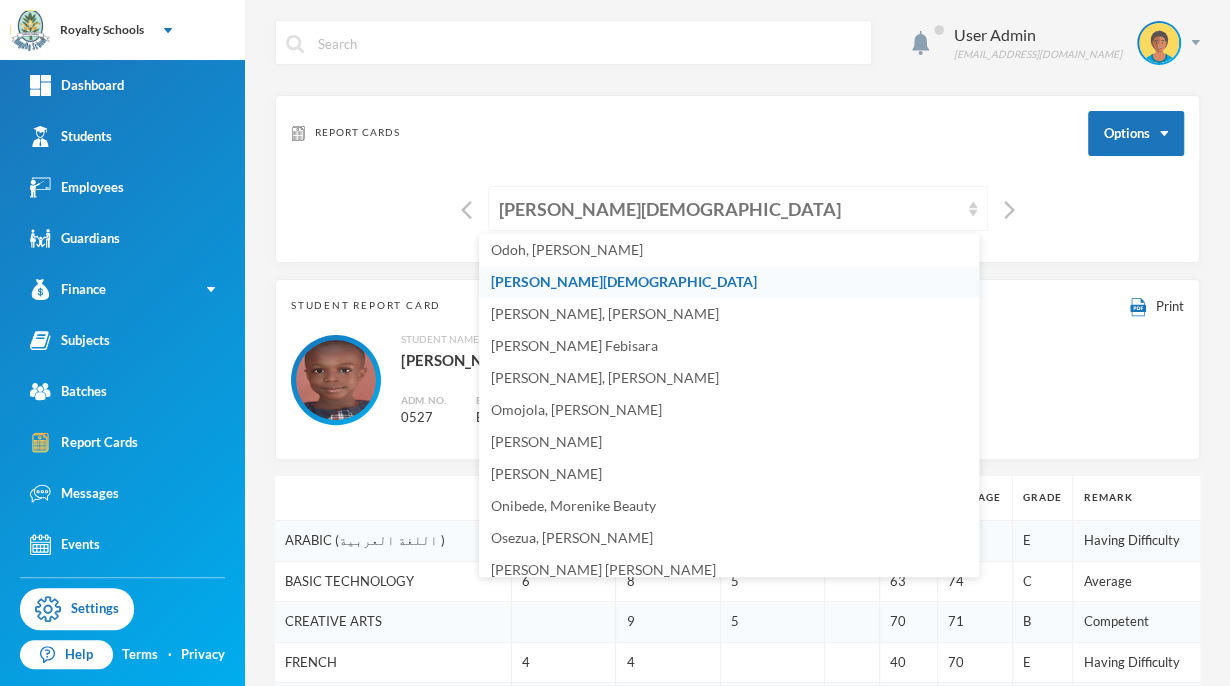 scroll, scrollTop: 838, scrollLeft: 0, axis: vertical 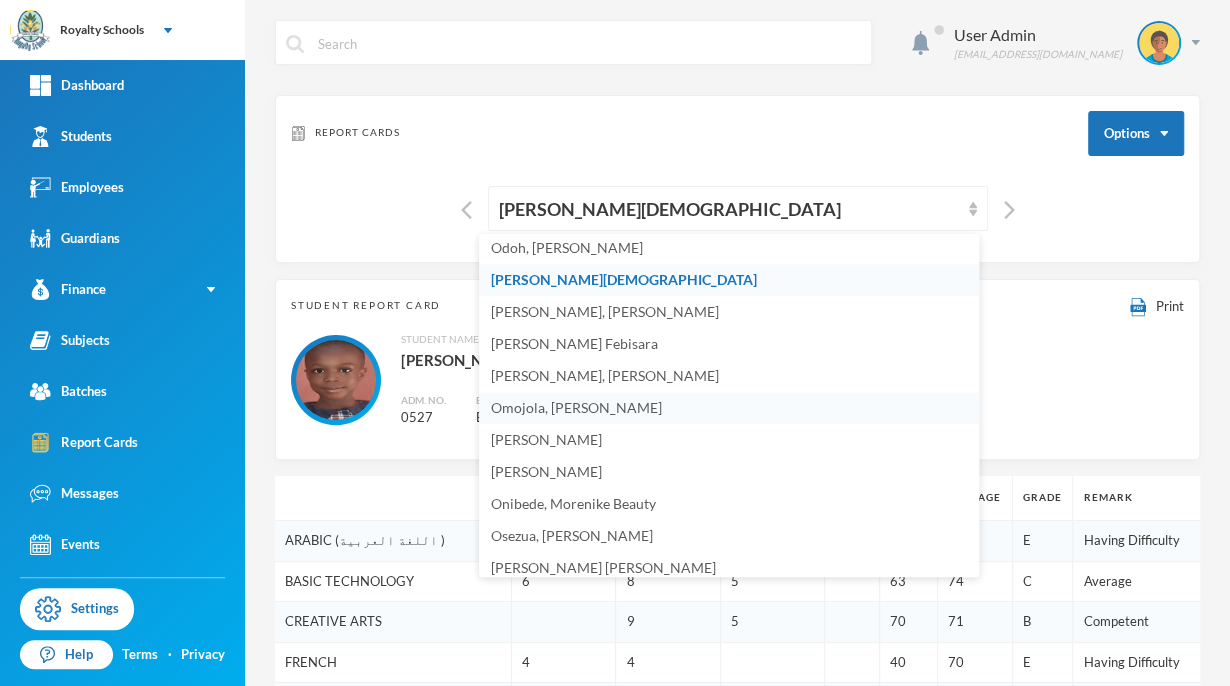 click on "Omojola, Racheal Kehinde" at bounding box center [729, 408] 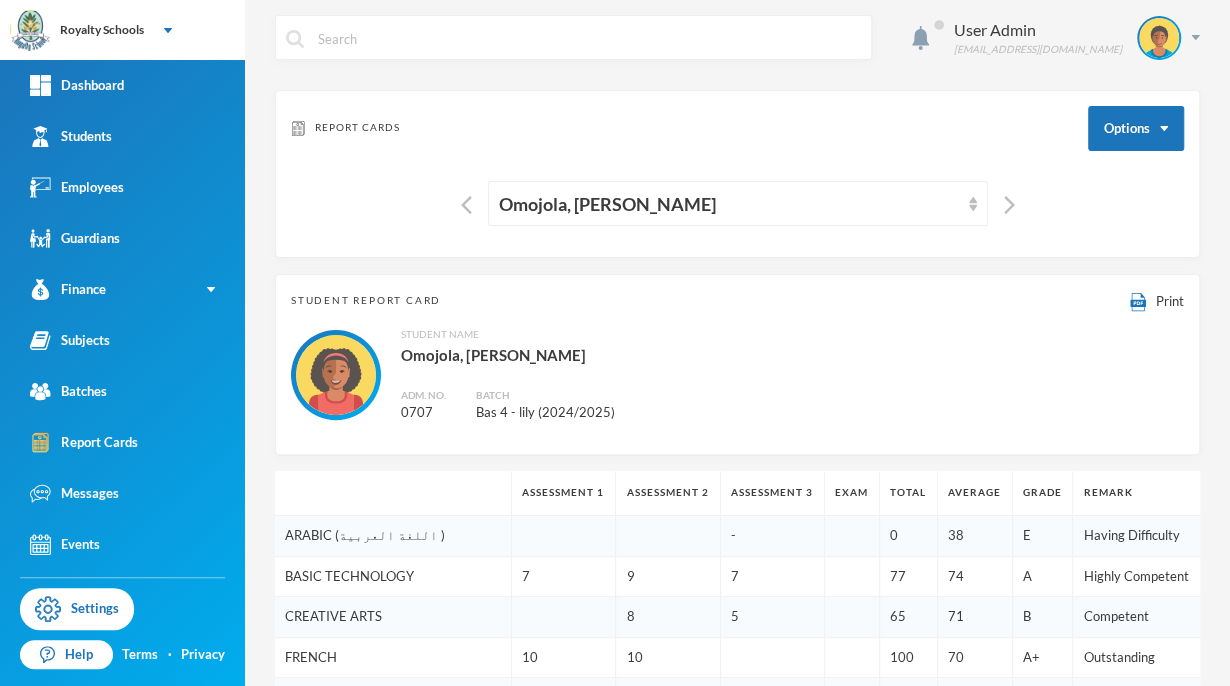 scroll, scrollTop: 0, scrollLeft: 0, axis: both 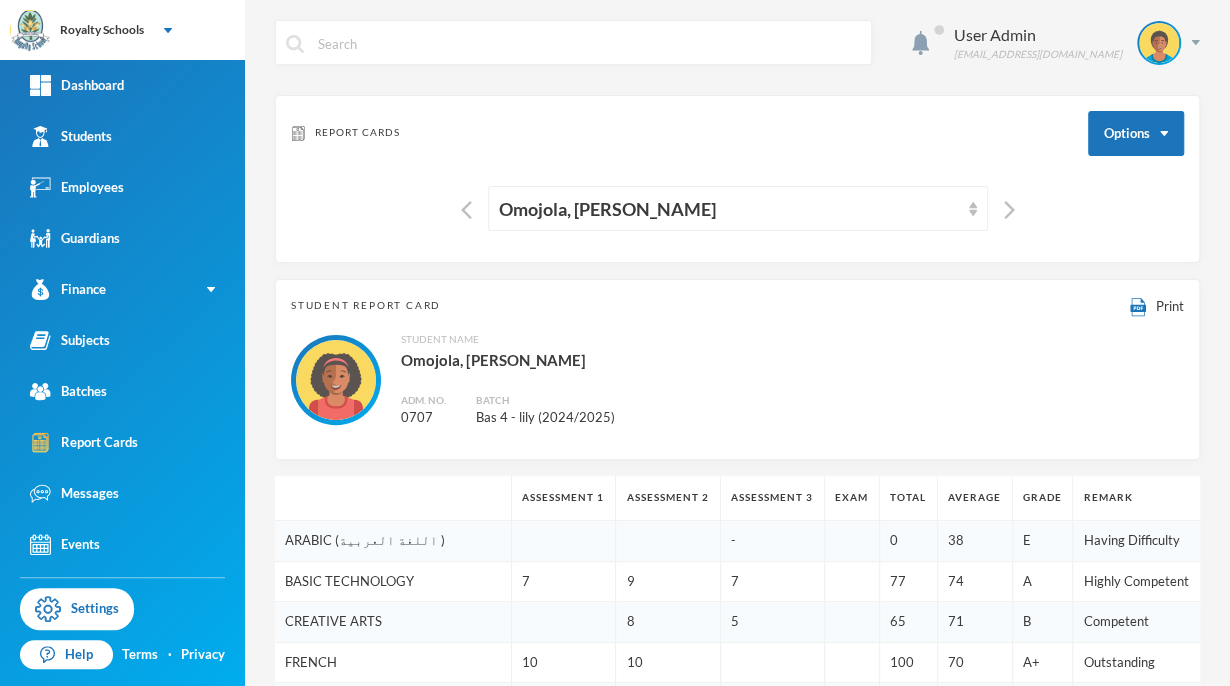 click on "Omojola, Racheal Kehinde" at bounding box center [738, 208] 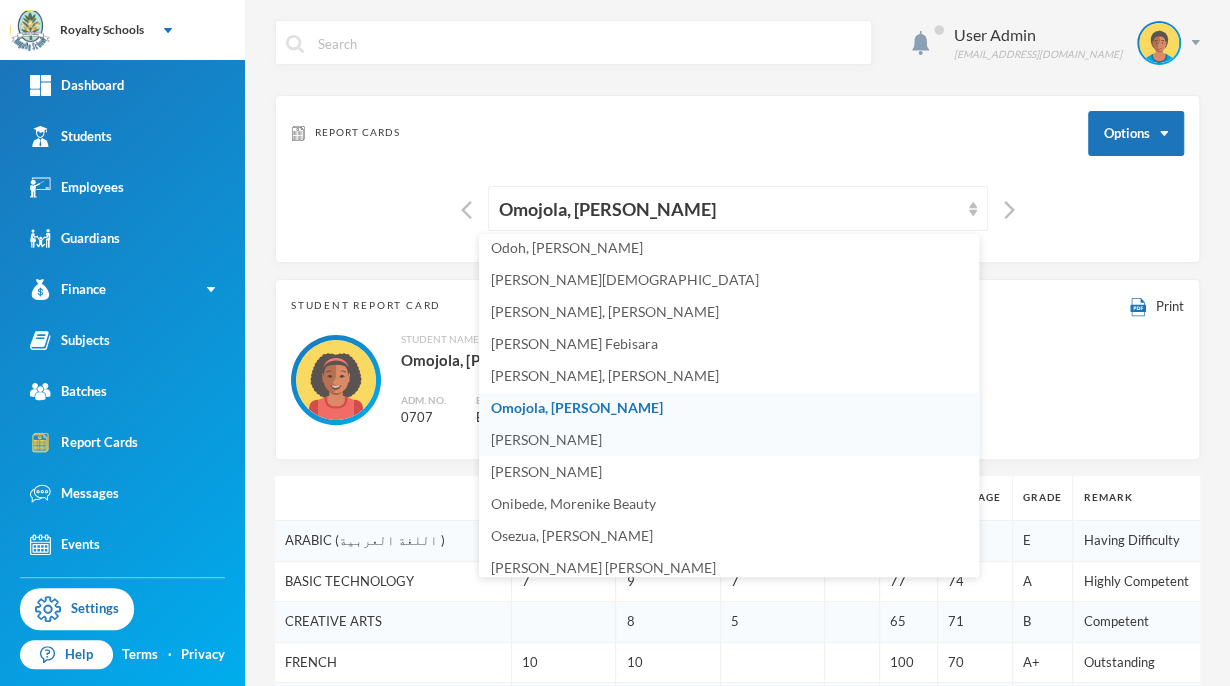 click on "Omojola, Rapheal Taiye" at bounding box center (729, 440) 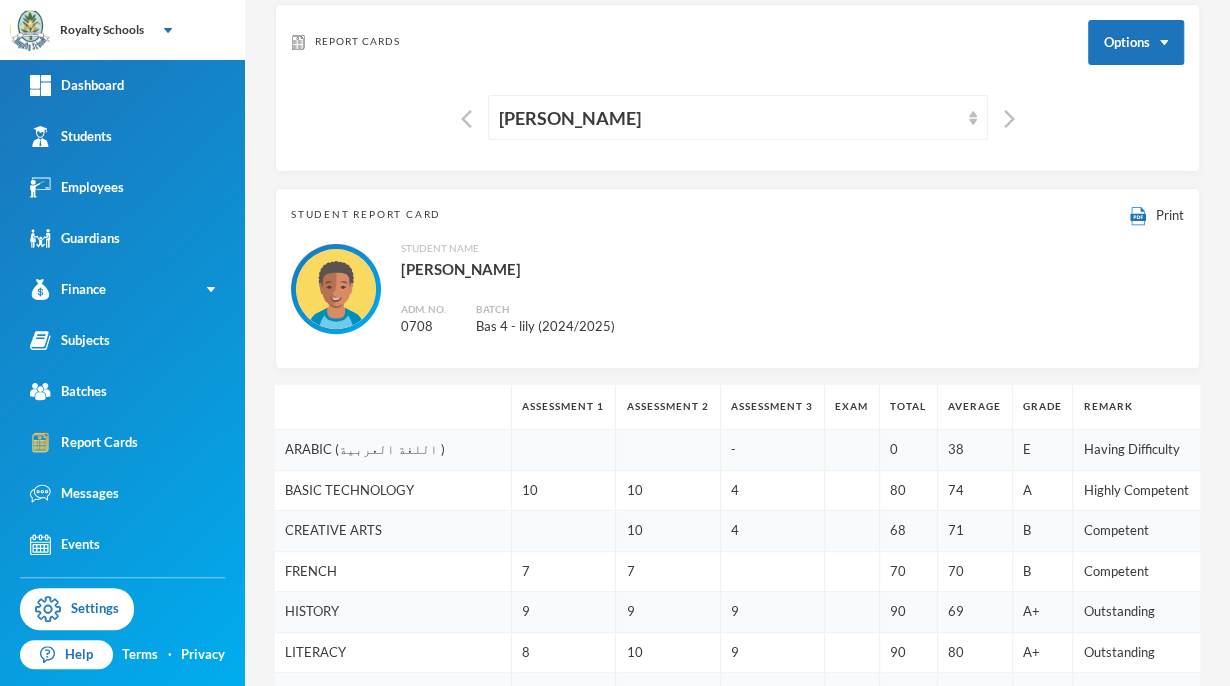 scroll, scrollTop: 46, scrollLeft: 0, axis: vertical 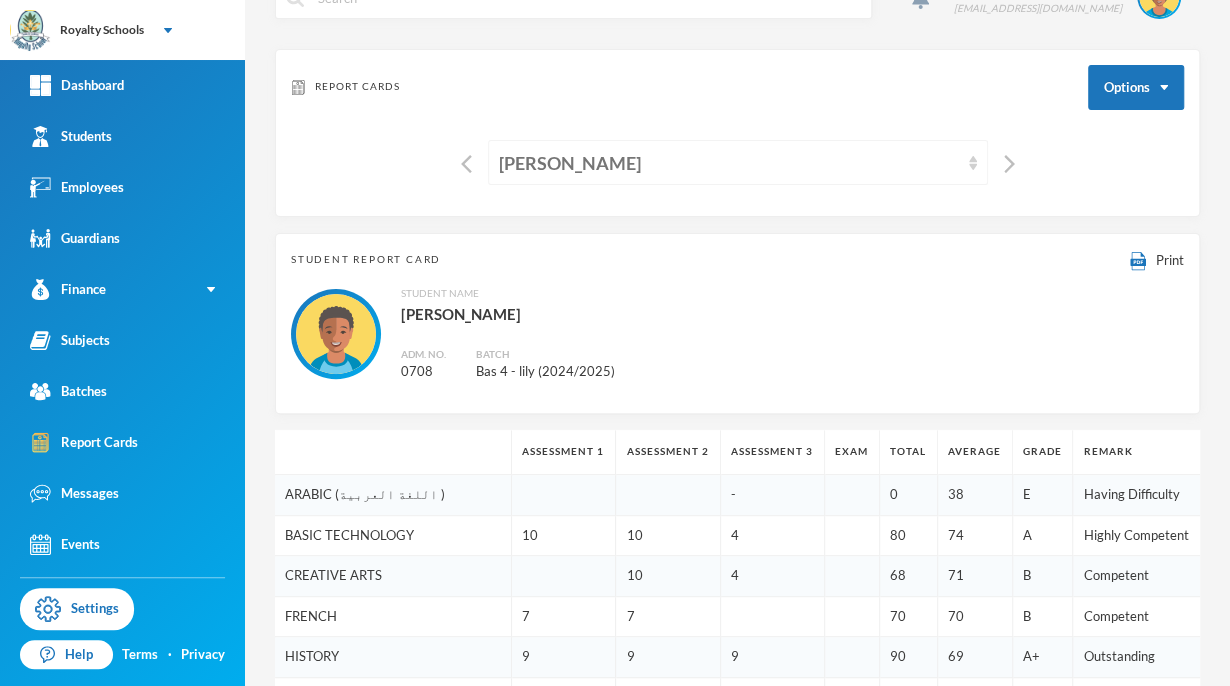 click on "Omojola, Rapheal Taiye" at bounding box center (738, 162) 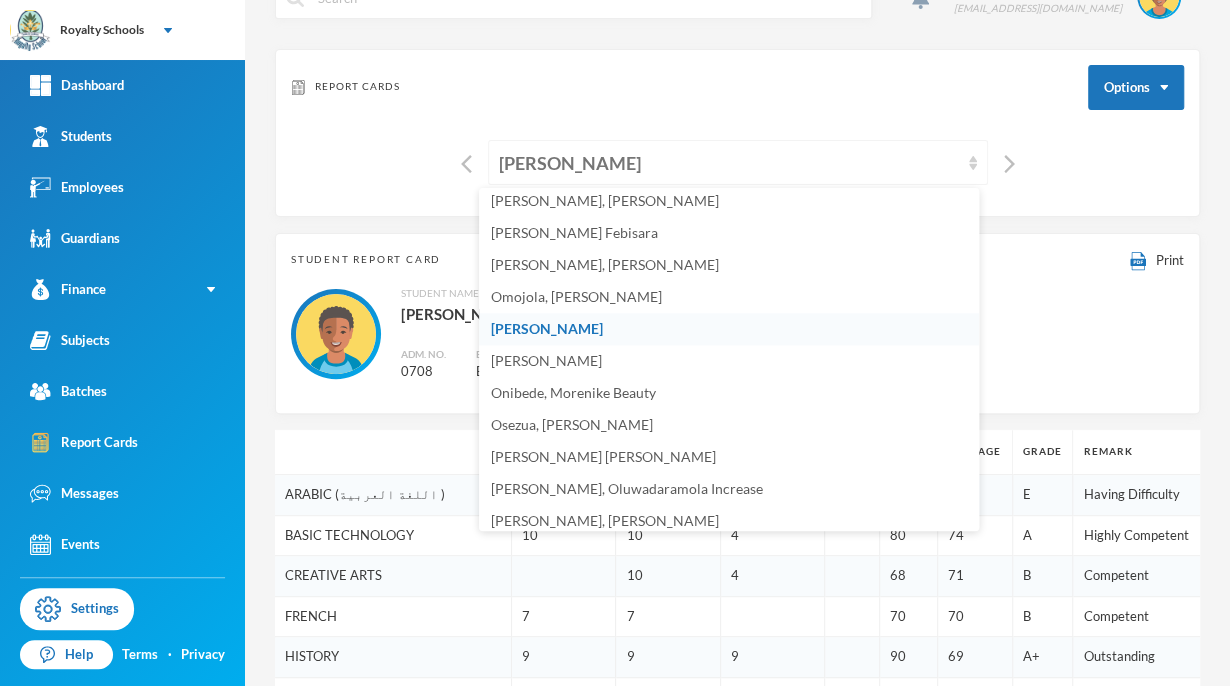 scroll, scrollTop: 908, scrollLeft: 0, axis: vertical 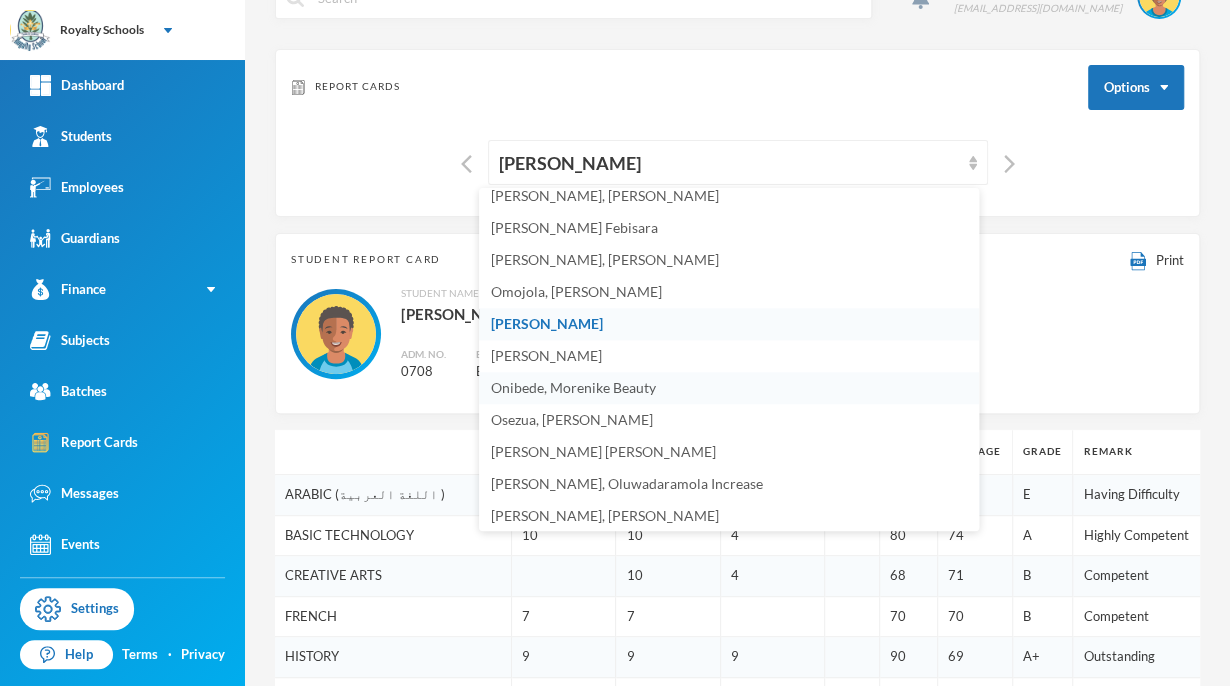click on "Onibede, Morenike Beauty" at bounding box center (729, 388) 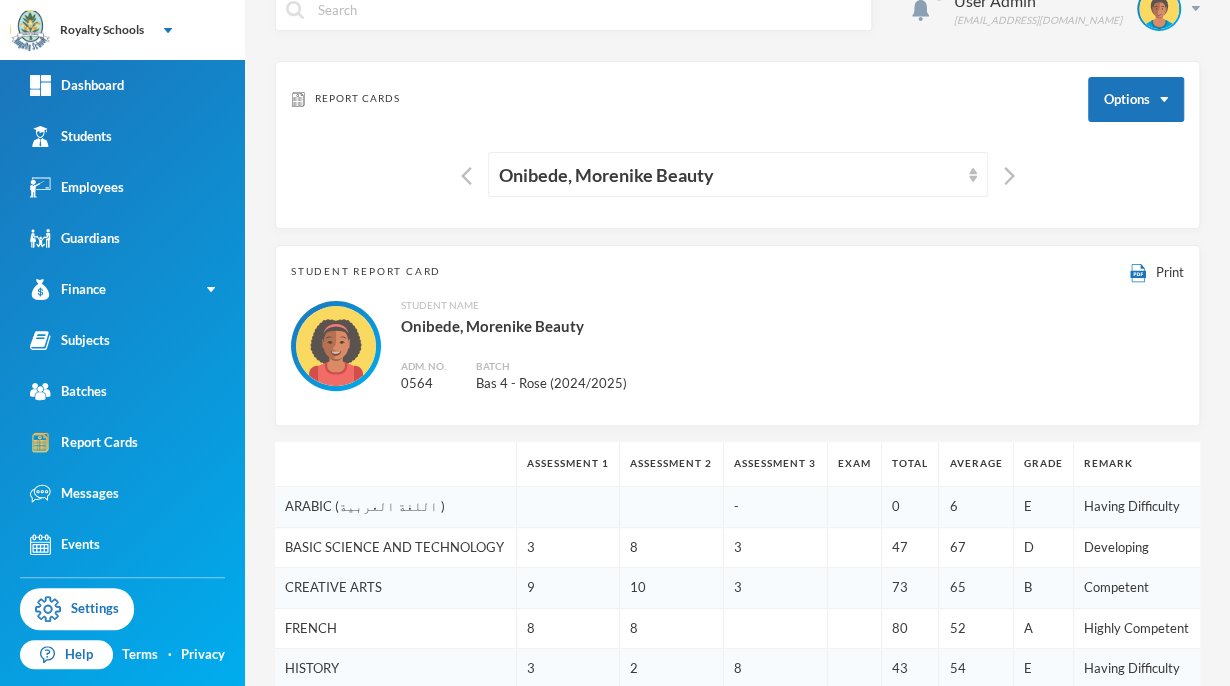 scroll, scrollTop: 0, scrollLeft: 0, axis: both 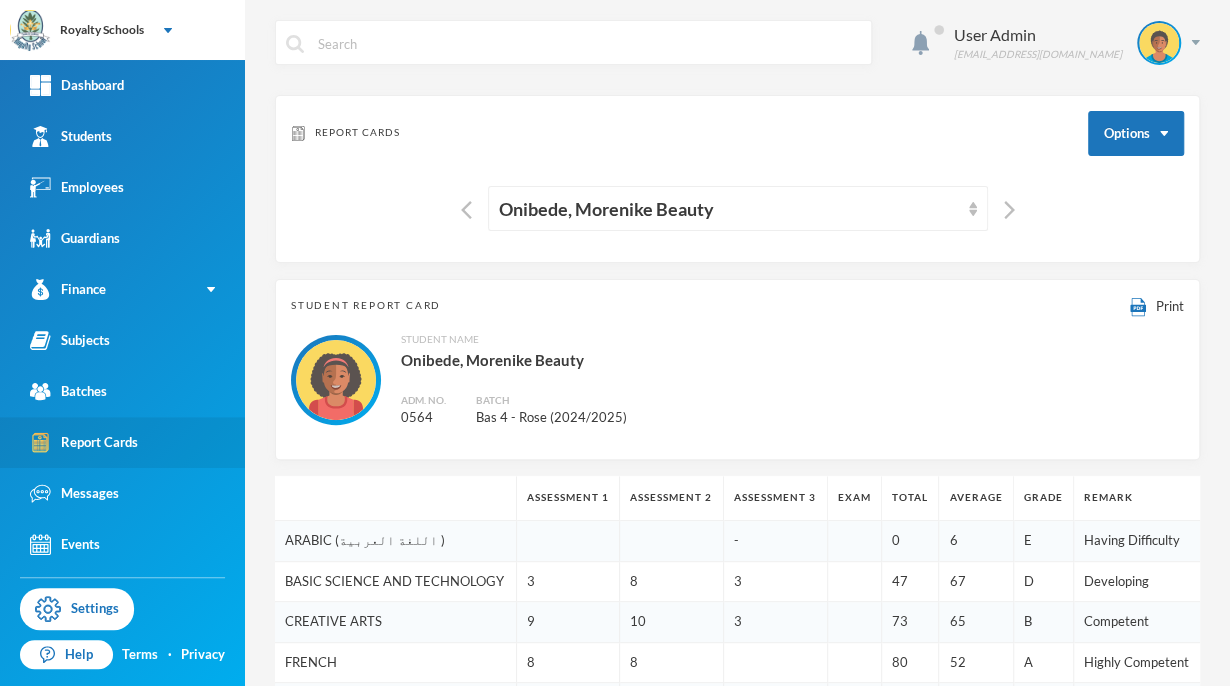 click on "Report Cards" at bounding box center [84, 442] 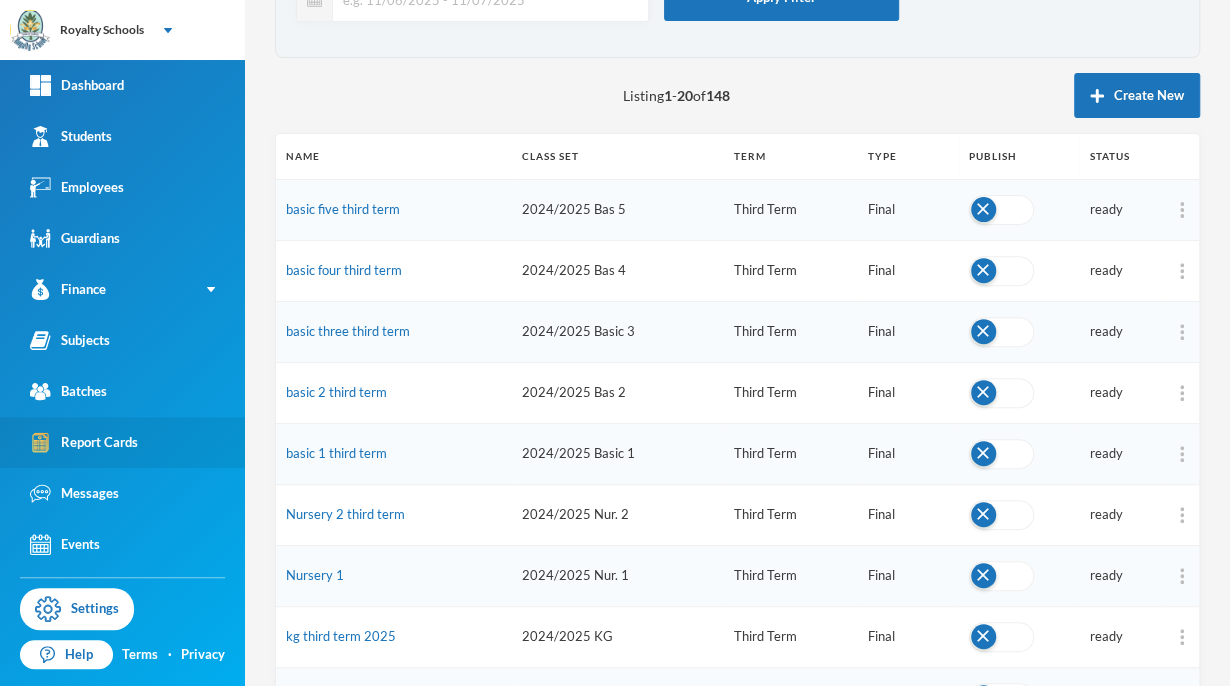 scroll, scrollTop: 161, scrollLeft: 0, axis: vertical 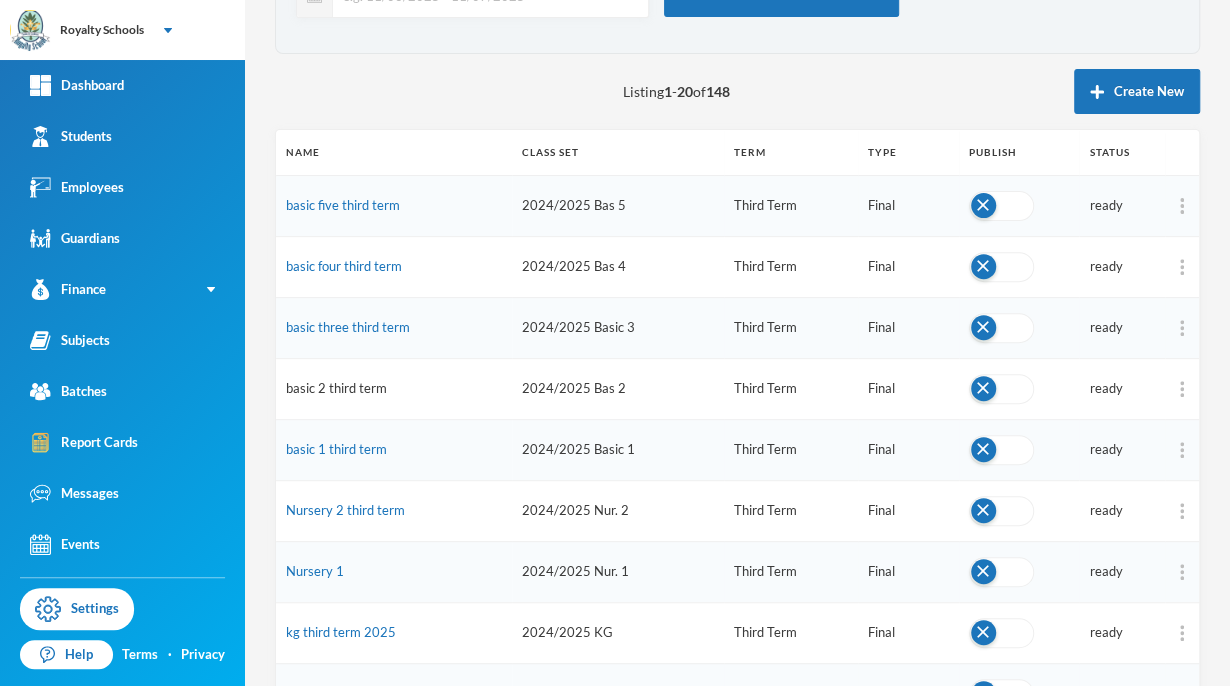 click on "basic 2 third term" at bounding box center [336, 388] 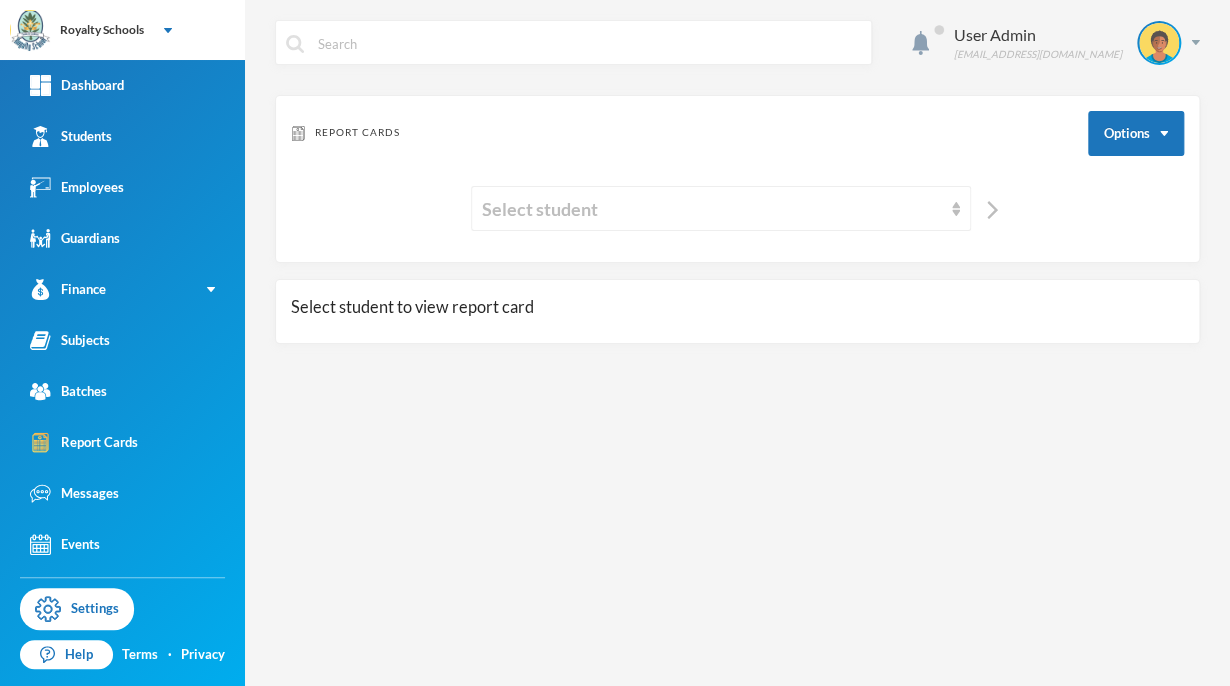 scroll, scrollTop: 0, scrollLeft: 0, axis: both 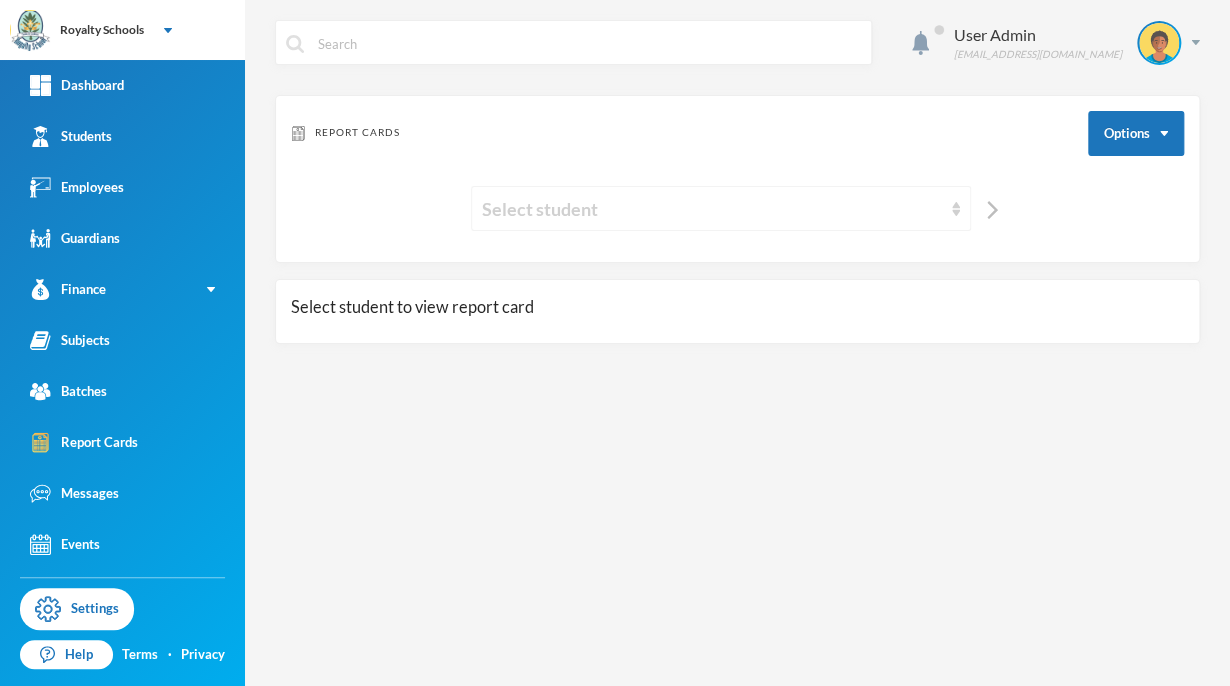 click on "Select student" at bounding box center (721, 208) 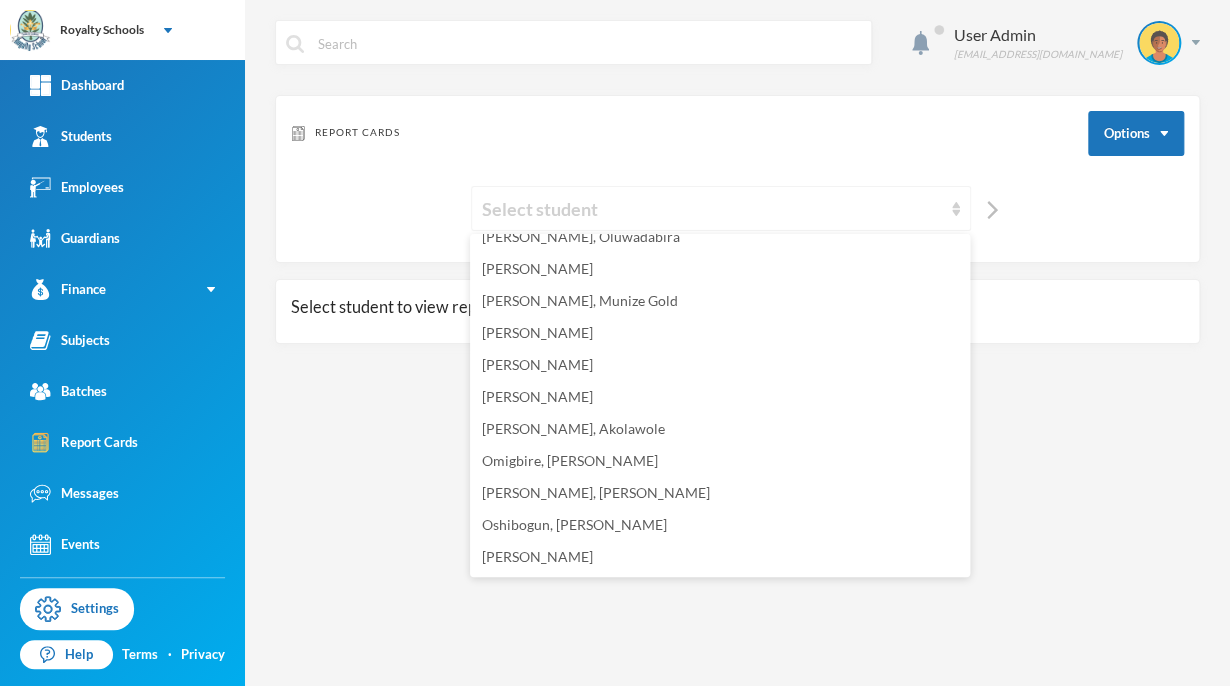 scroll, scrollTop: 784, scrollLeft: 0, axis: vertical 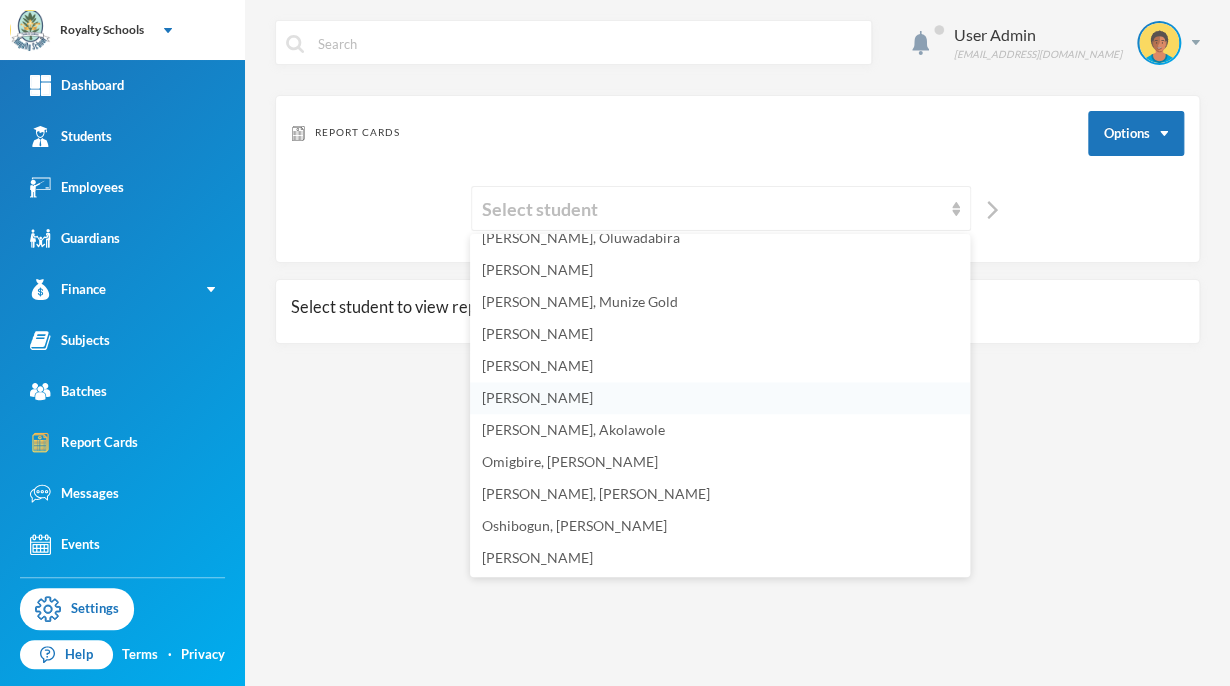 click on "Olugbemi, Michelle Oluwafikayomi" at bounding box center [537, 397] 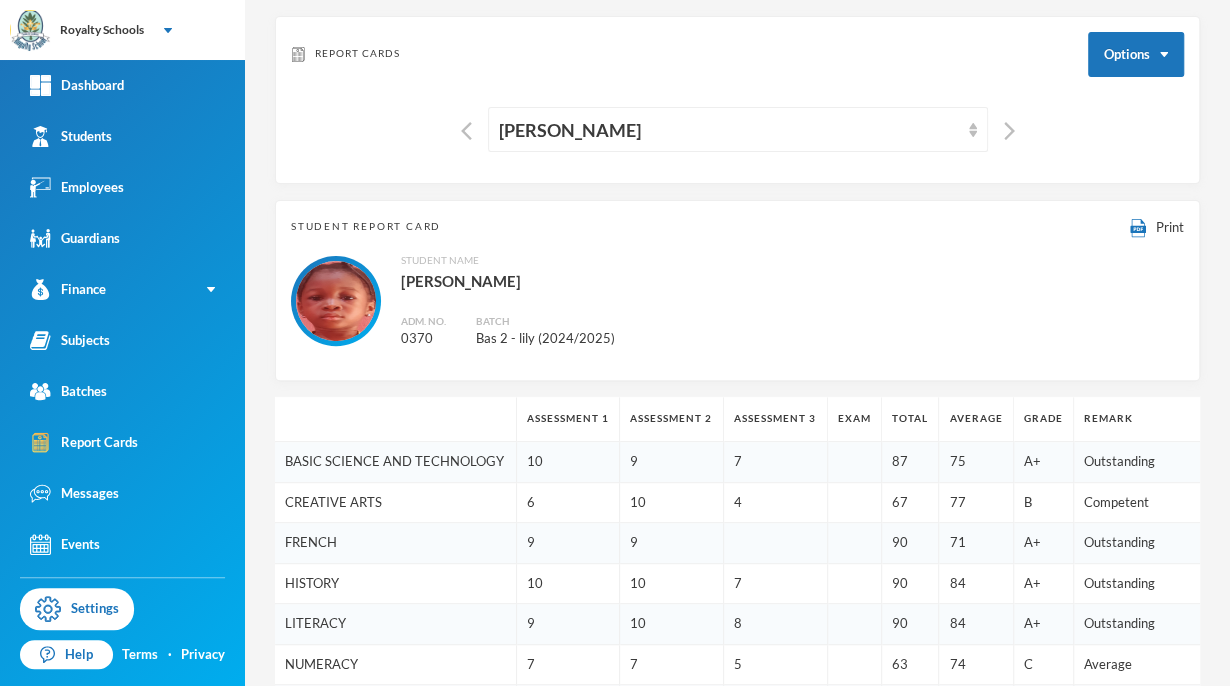 scroll, scrollTop: 68, scrollLeft: 0, axis: vertical 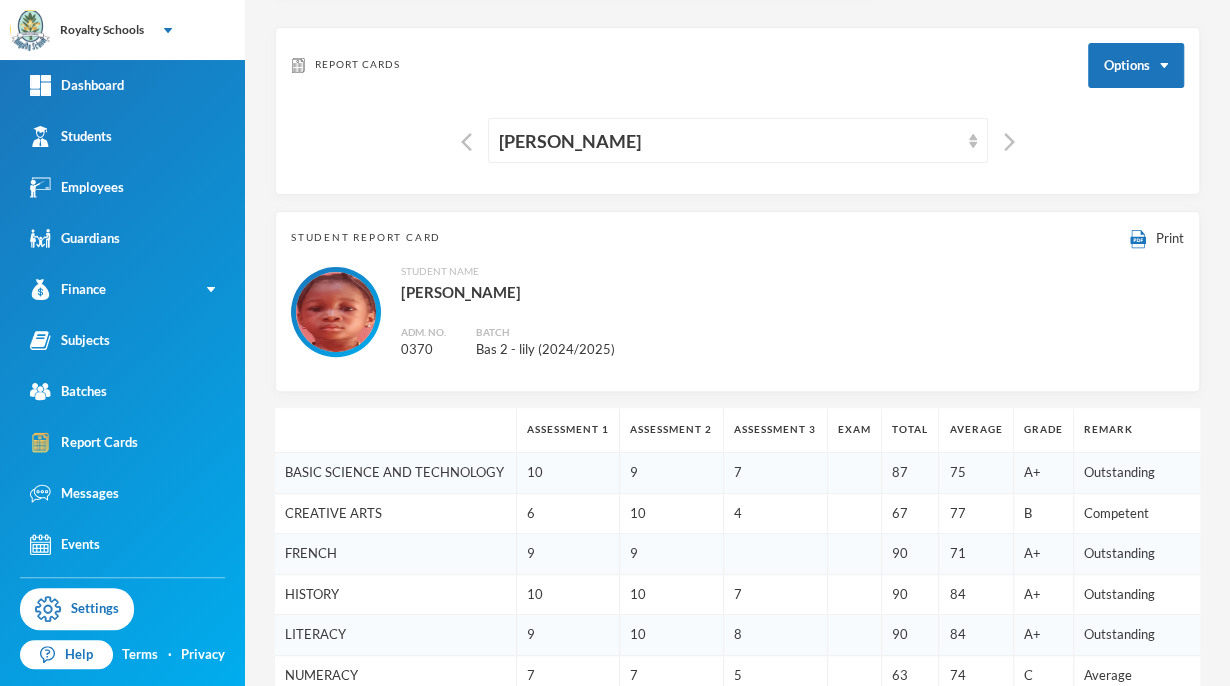 click on "Olugbemi, Michelle Oluwafikayomi" at bounding box center (738, 140) 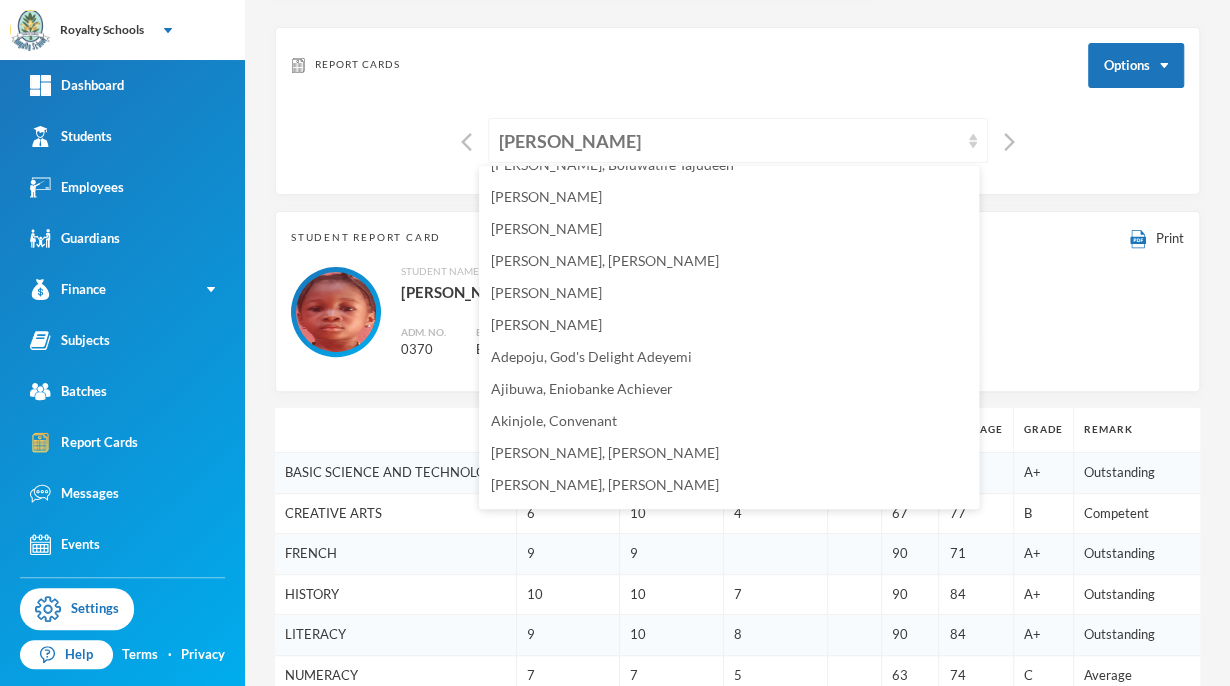 scroll, scrollTop: 88, scrollLeft: 0, axis: vertical 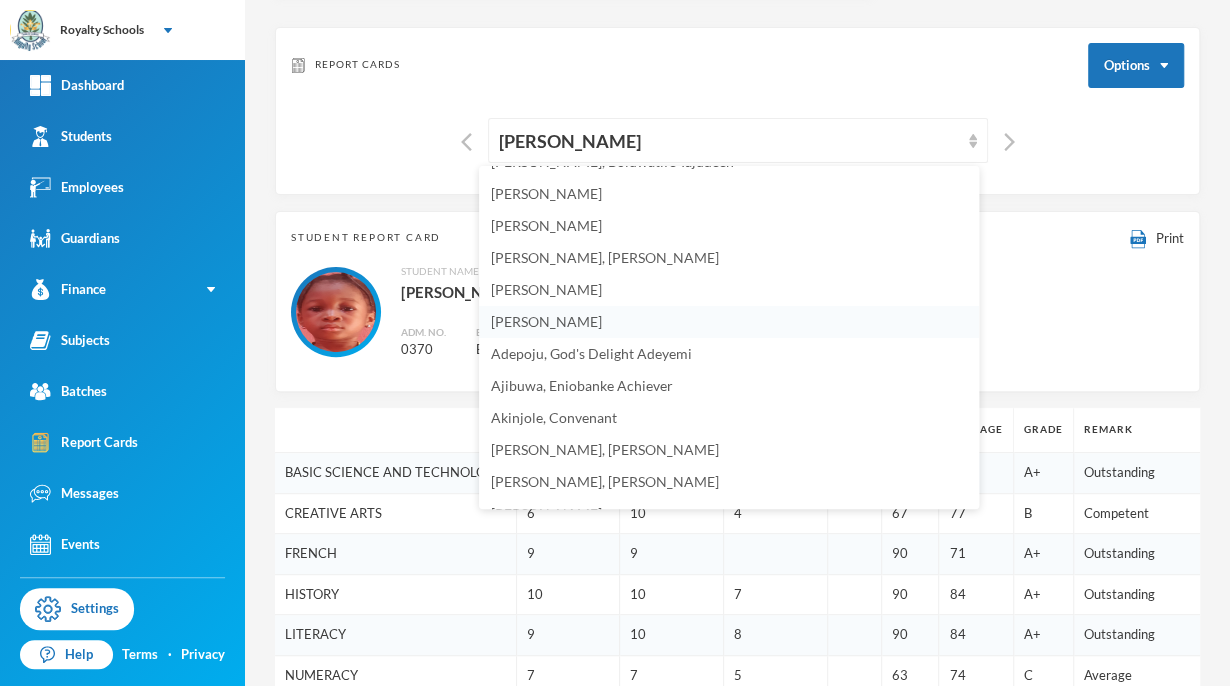 click on "Adegboyega, Elizabeth Ayomikun" at bounding box center (546, 321) 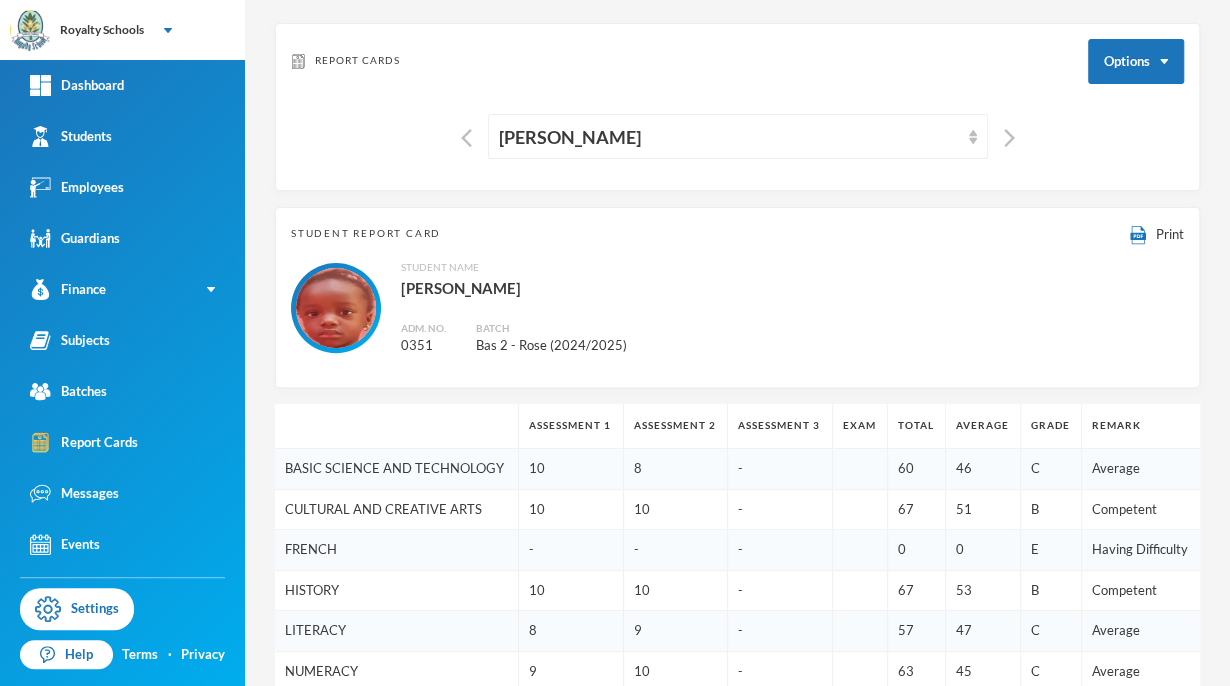 scroll, scrollTop: 0, scrollLeft: 0, axis: both 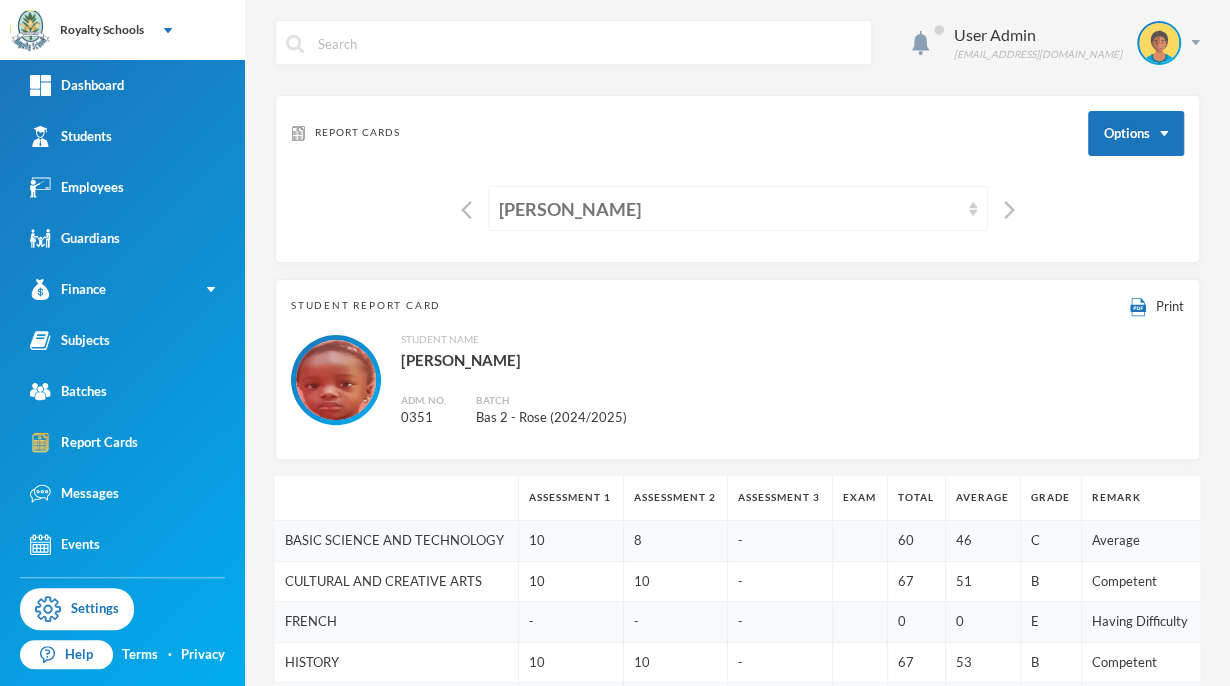 click on "Adegboyega, Elizabeth Ayomikun" at bounding box center [729, 209] 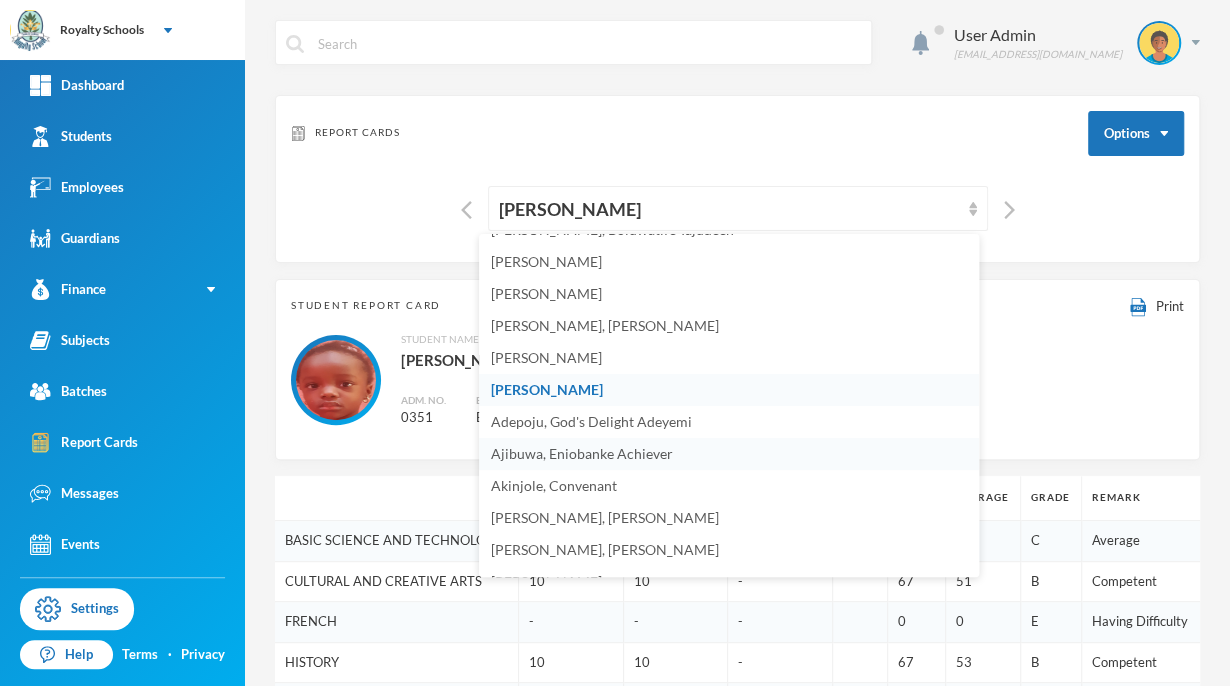click on "Ajibuwa, Eniobanke Achiever" at bounding box center (729, 454) 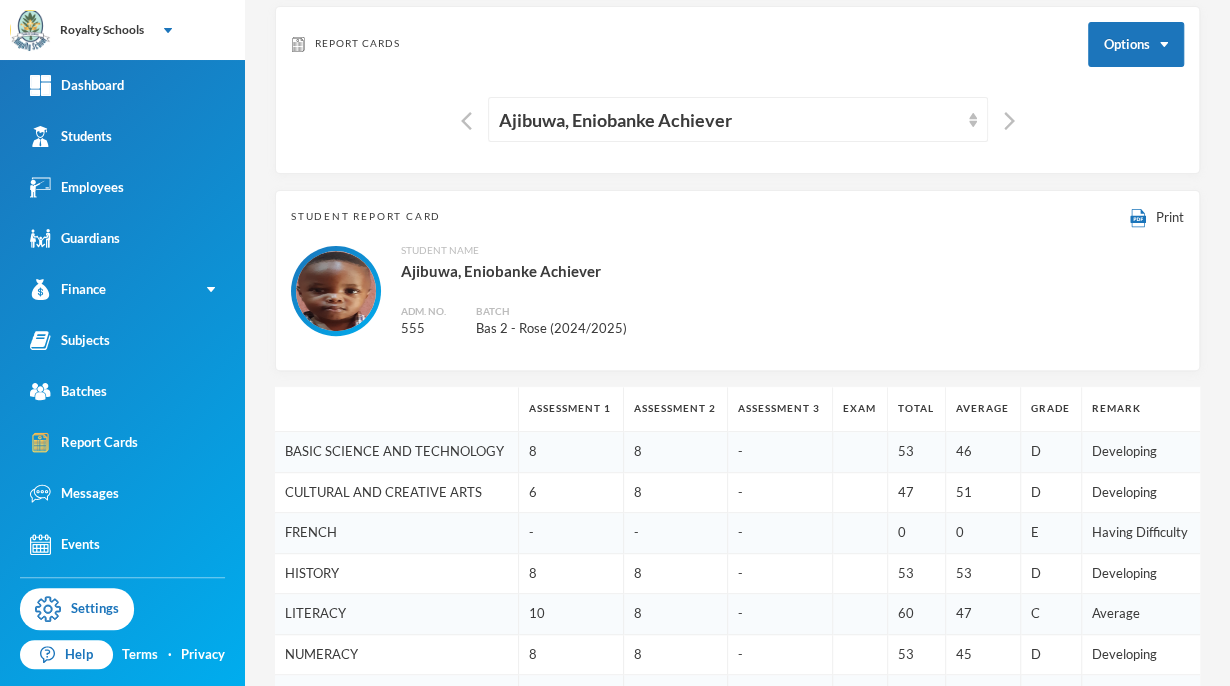 scroll, scrollTop: 0, scrollLeft: 0, axis: both 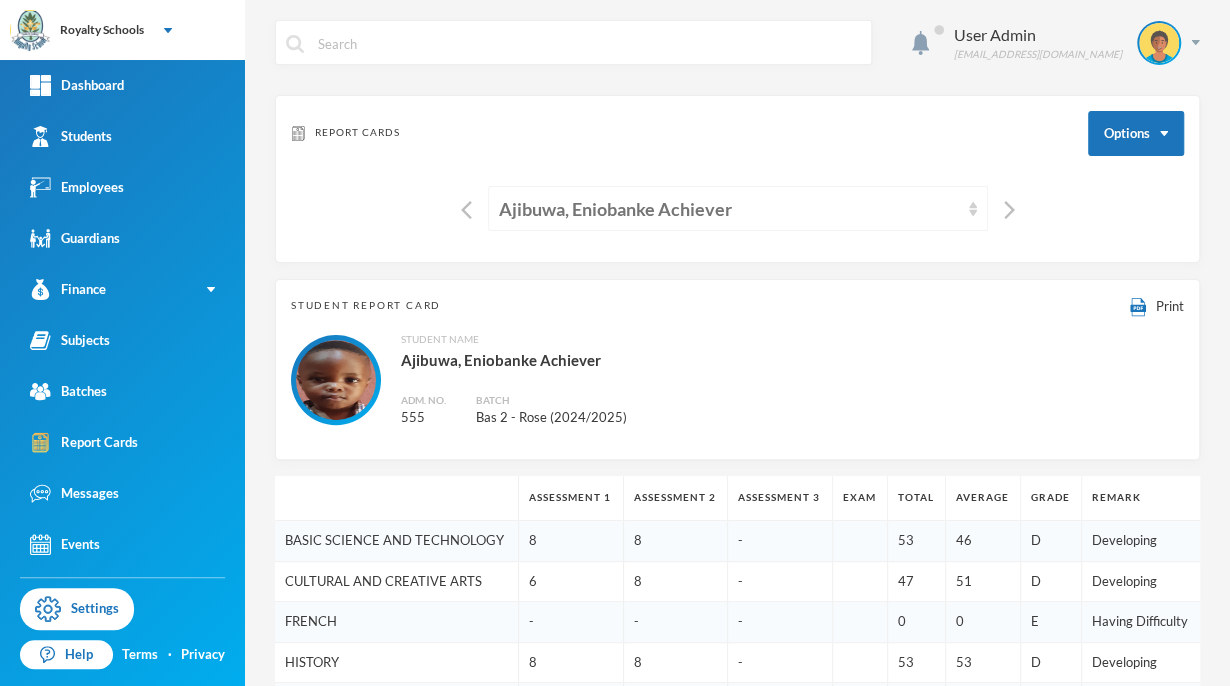 click on "Ajibuwa, Eniobanke Achiever" at bounding box center [729, 209] 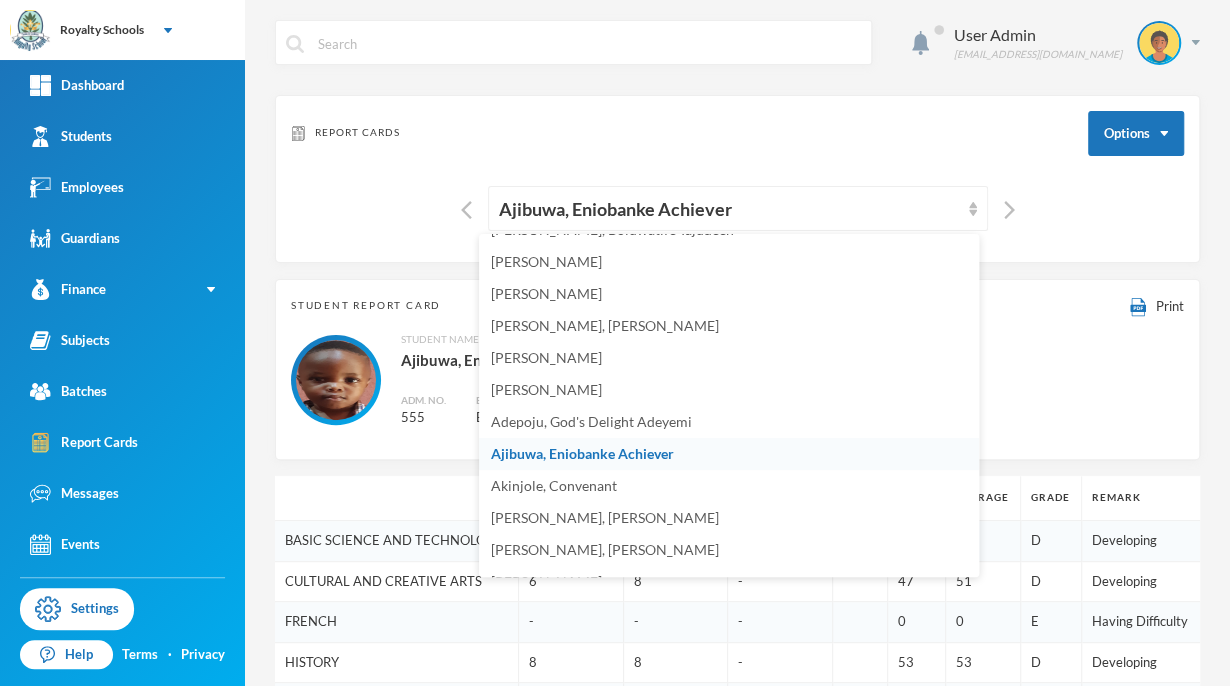 click on "Ajibuwa, Eniobanke Achiever" at bounding box center [737, 208] 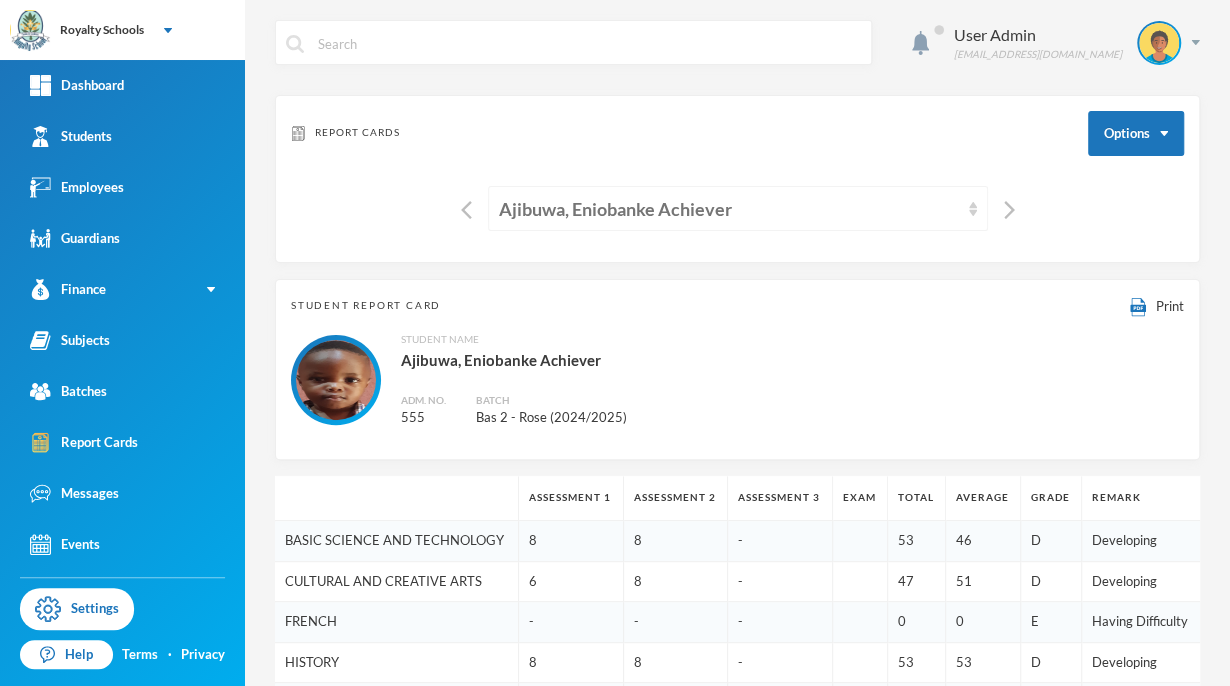 click on "Ajibuwa, Eniobanke Achiever" at bounding box center (729, 209) 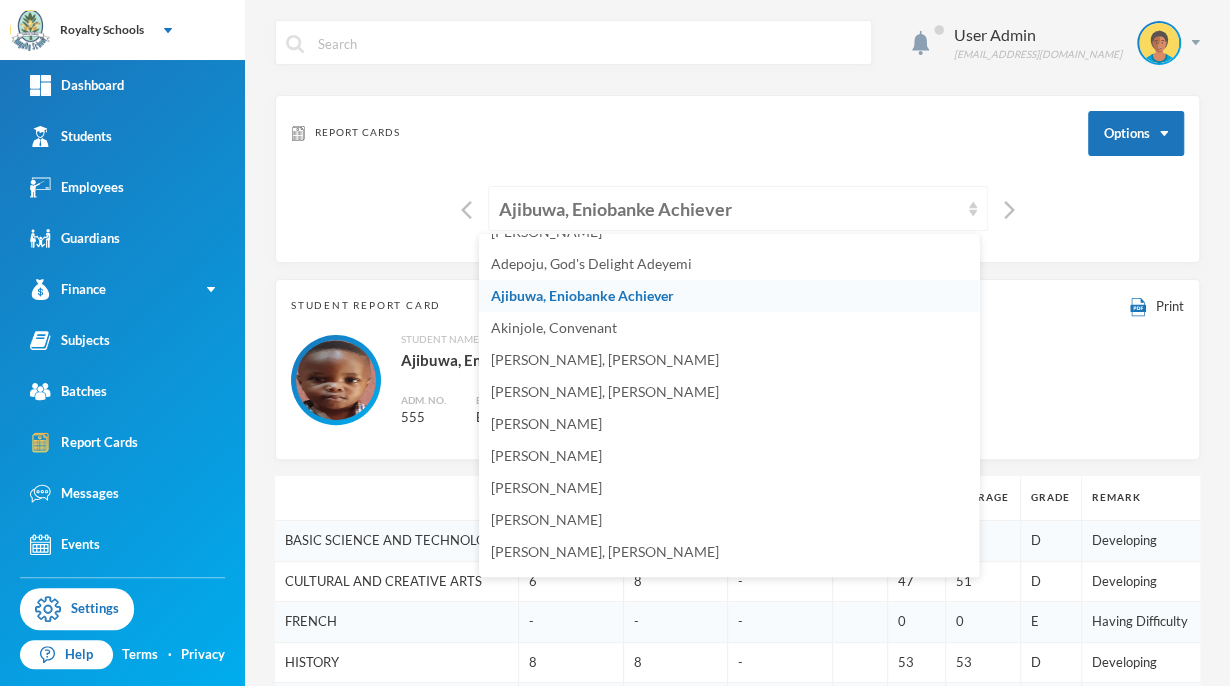 scroll, scrollTop: 248, scrollLeft: 0, axis: vertical 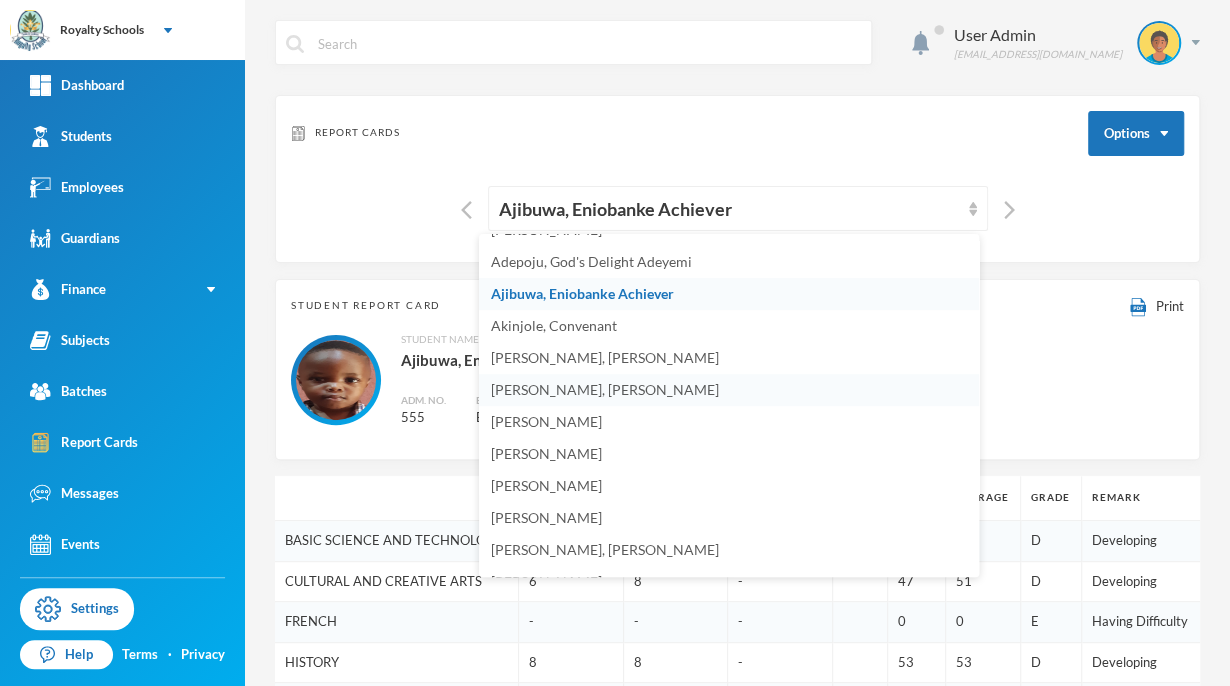 click on "[PERSON_NAME], [PERSON_NAME]" at bounding box center [605, 389] 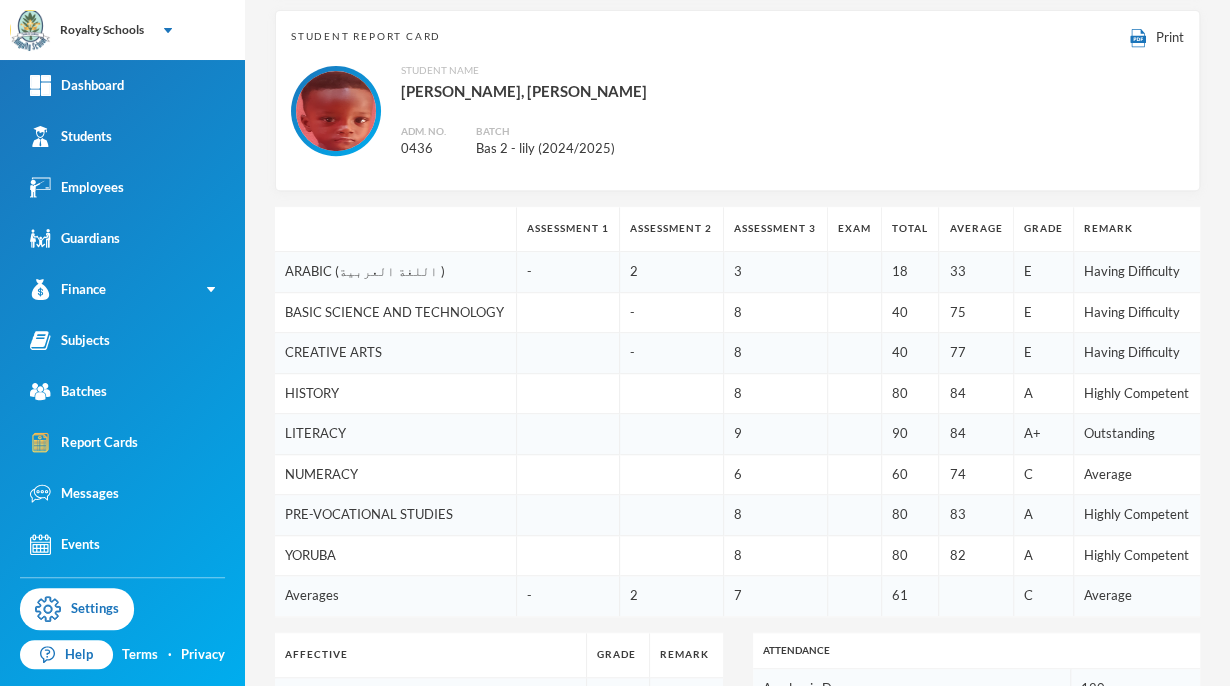 scroll, scrollTop: 0, scrollLeft: 0, axis: both 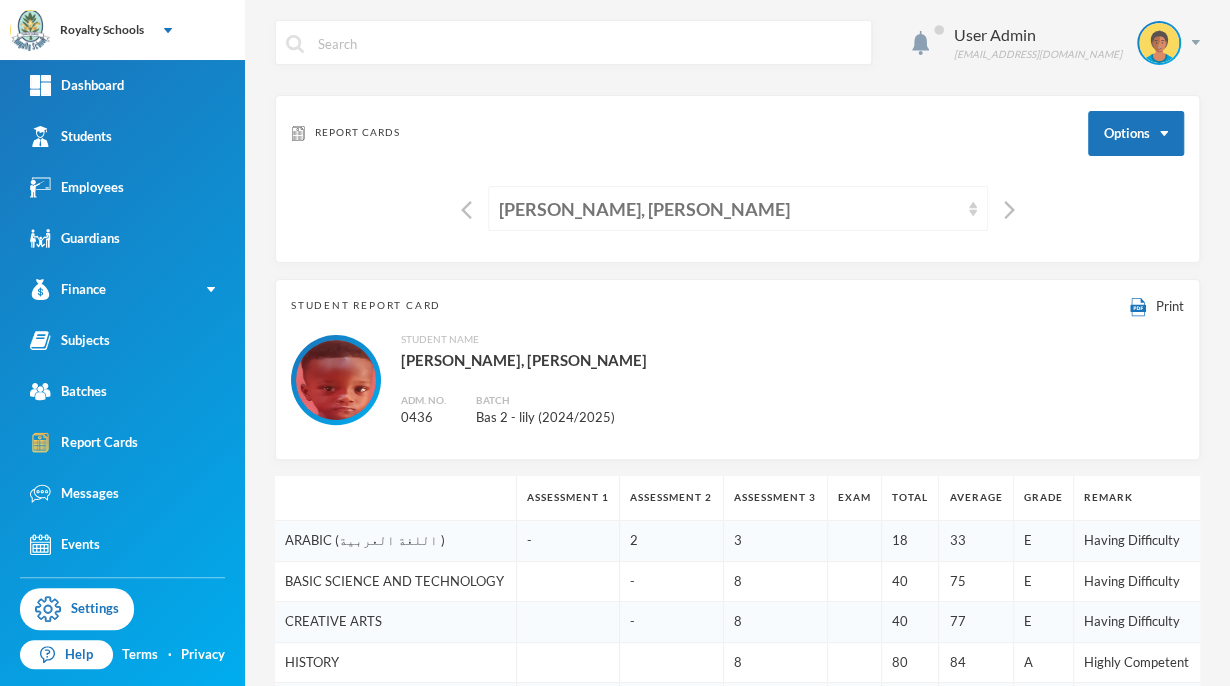 click on "[PERSON_NAME], [PERSON_NAME]" at bounding box center [738, 208] 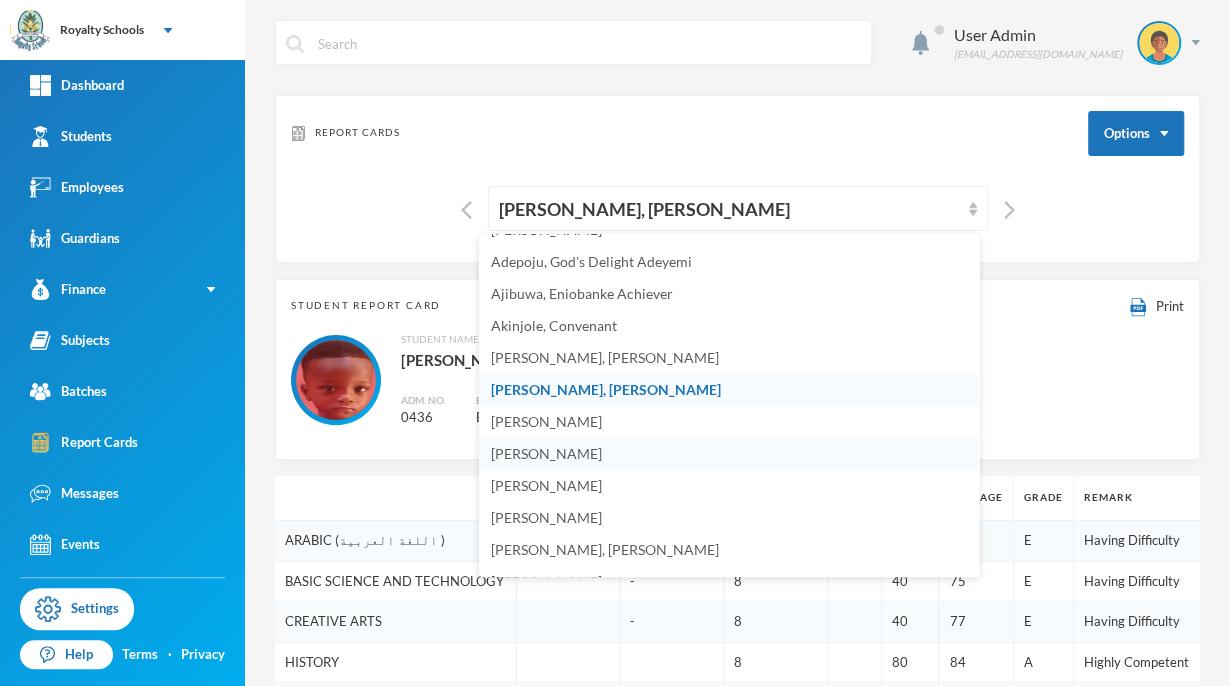 click on "[PERSON_NAME]" at bounding box center [546, 453] 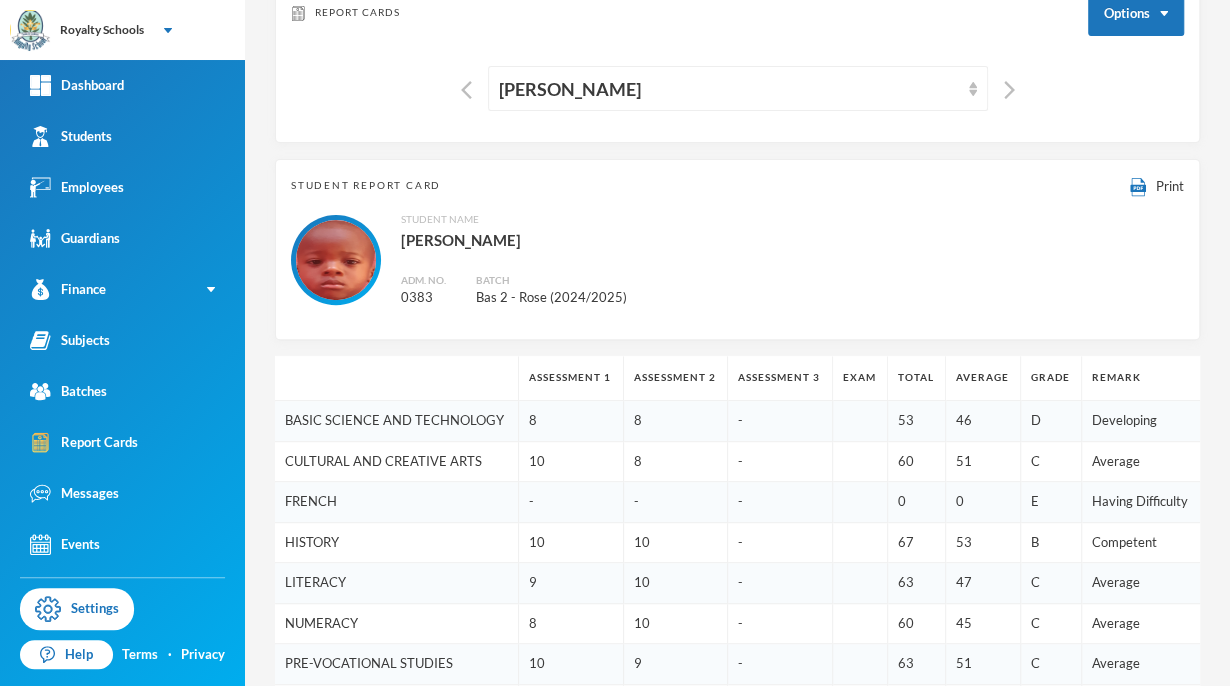scroll, scrollTop: 0, scrollLeft: 0, axis: both 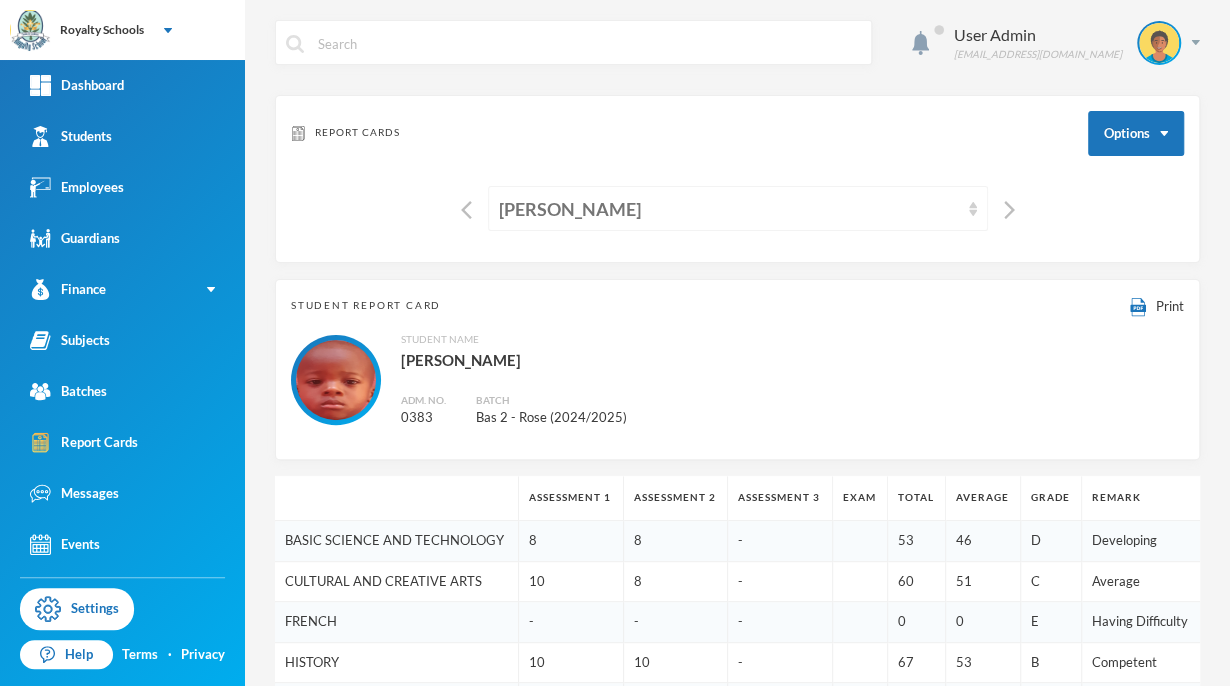 click on "[PERSON_NAME]" at bounding box center (729, 209) 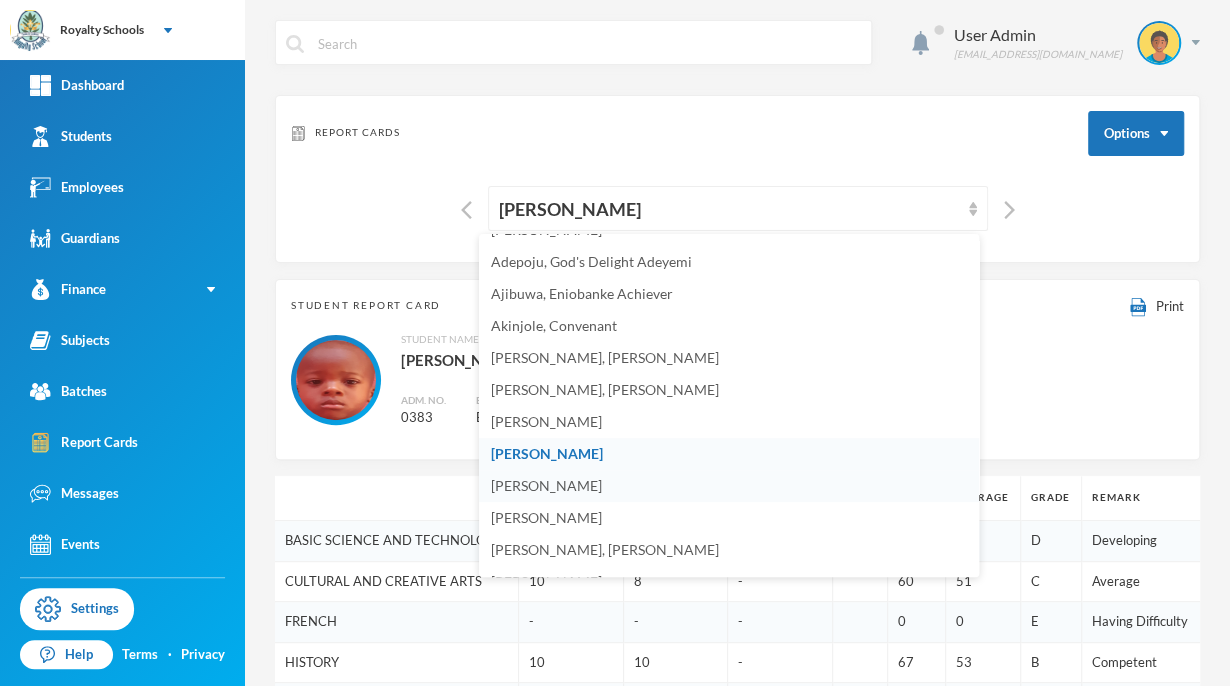 click on "[PERSON_NAME]" at bounding box center [546, 485] 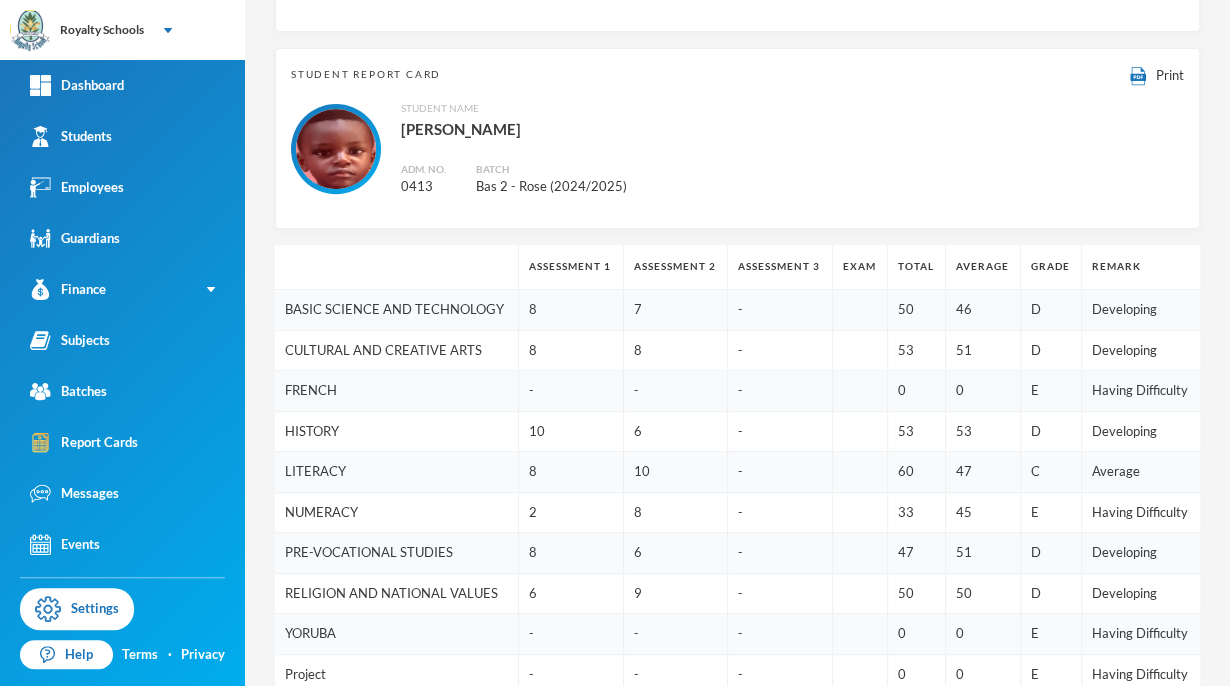 scroll, scrollTop: 0, scrollLeft: 0, axis: both 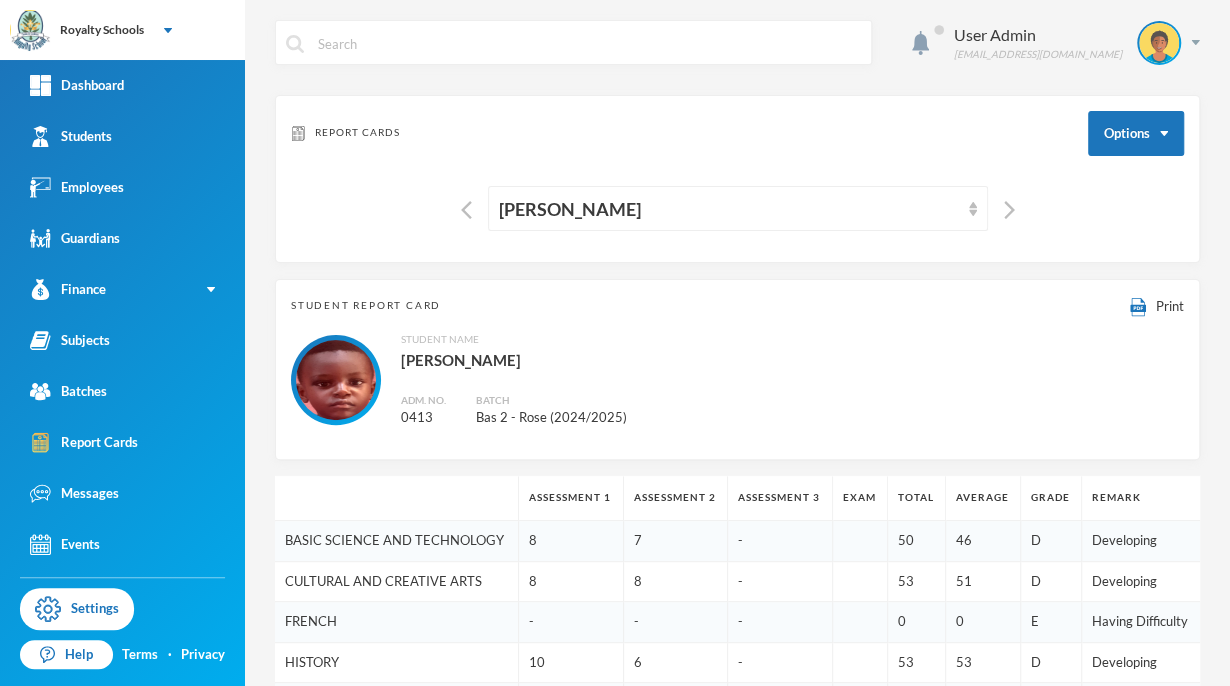 click on "Report Cards Options Ayeni, Maxwell Oluwadarasimi" at bounding box center [737, 179] 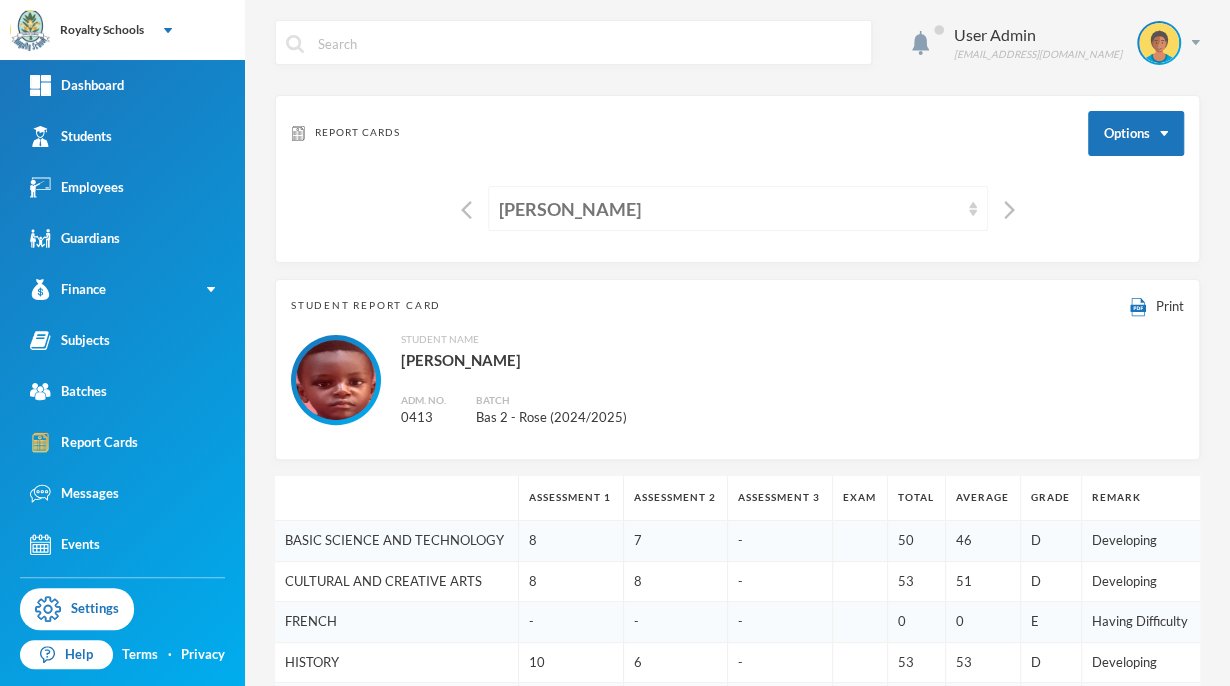 click on "[PERSON_NAME]" at bounding box center (738, 208) 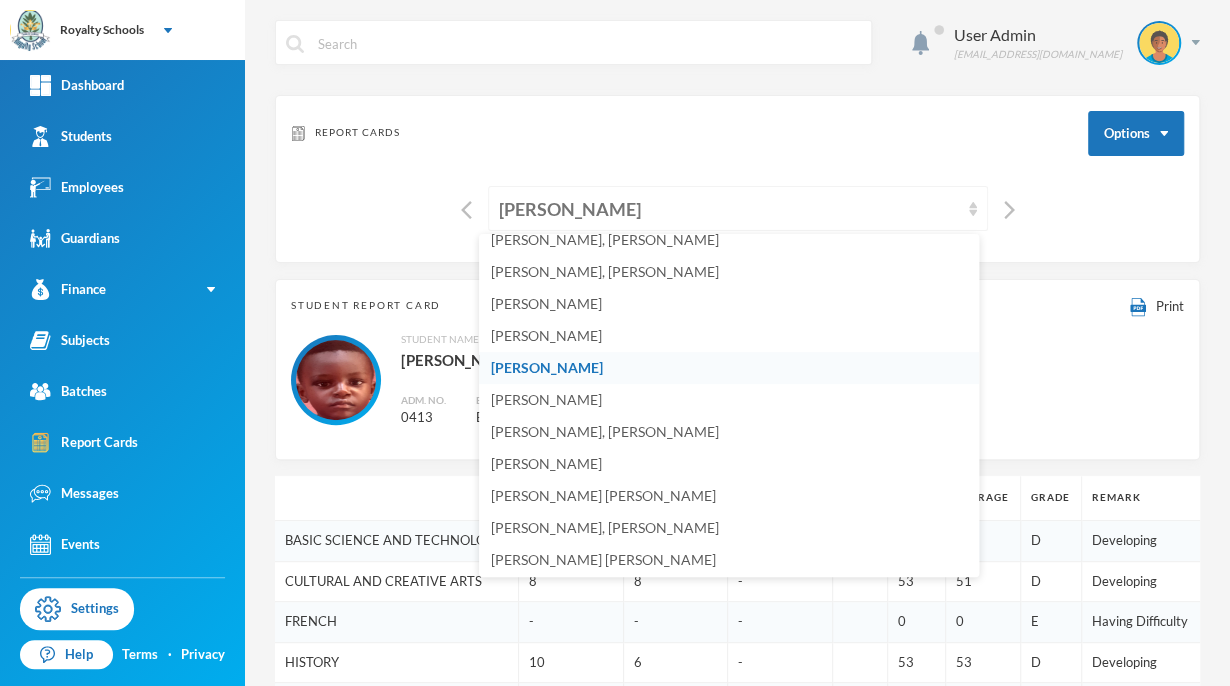 scroll, scrollTop: 368, scrollLeft: 0, axis: vertical 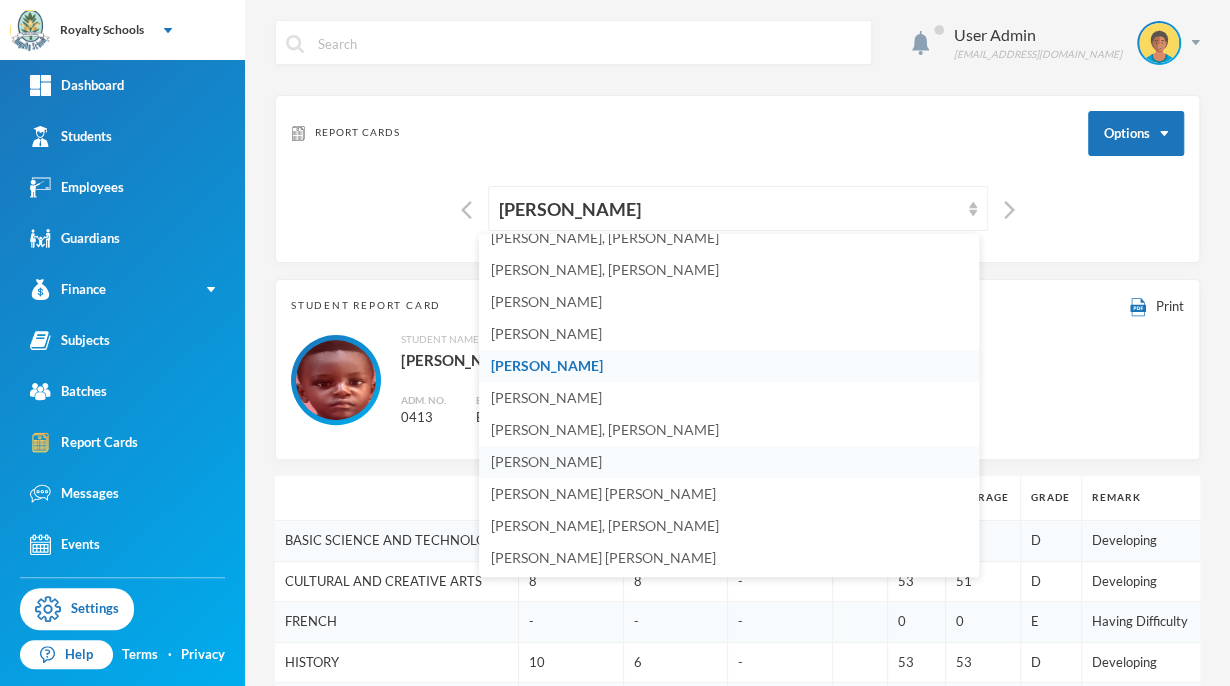 click on "[PERSON_NAME]" at bounding box center [546, 461] 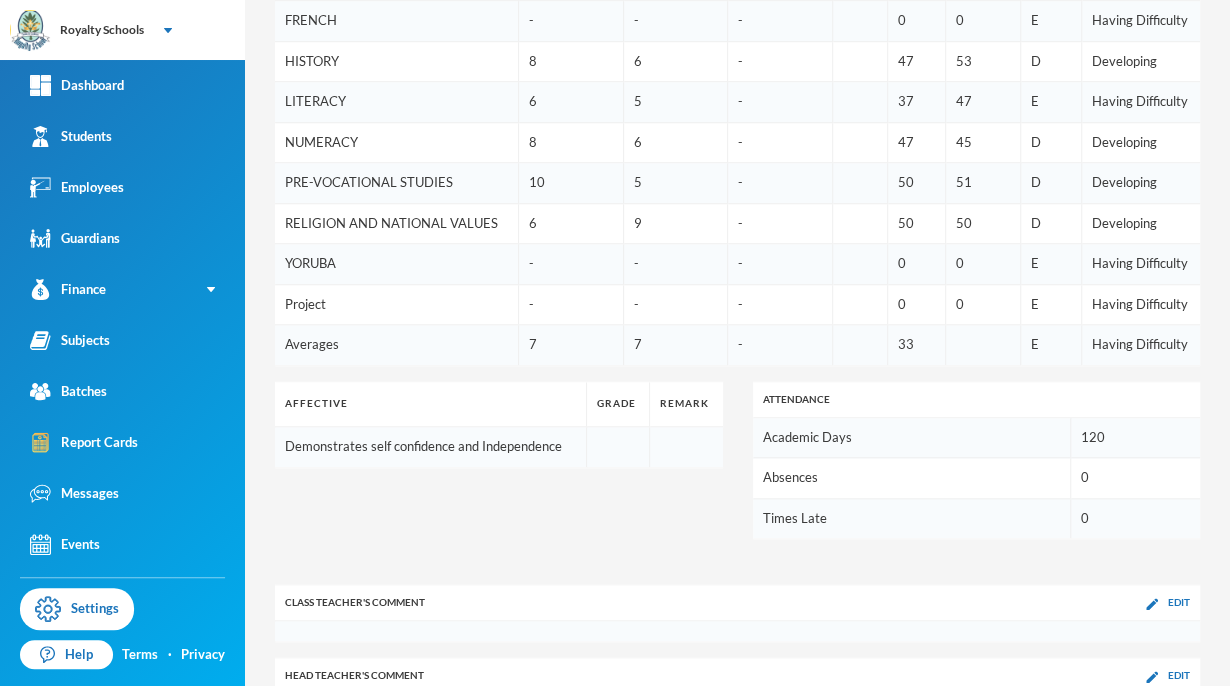 scroll, scrollTop: 679, scrollLeft: 0, axis: vertical 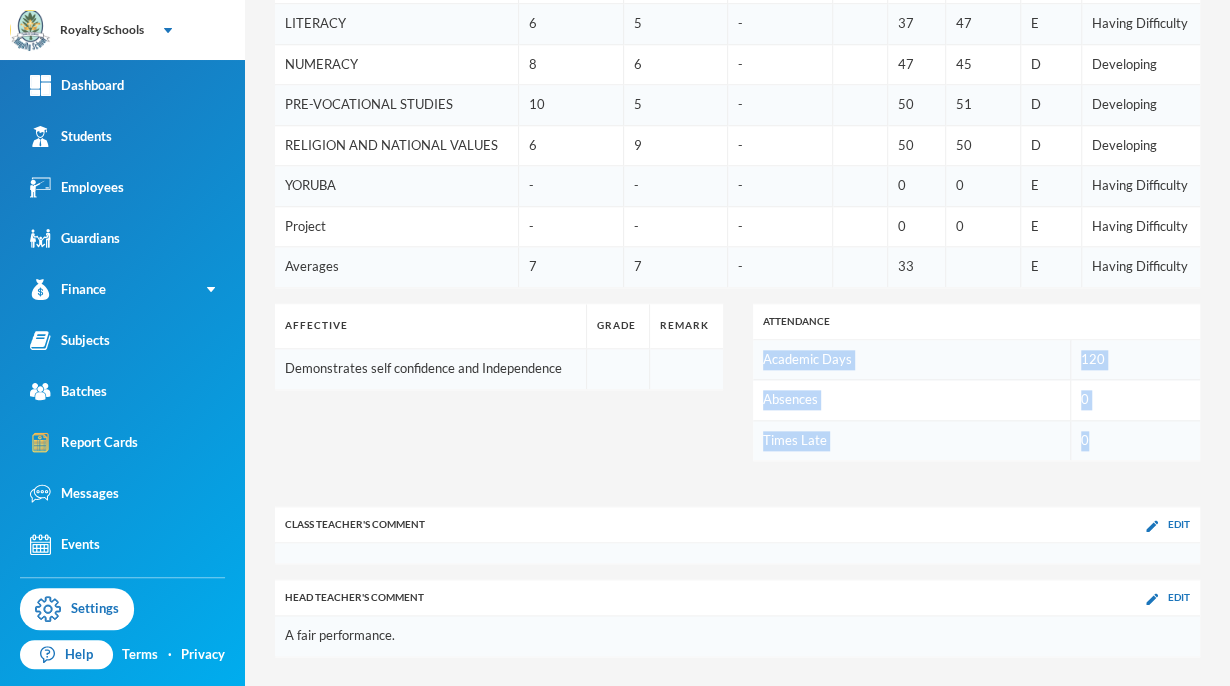 drag, startPoint x: 1080, startPoint y: 457, endPoint x: 1104, endPoint y: 426, distance: 39.20459 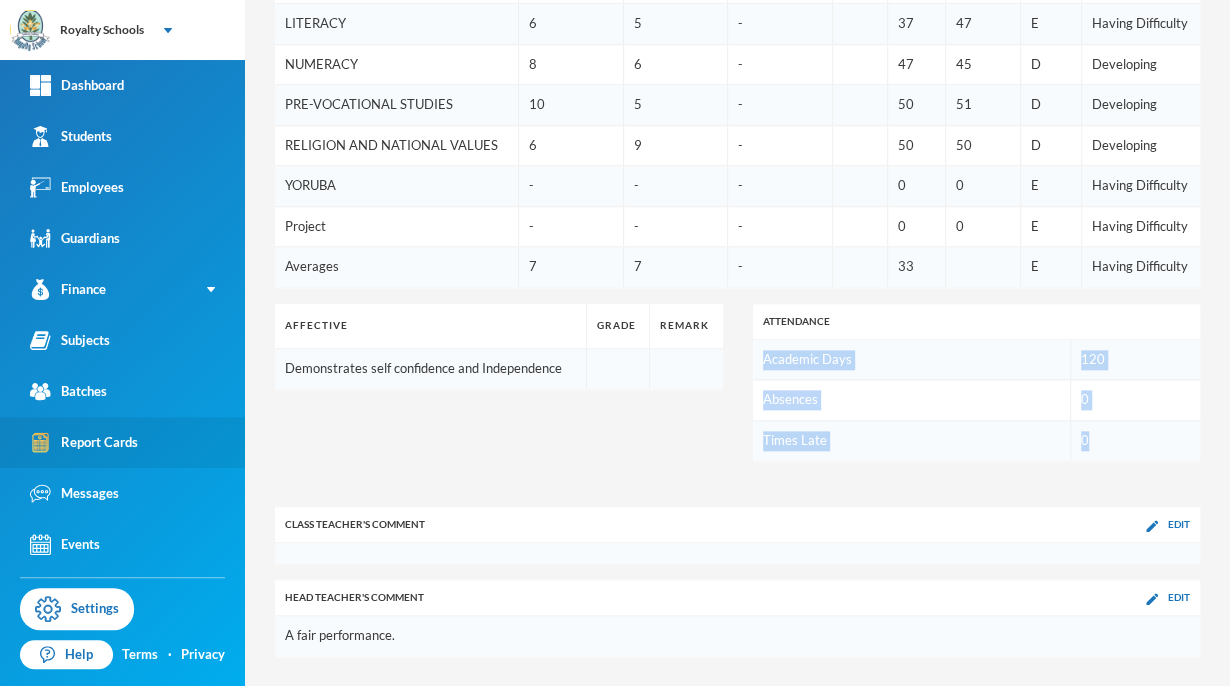 click on "Report Cards" at bounding box center [84, 442] 